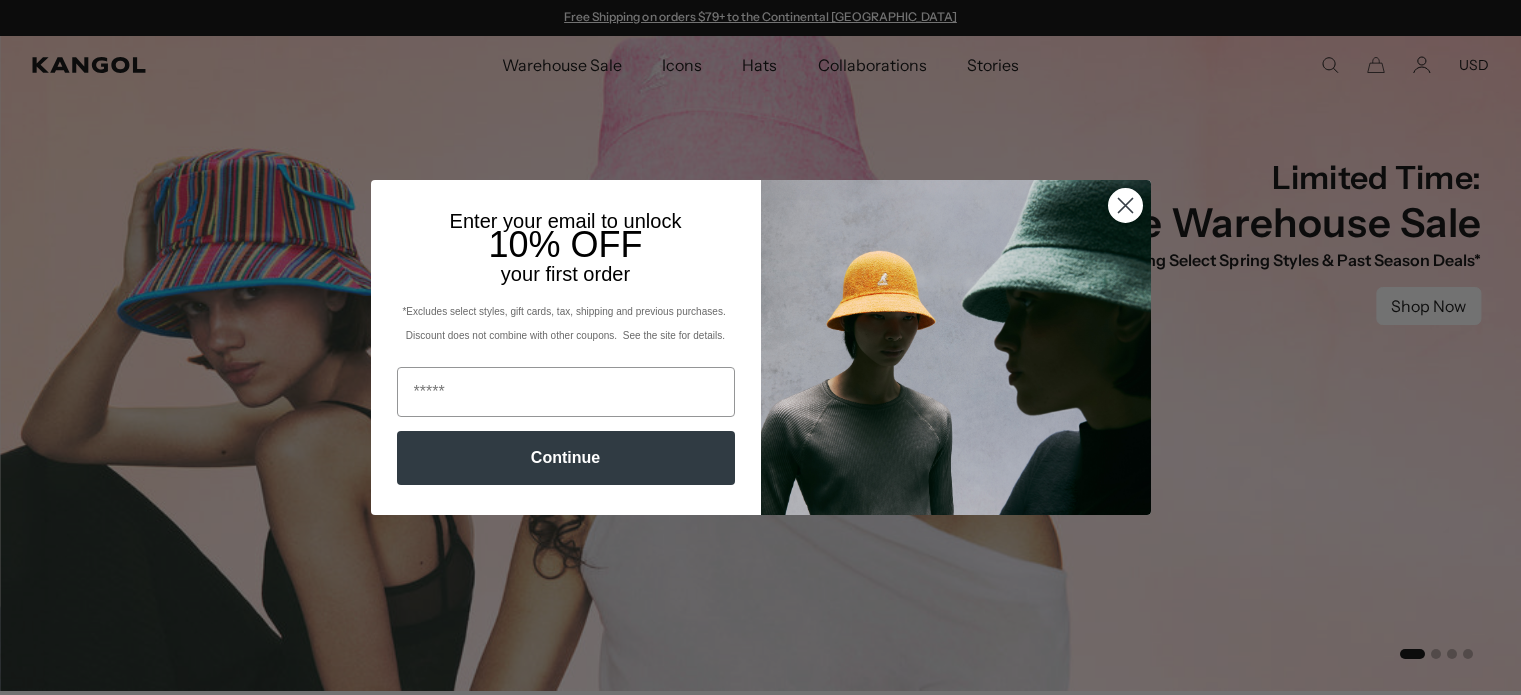 scroll, scrollTop: 0, scrollLeft: 0, axis: both 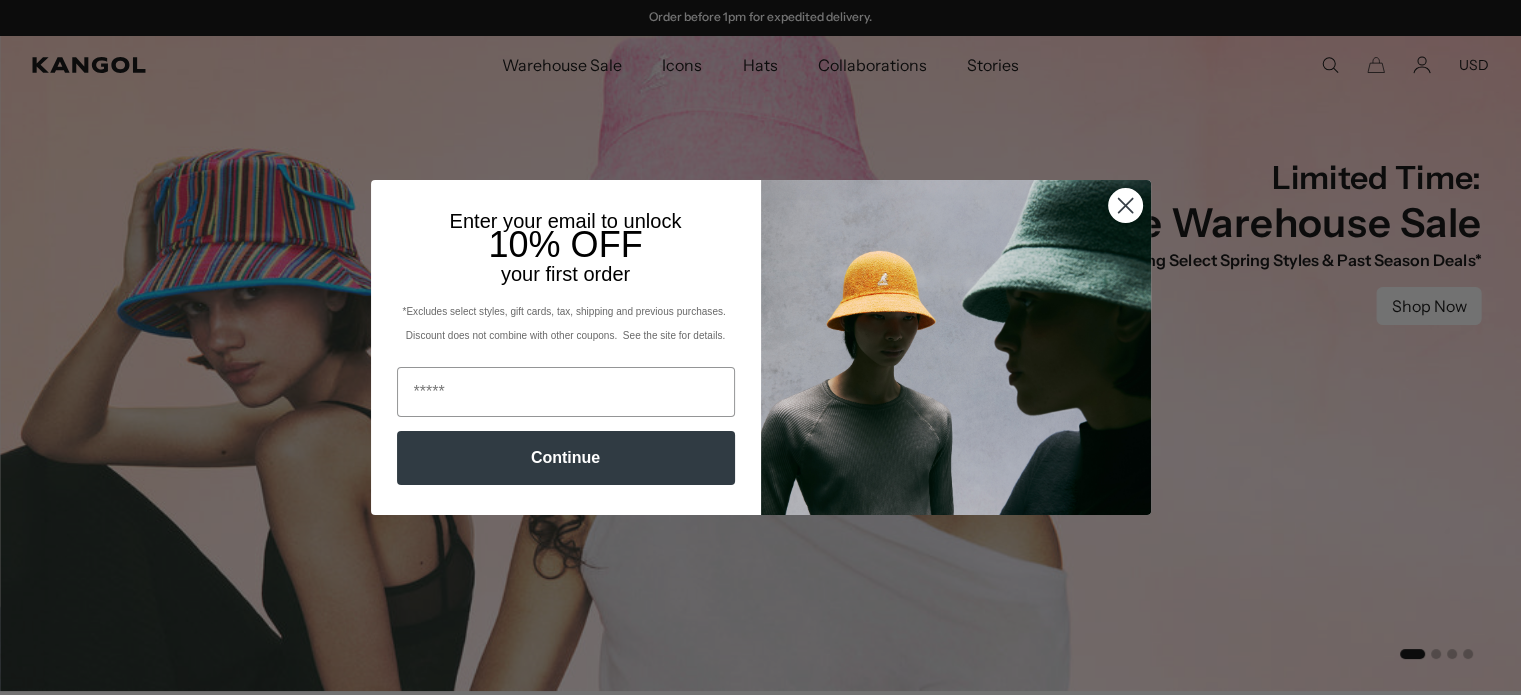click 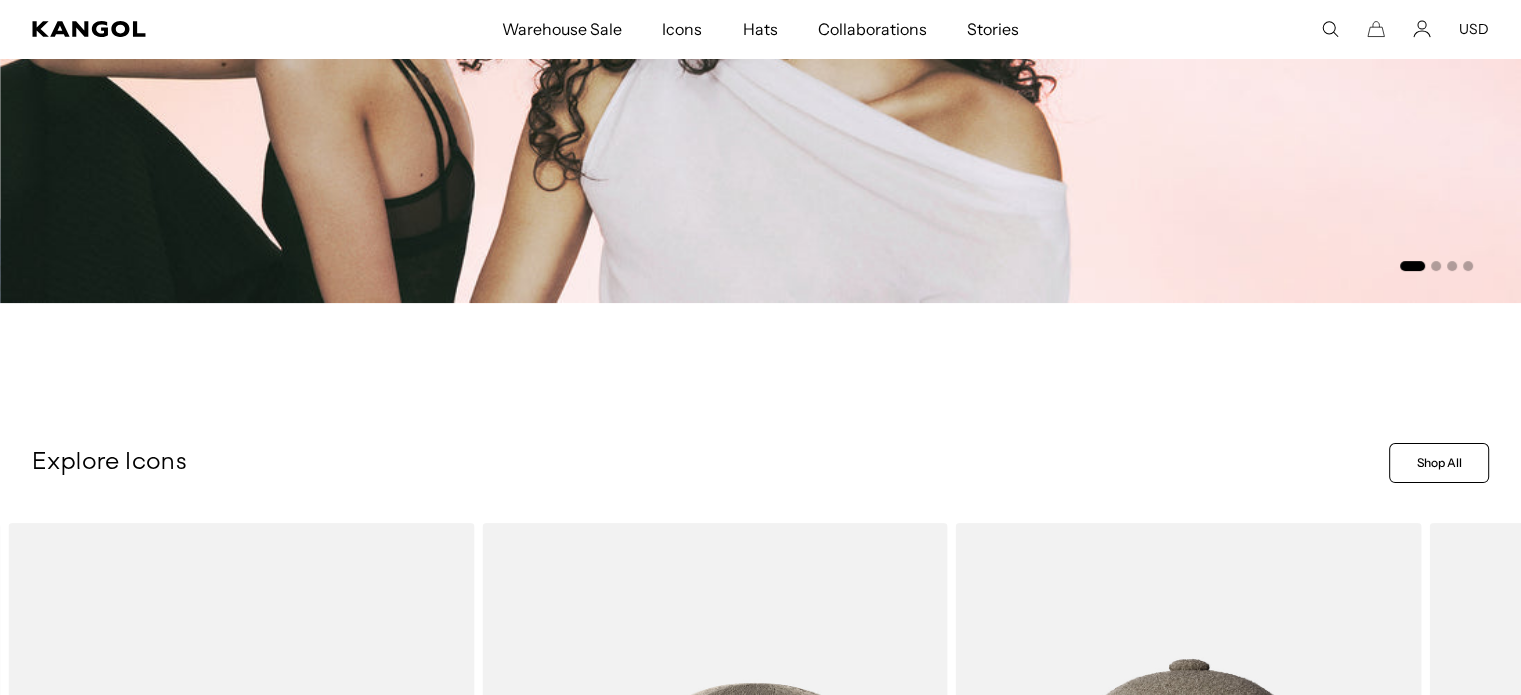 scroll, scrollTop: 500, scrollLeft: 0, axis: vertical 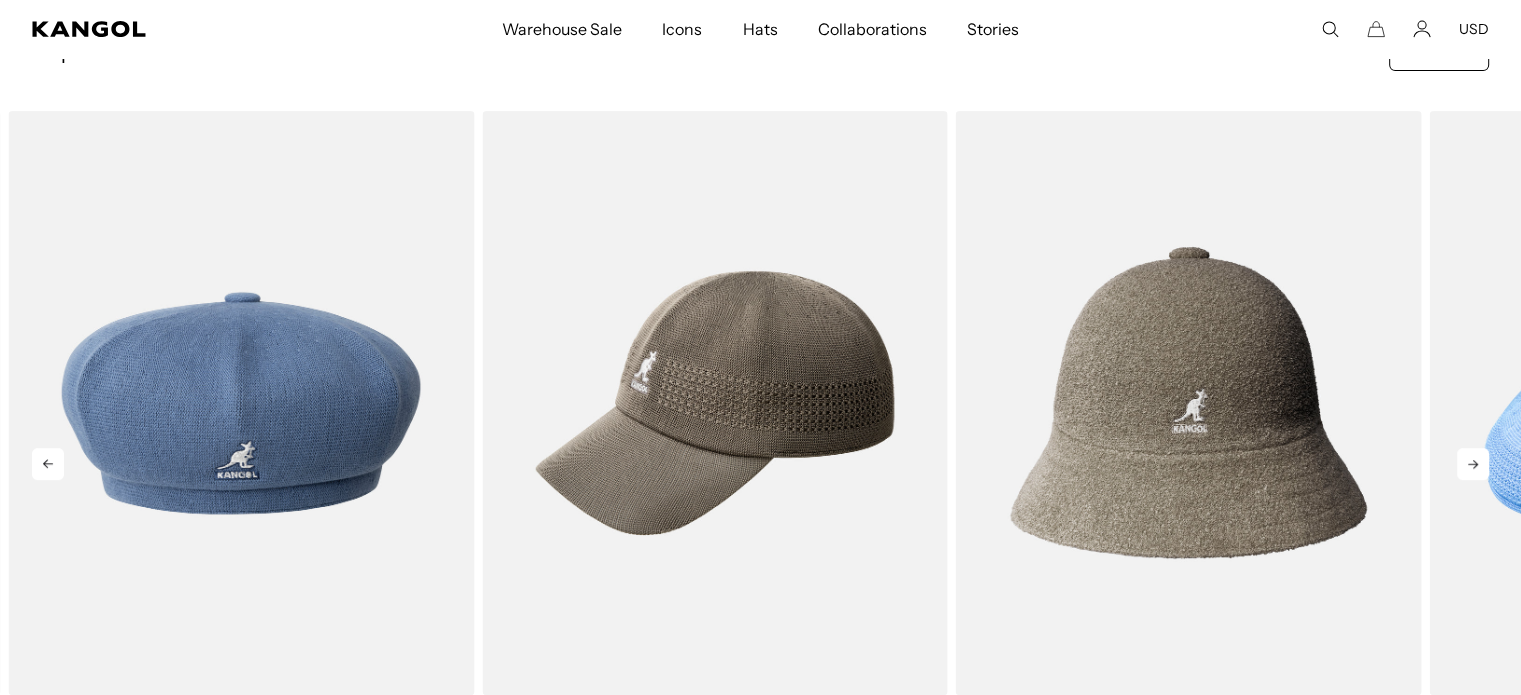 click 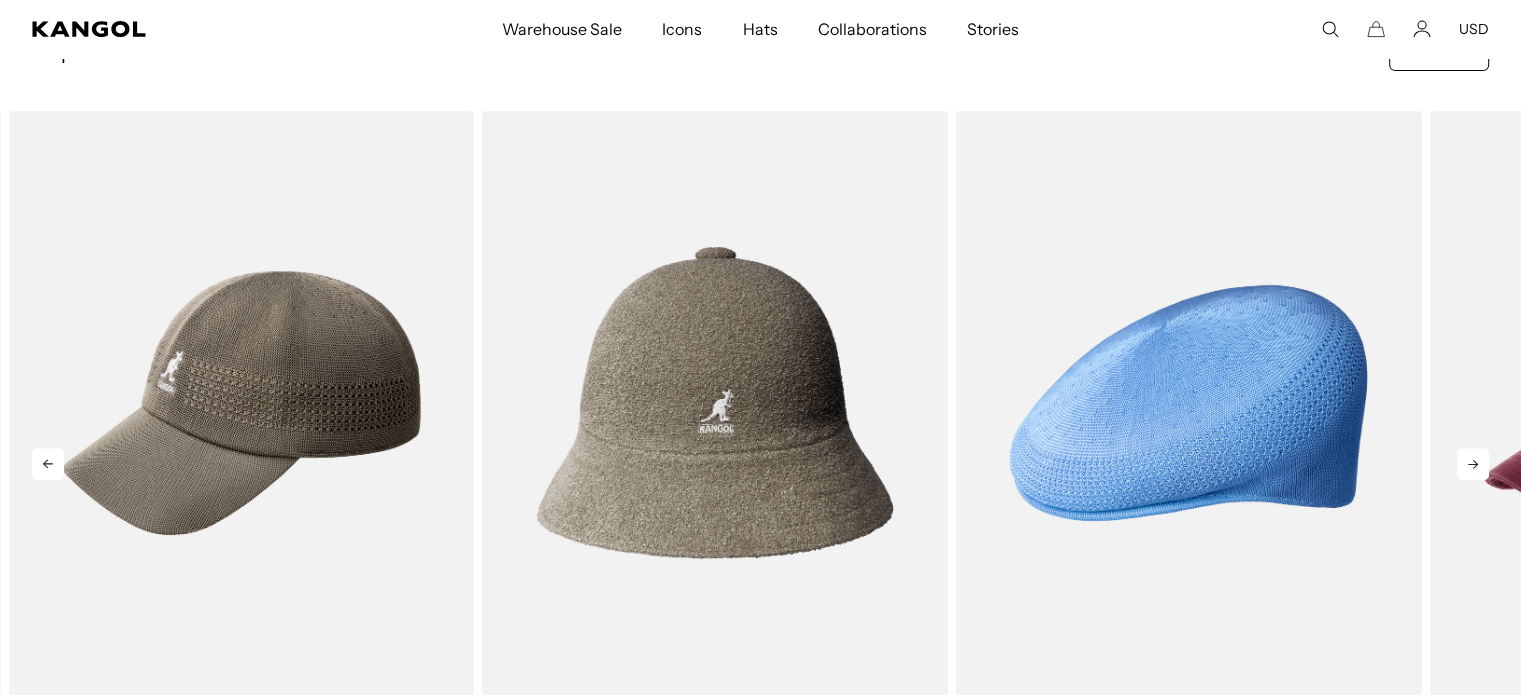 click 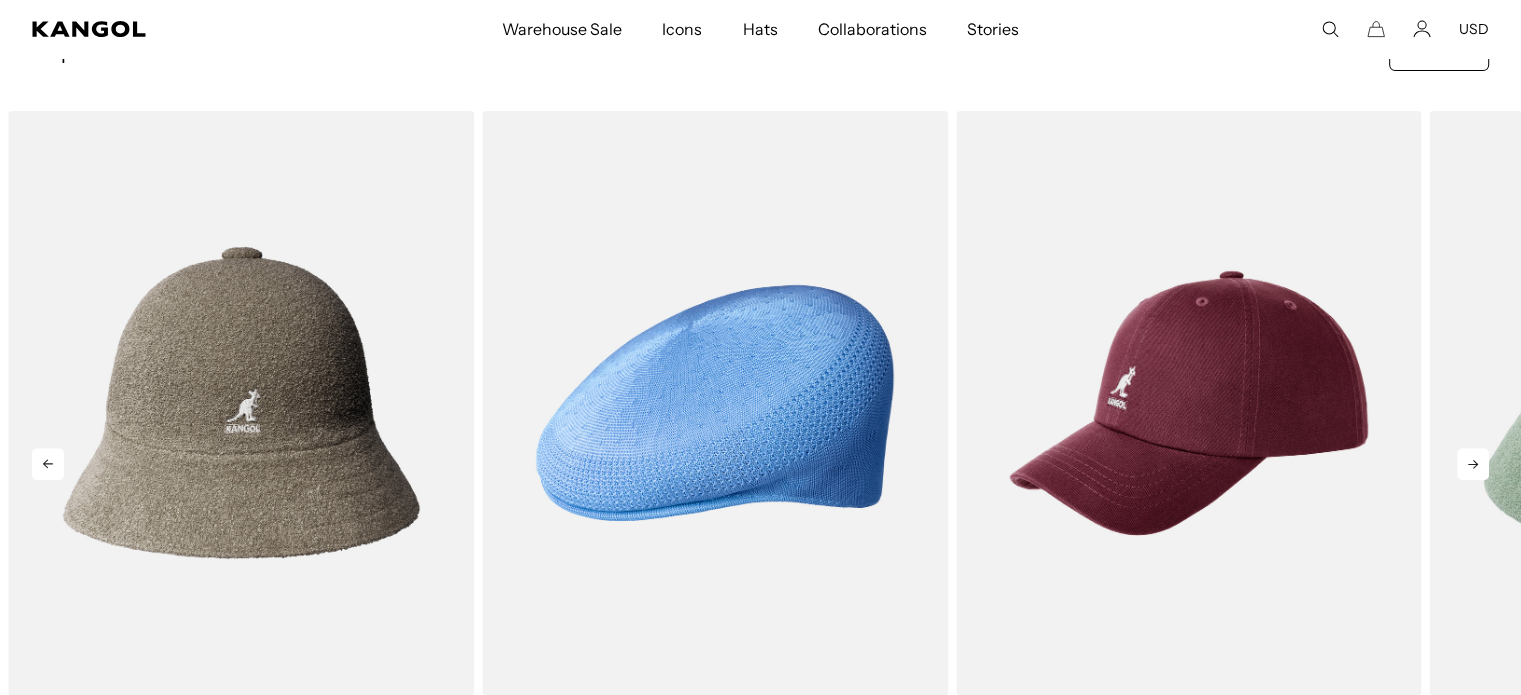 click 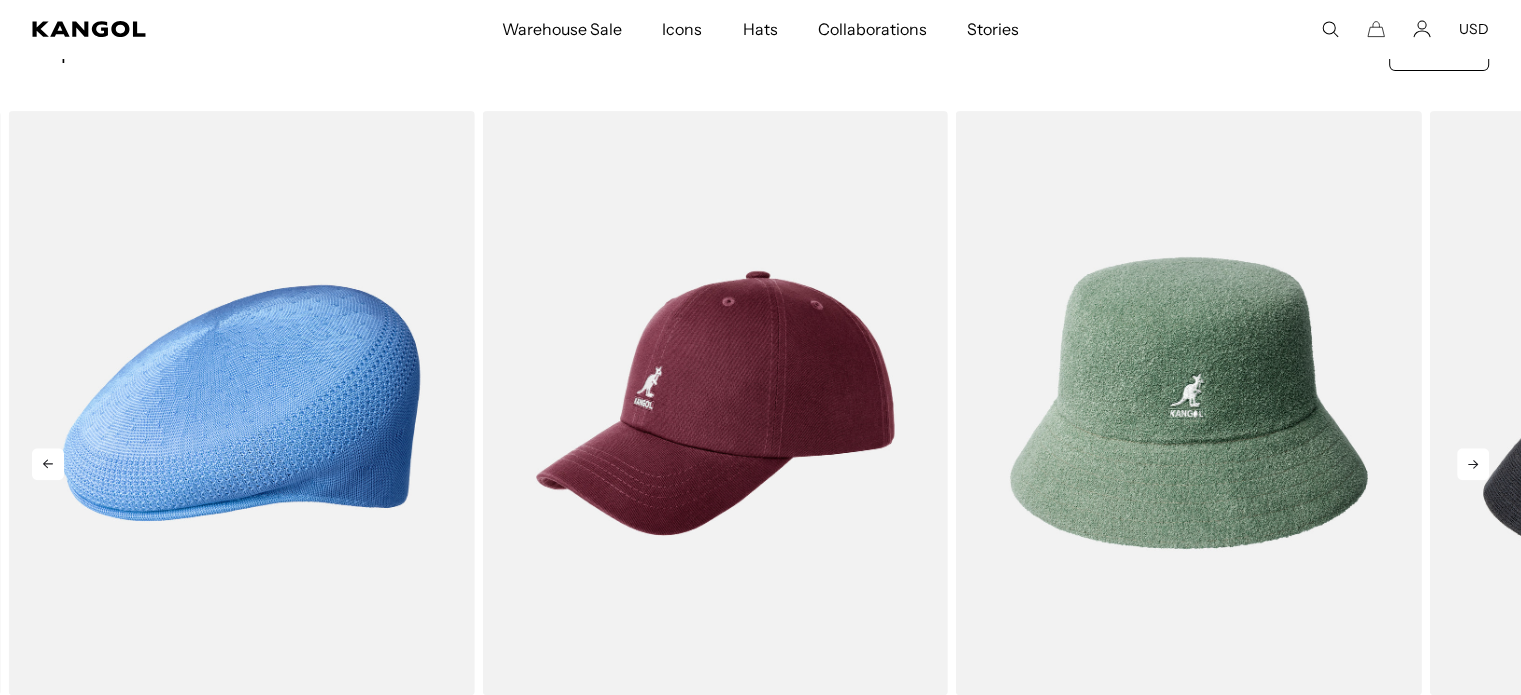 scroll, scrollTop: 0, scrollLeft: 0, axis: both 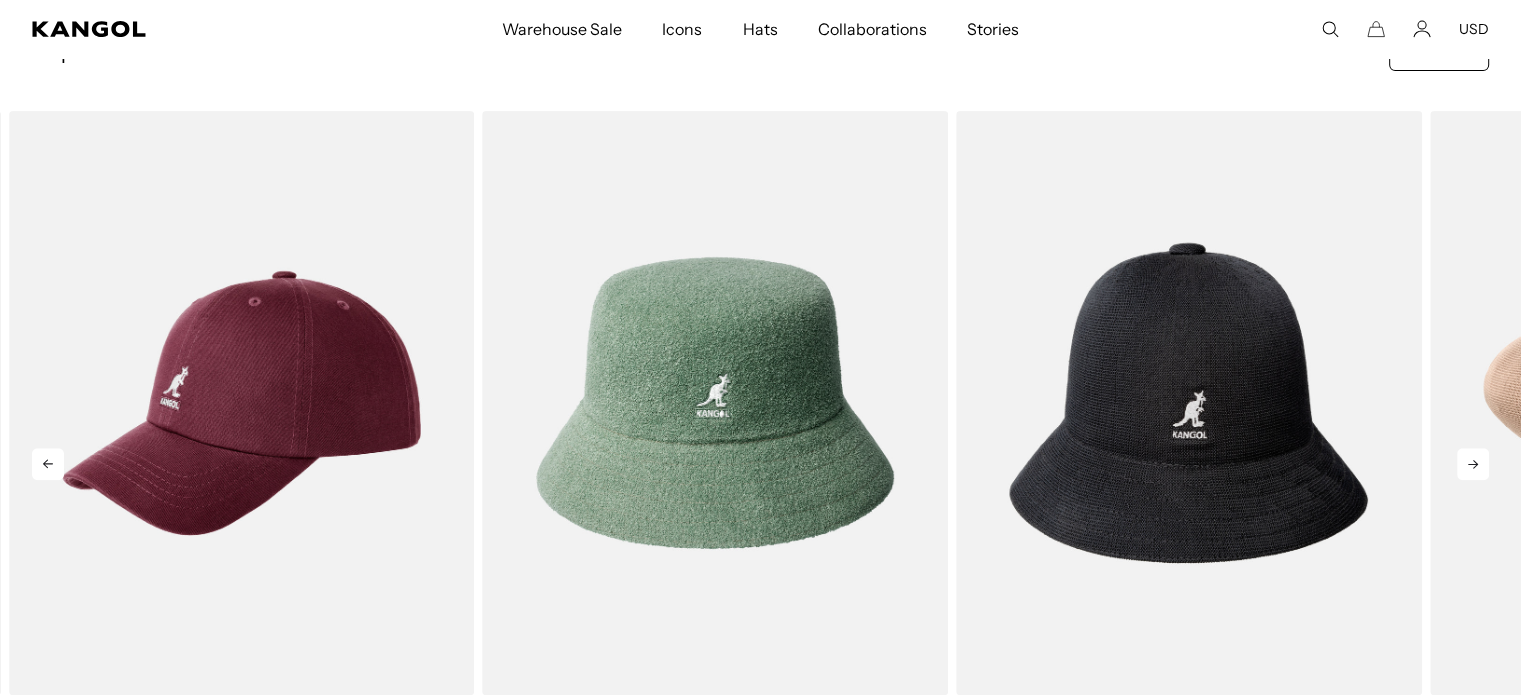 click 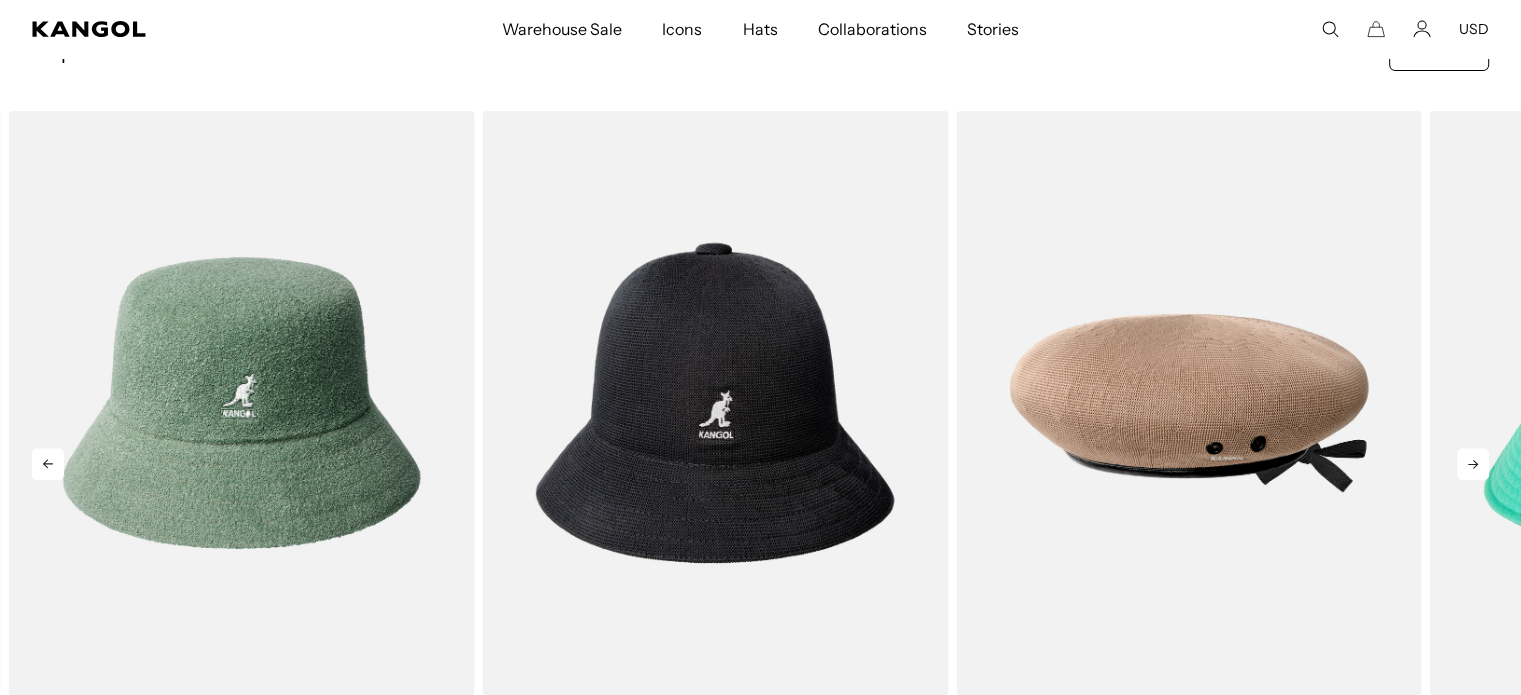 click 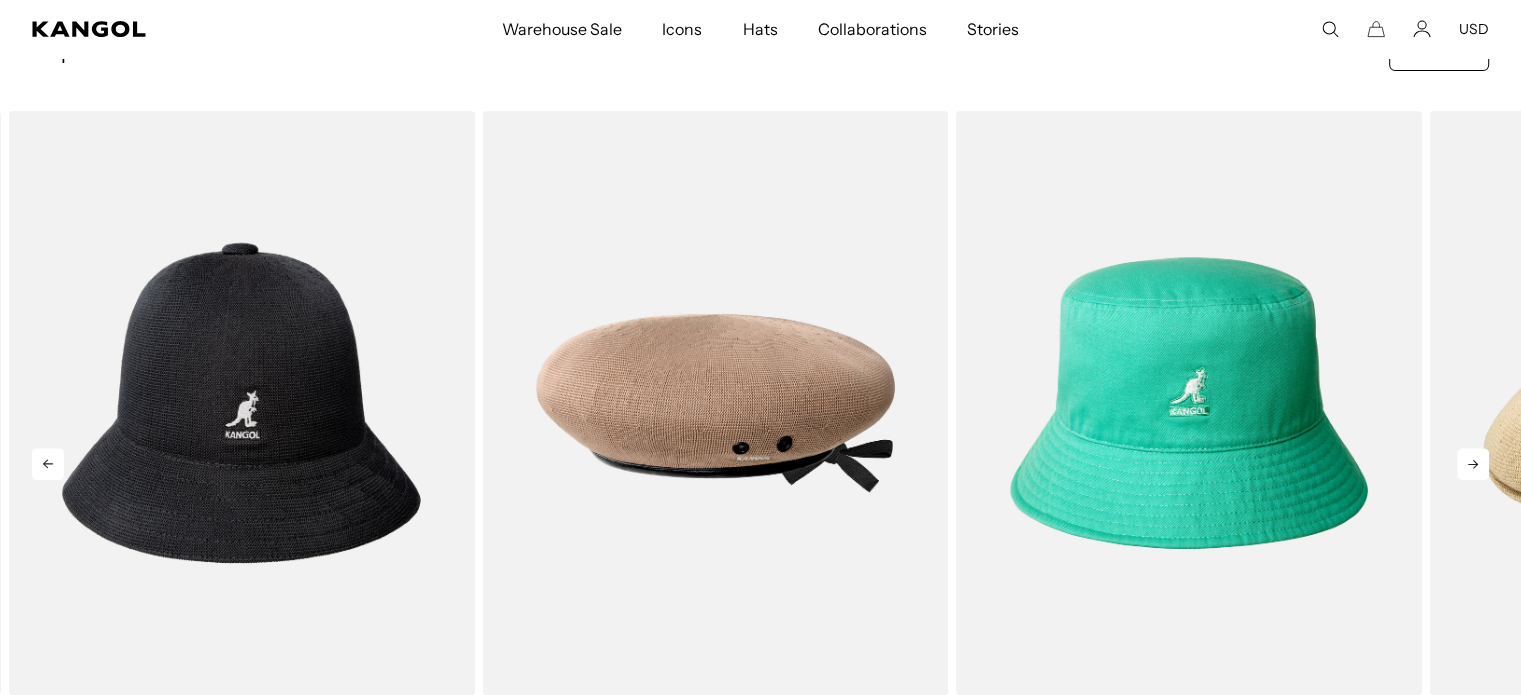 click 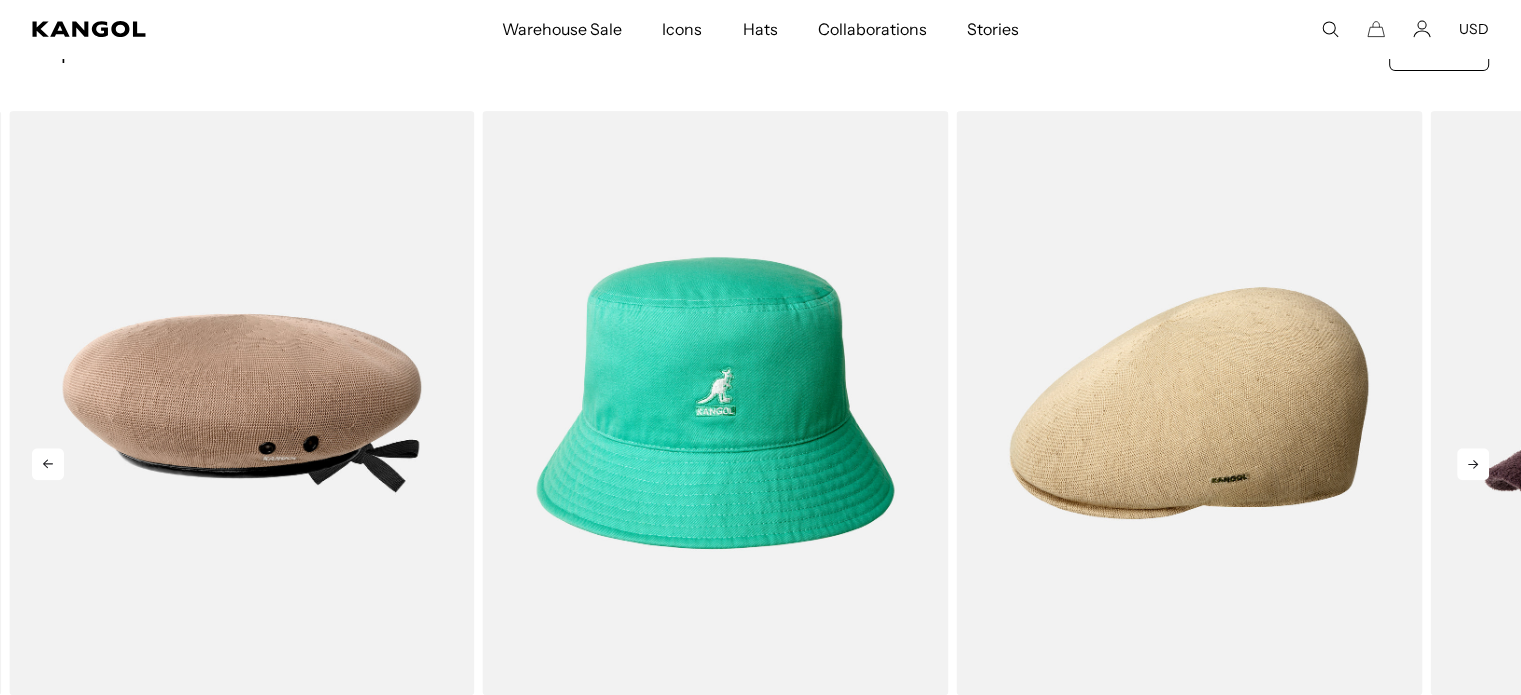 scroll, scrollTop: 0, scrollLeft: 412, axis: horizontal 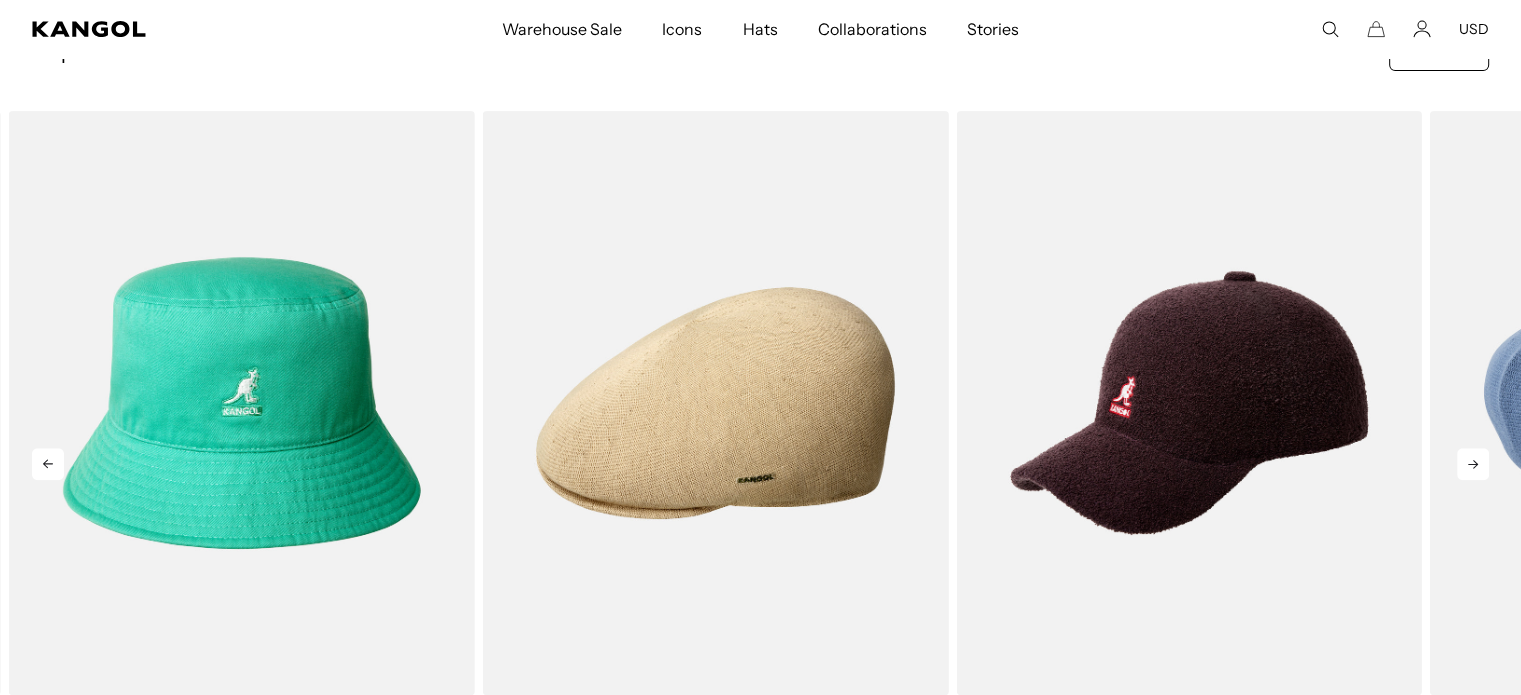 click 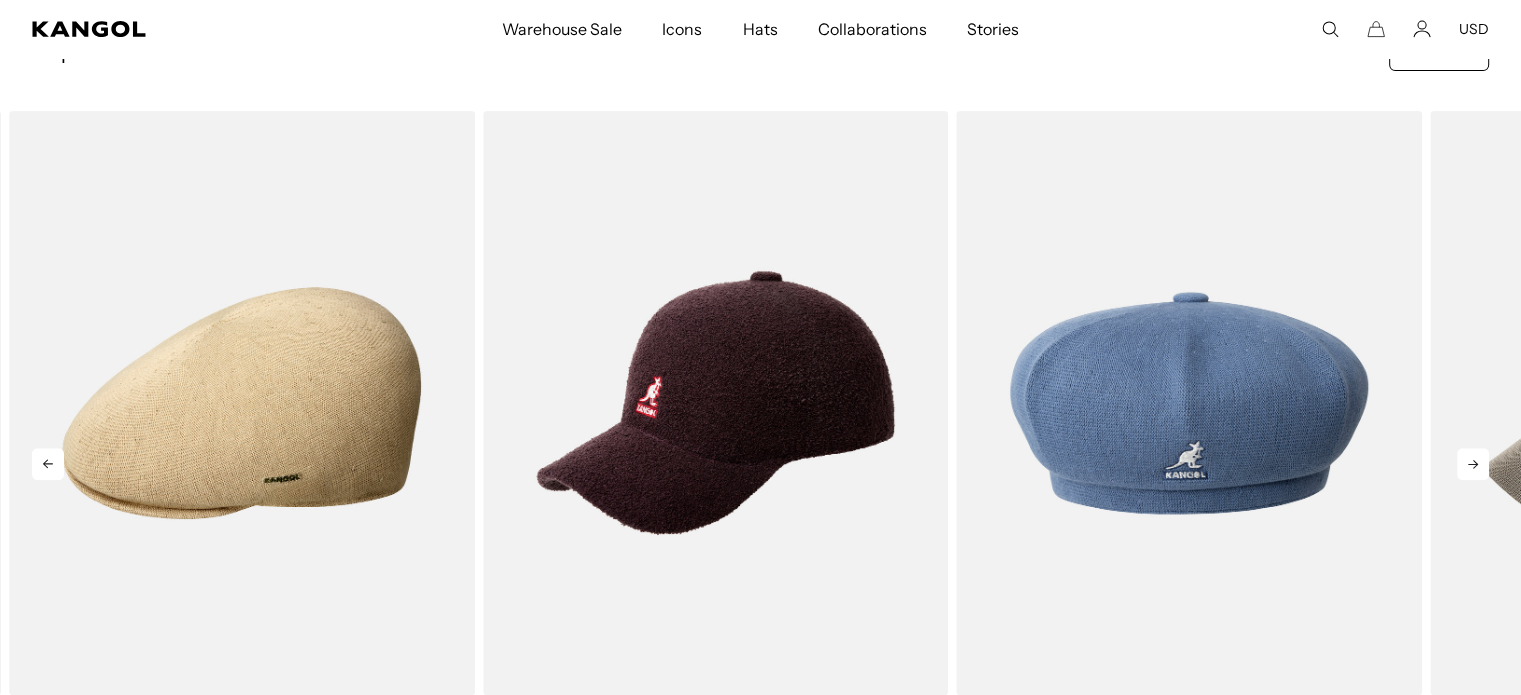 click 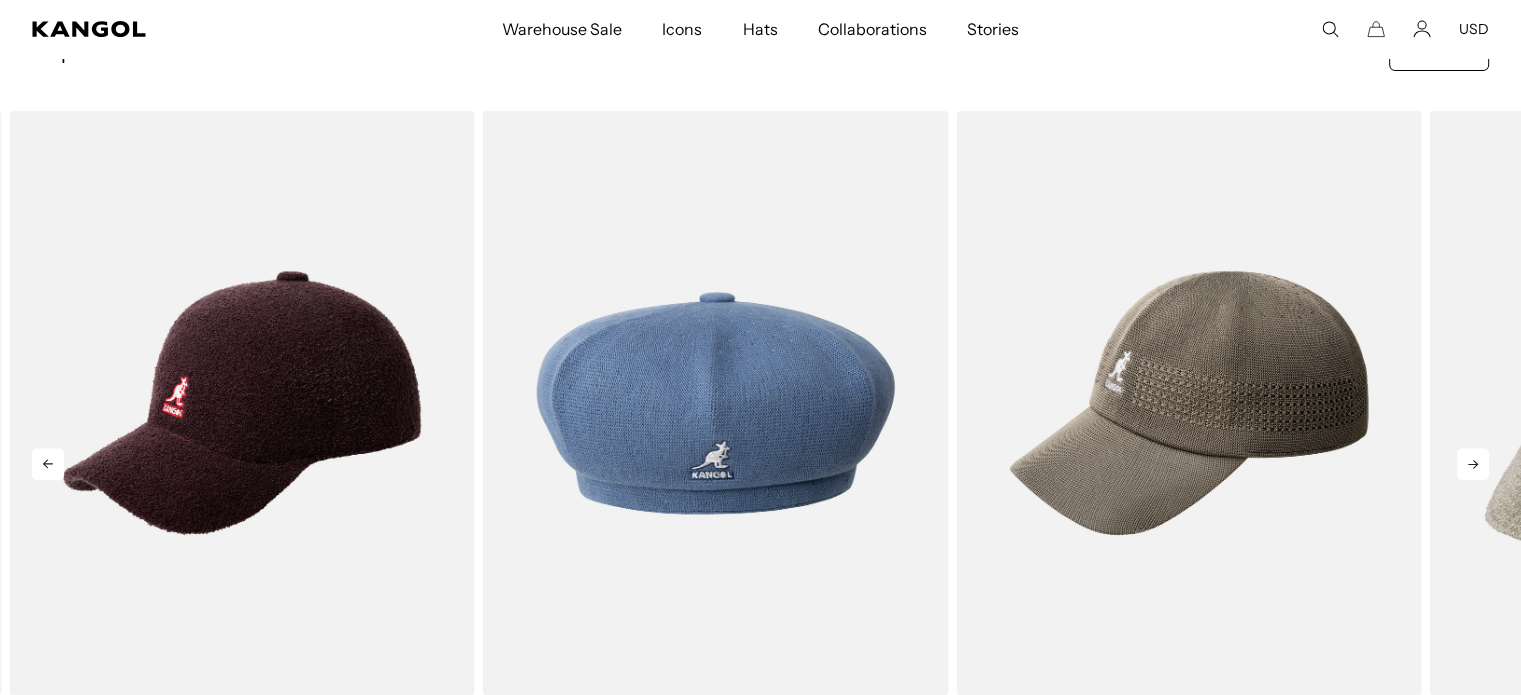 scroll, scrollTop: 0, scrollLeft: 0, axis: both 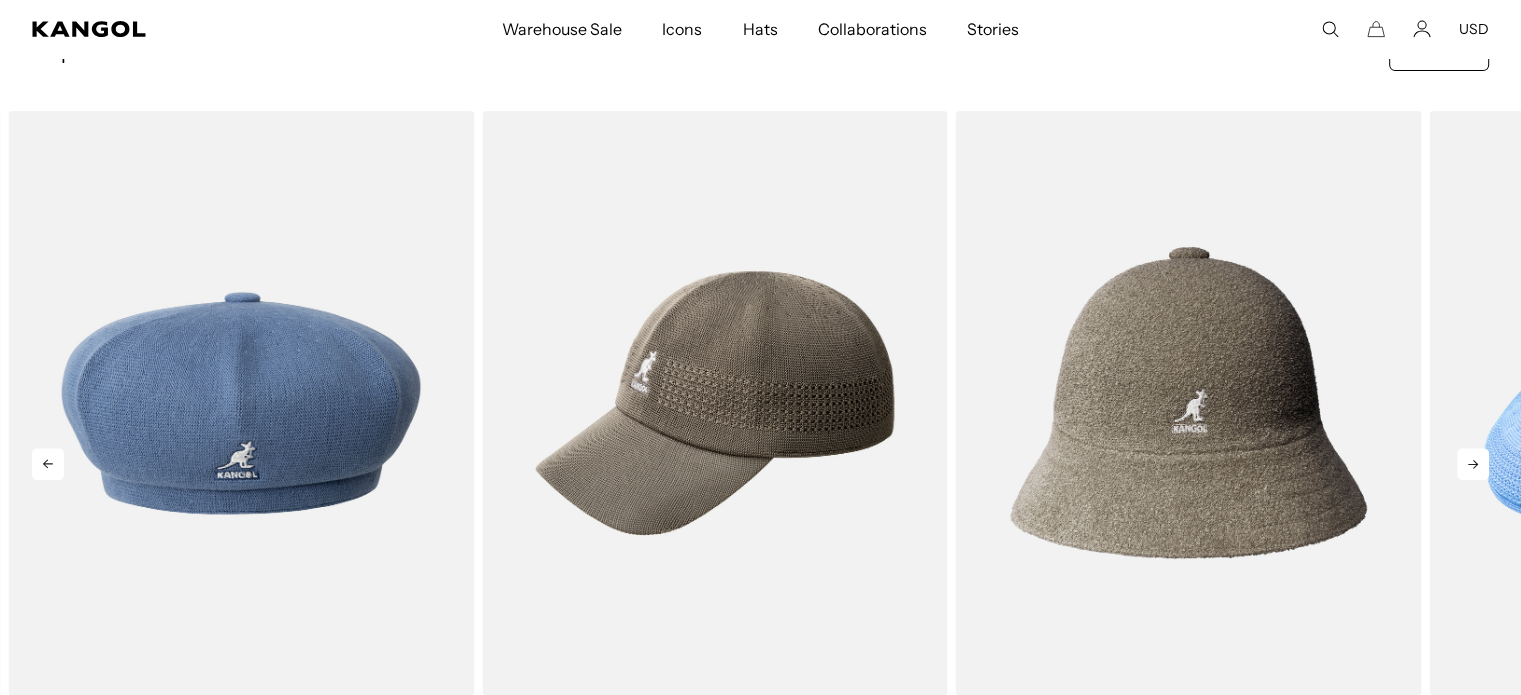 click 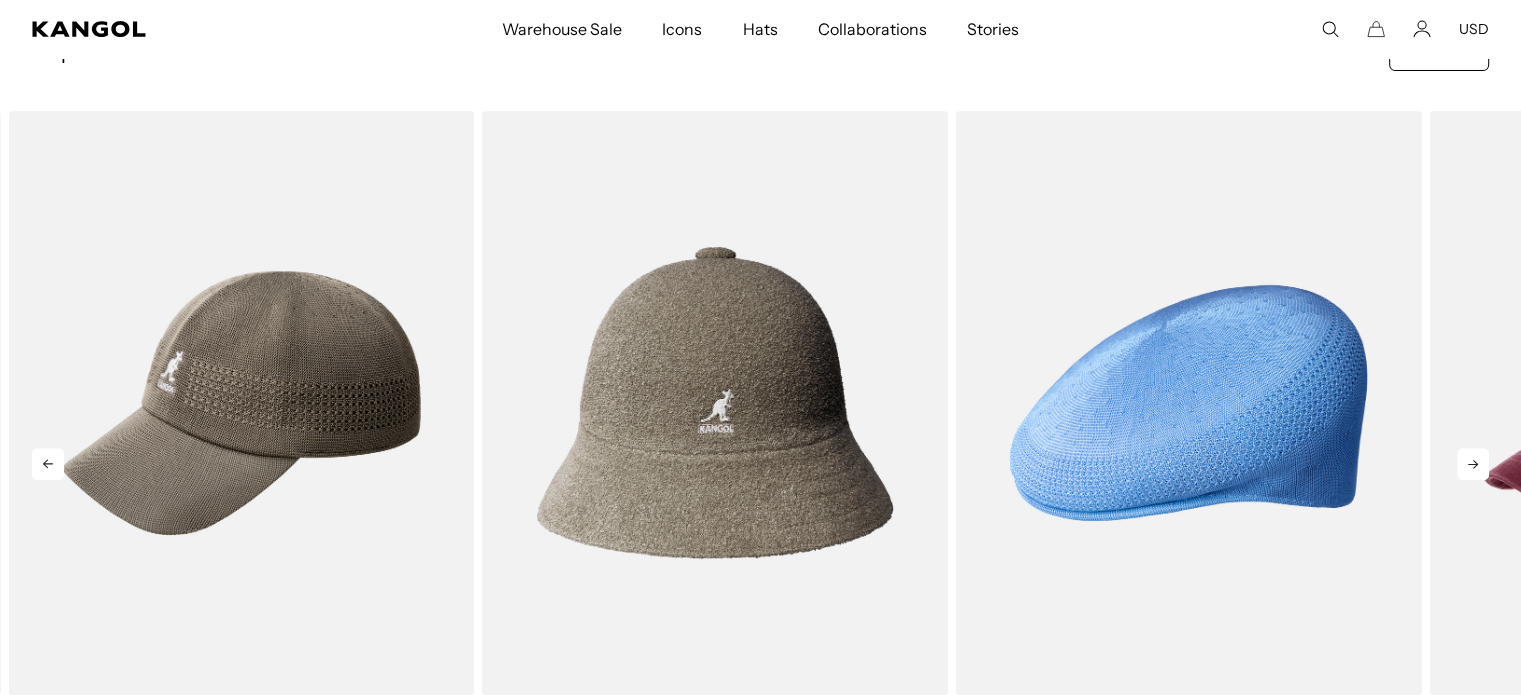 click 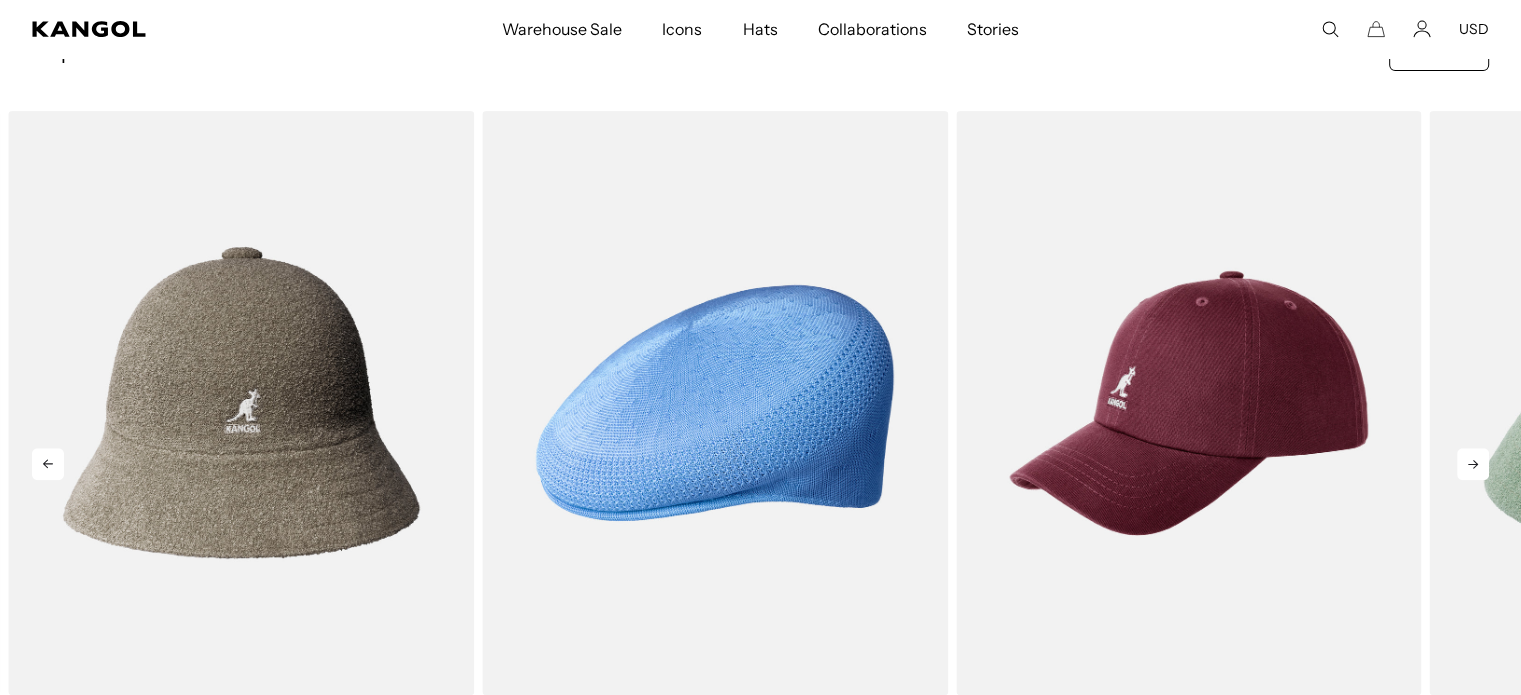 click 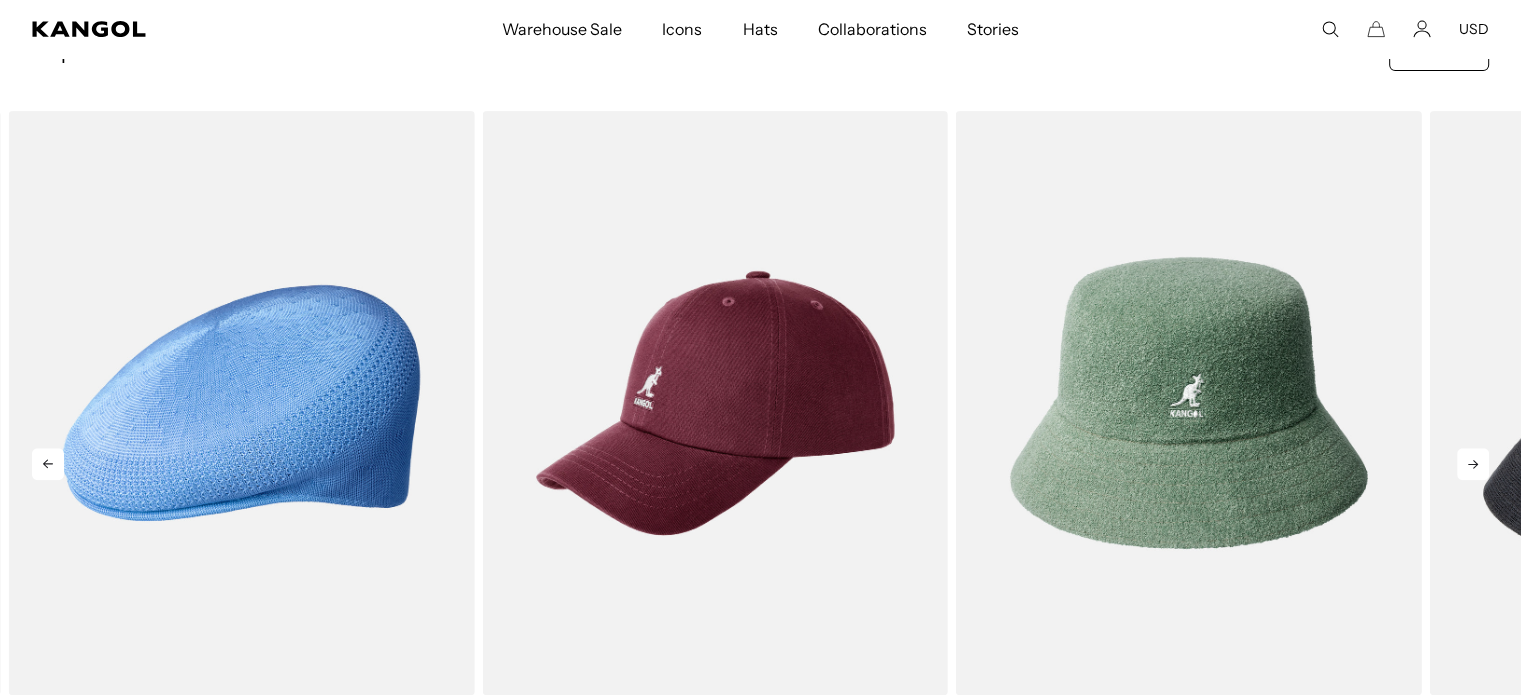 click 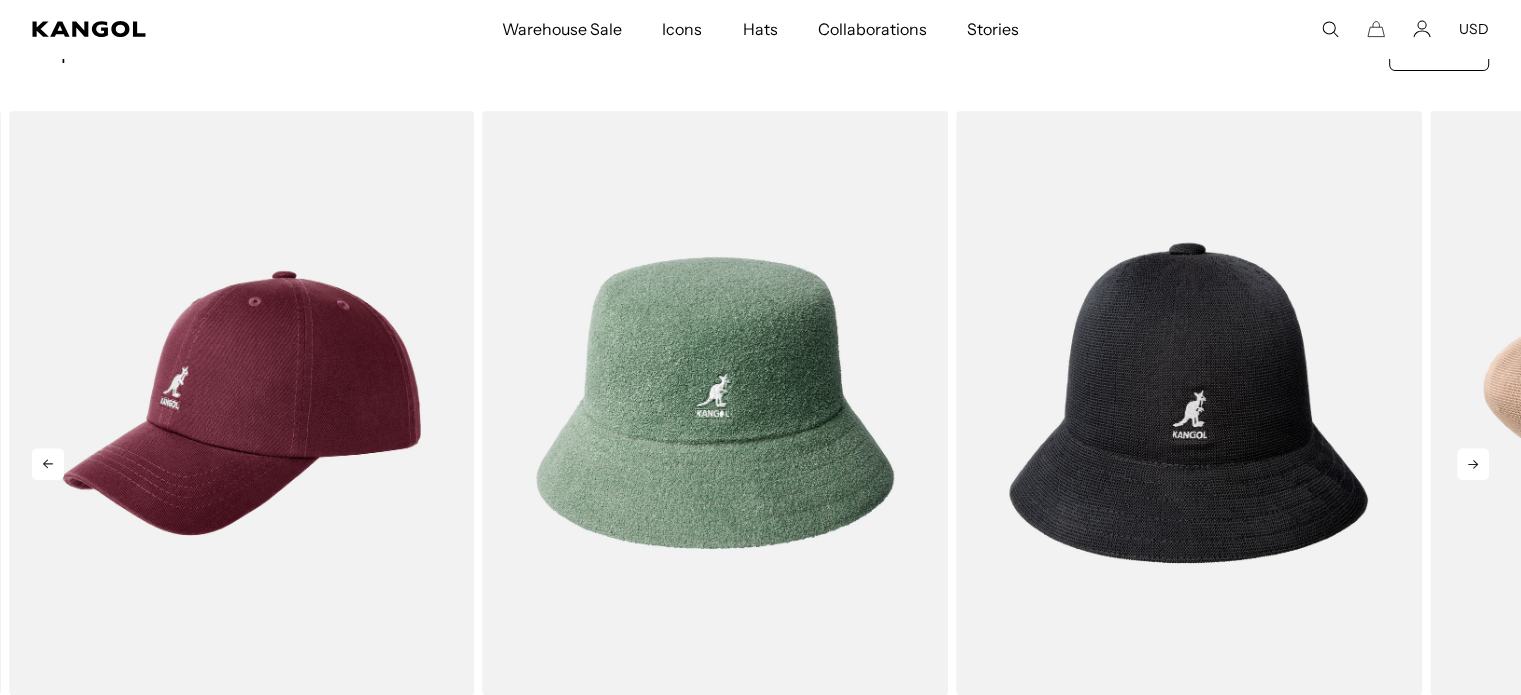 scroll, scrollTop: 0, scrollLeft: 412, axis: horizontal 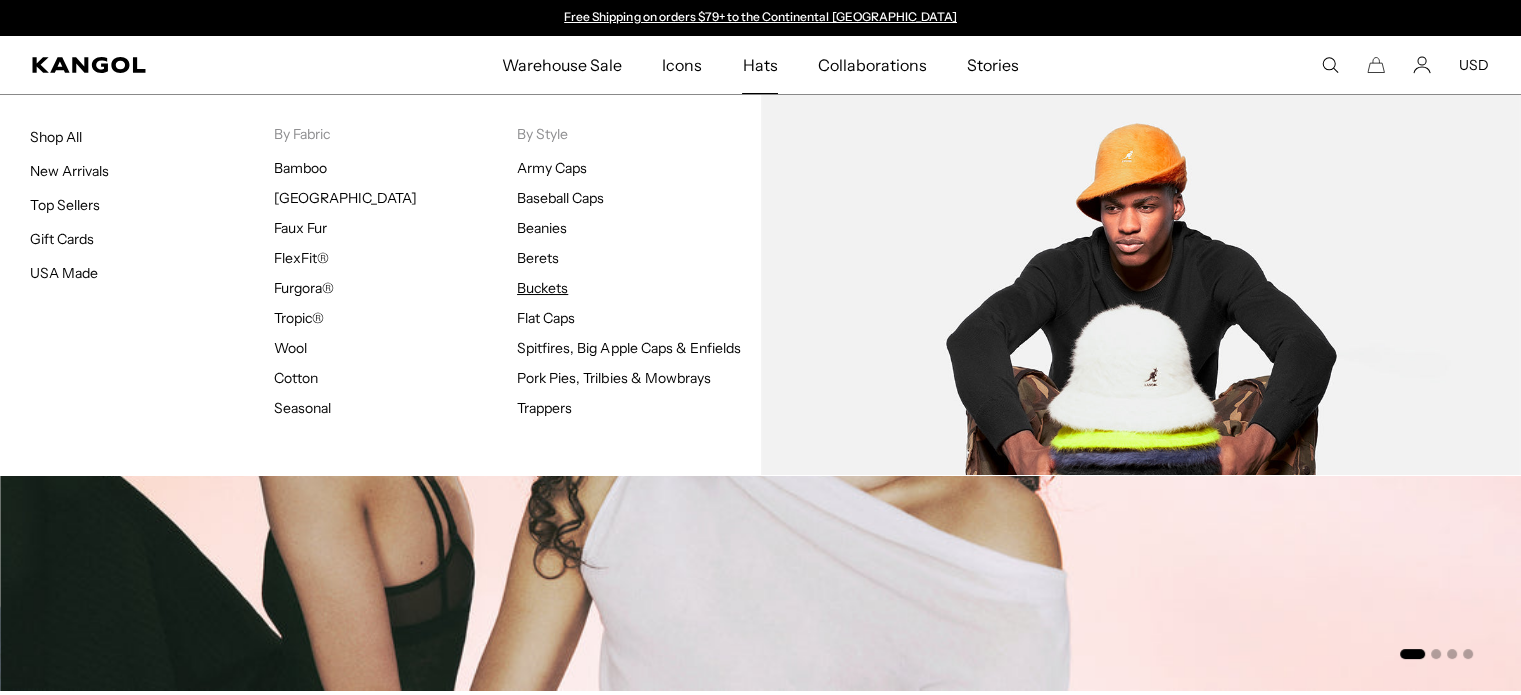 click on "Buckets" at bounding box center (542, 288) 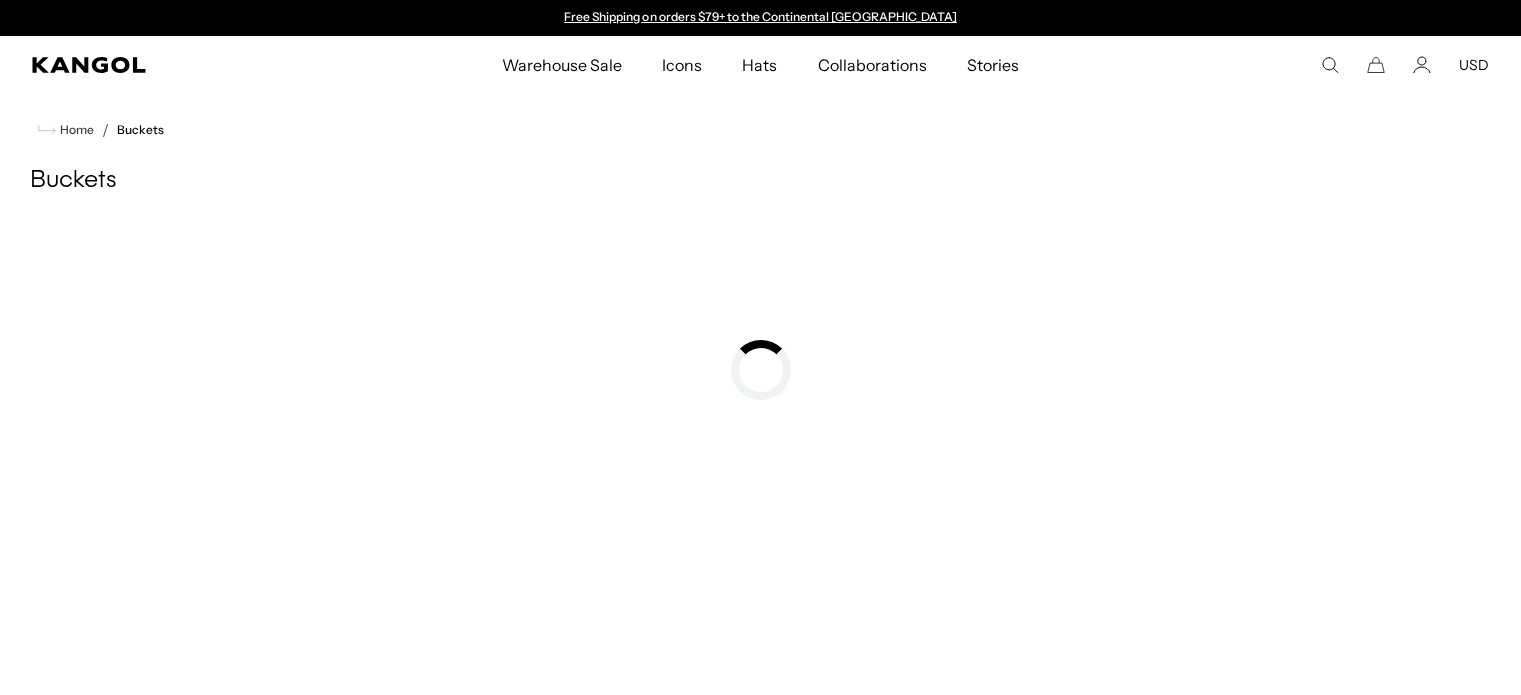 scroll, scrollTop: 0, scrollLeft: 0, axis: both 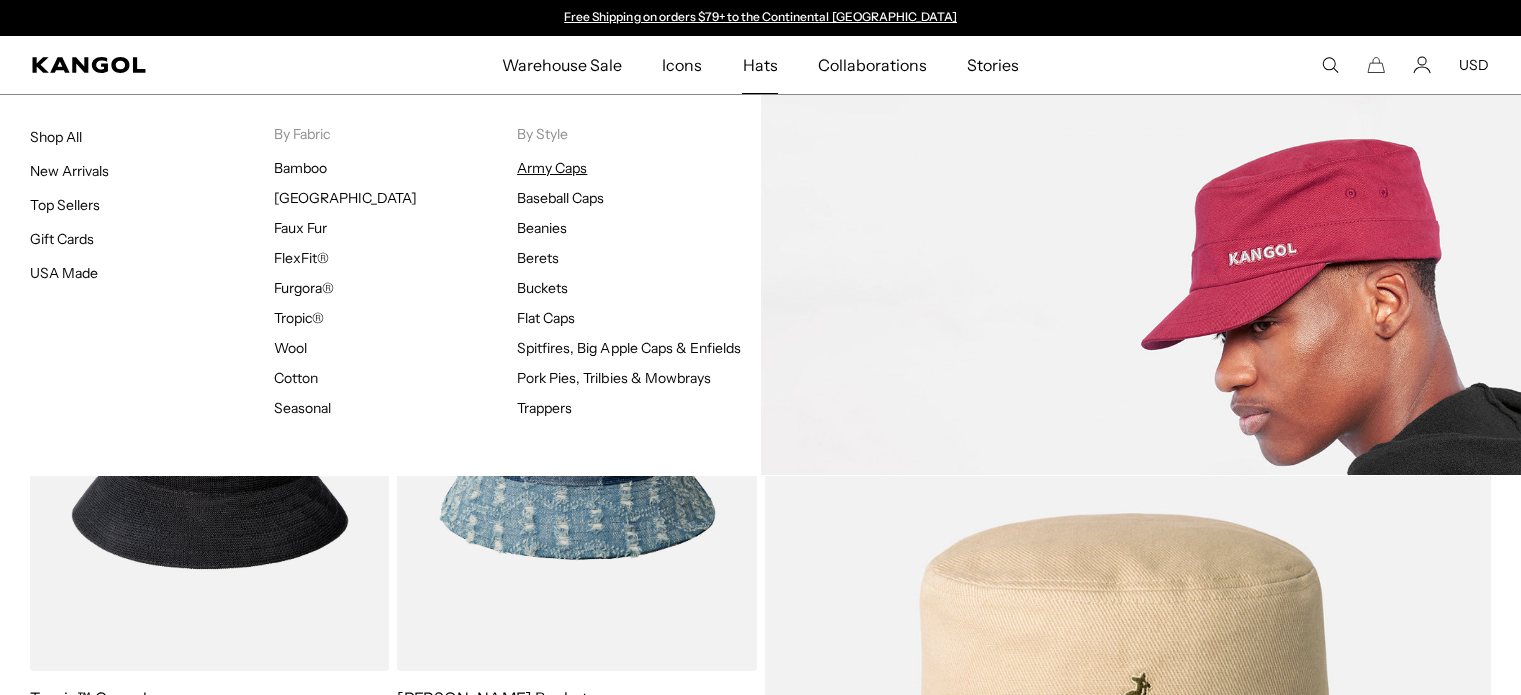 click on "Army Caps" at bounding box center [552, 168] 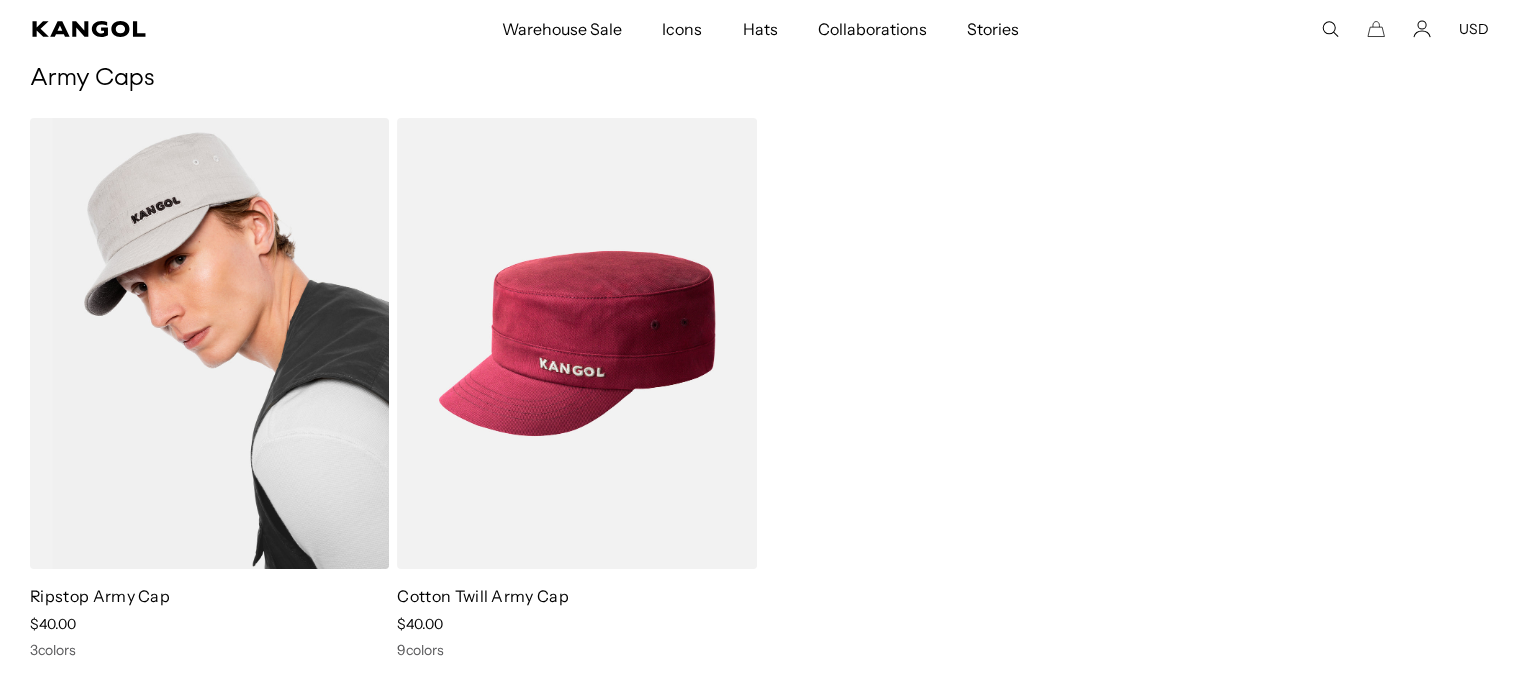scroll, scrollTop: 200, scrollLeft: 0, axis: vertical 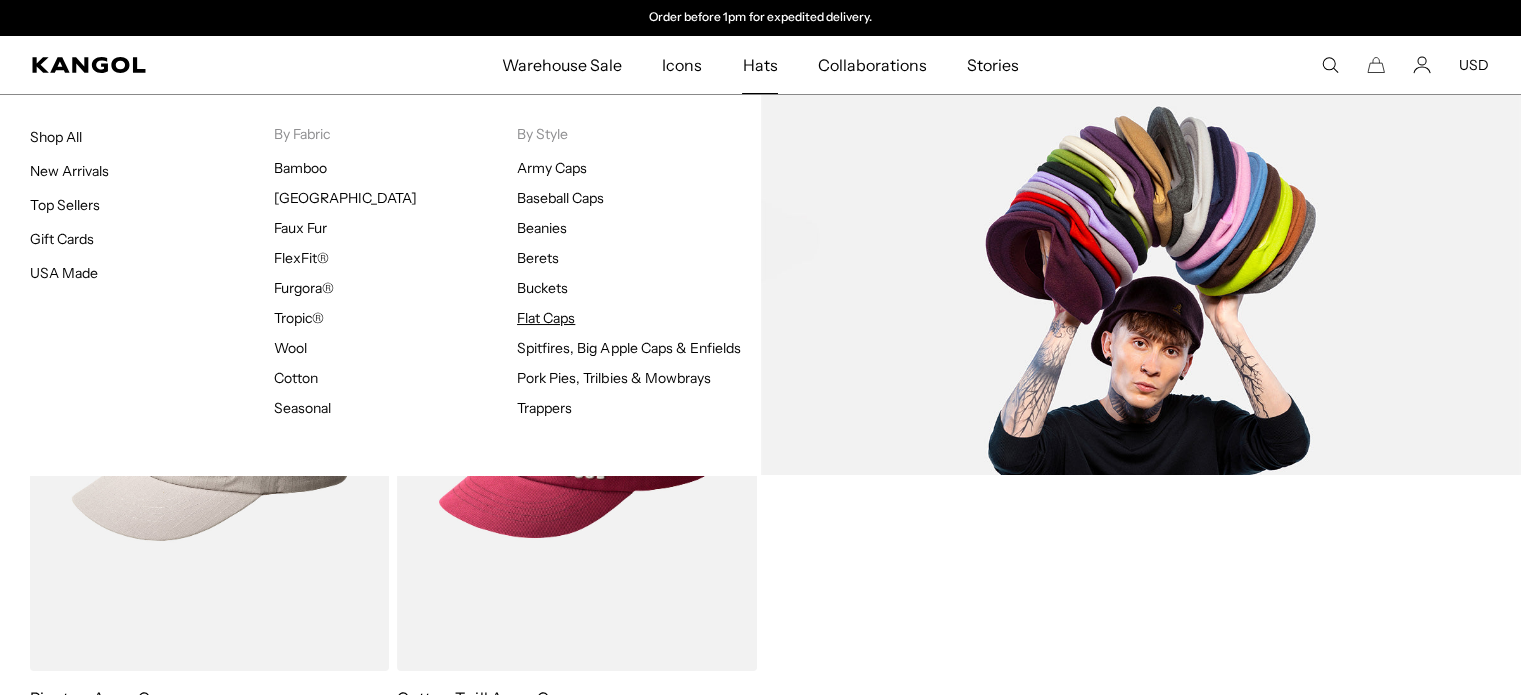 click on "Flat Caps" at bounding box center (546, 318) 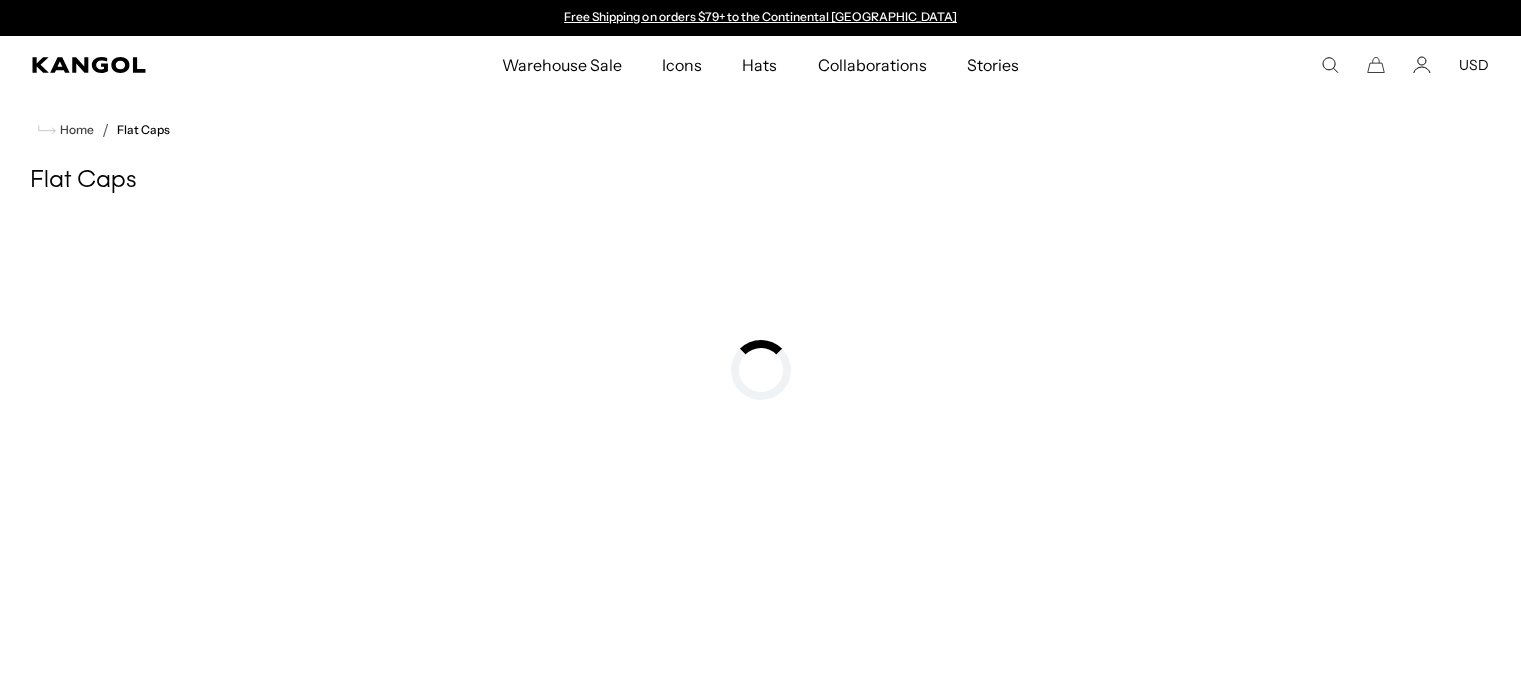 scroll, scrollTop: 0, scrollLeft: 0, axis: both 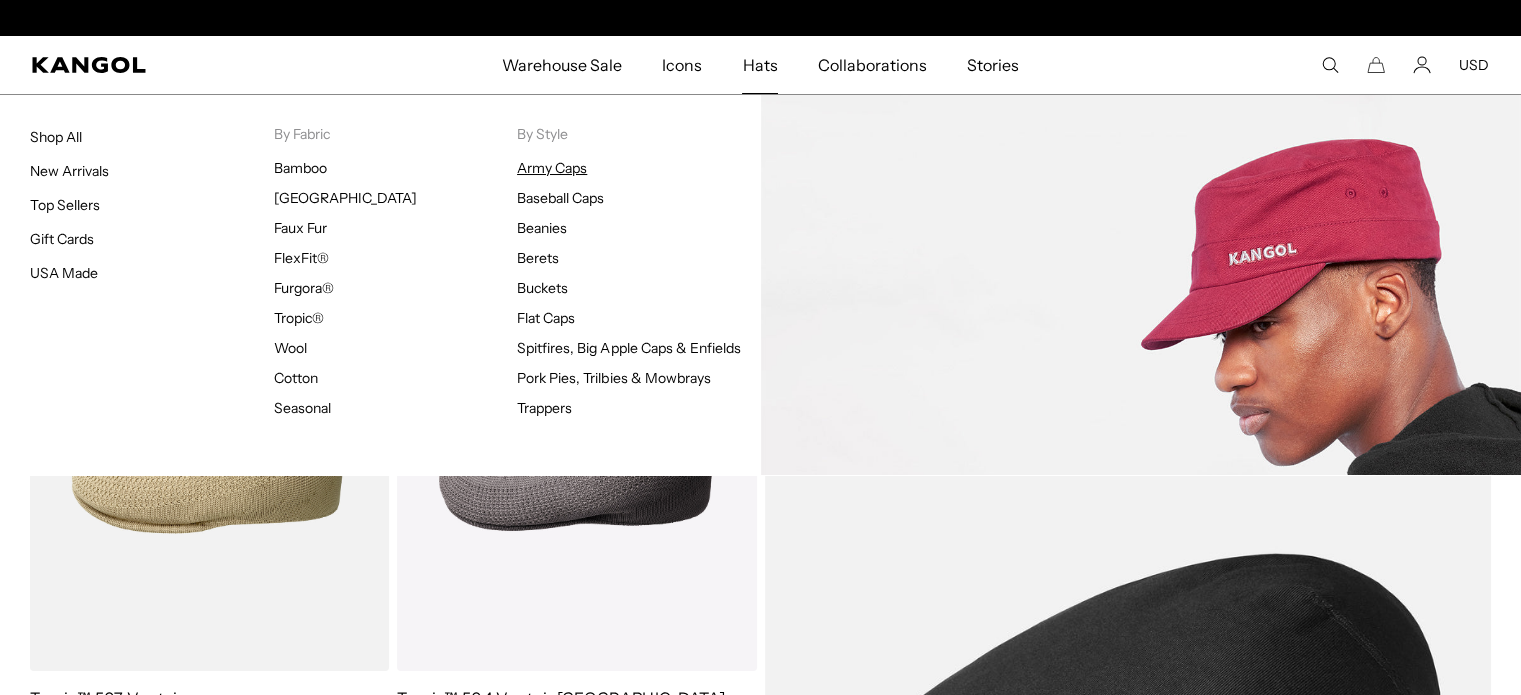 click on "Army Caps" at bounding box center (552, 168) 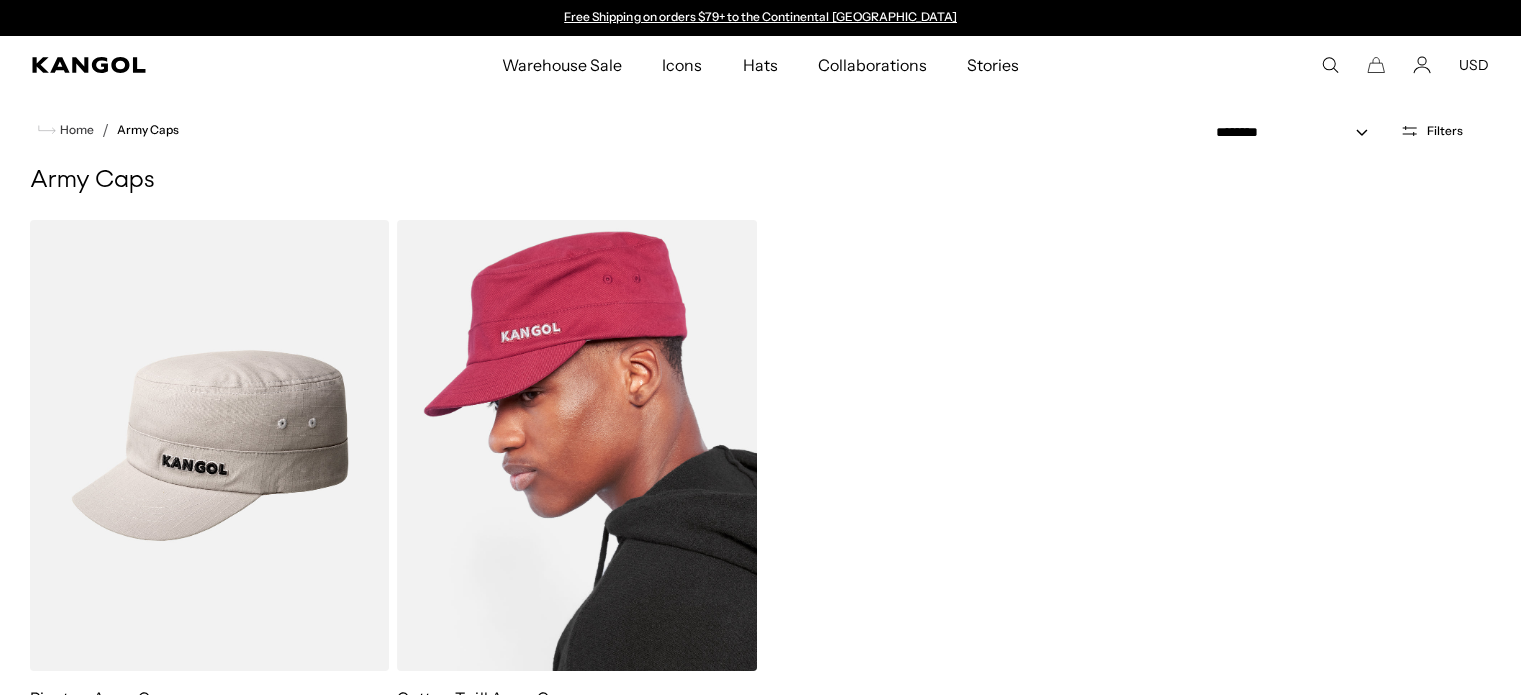 scroll, scrollTop: 0, scrollLeft: 0, axis: both 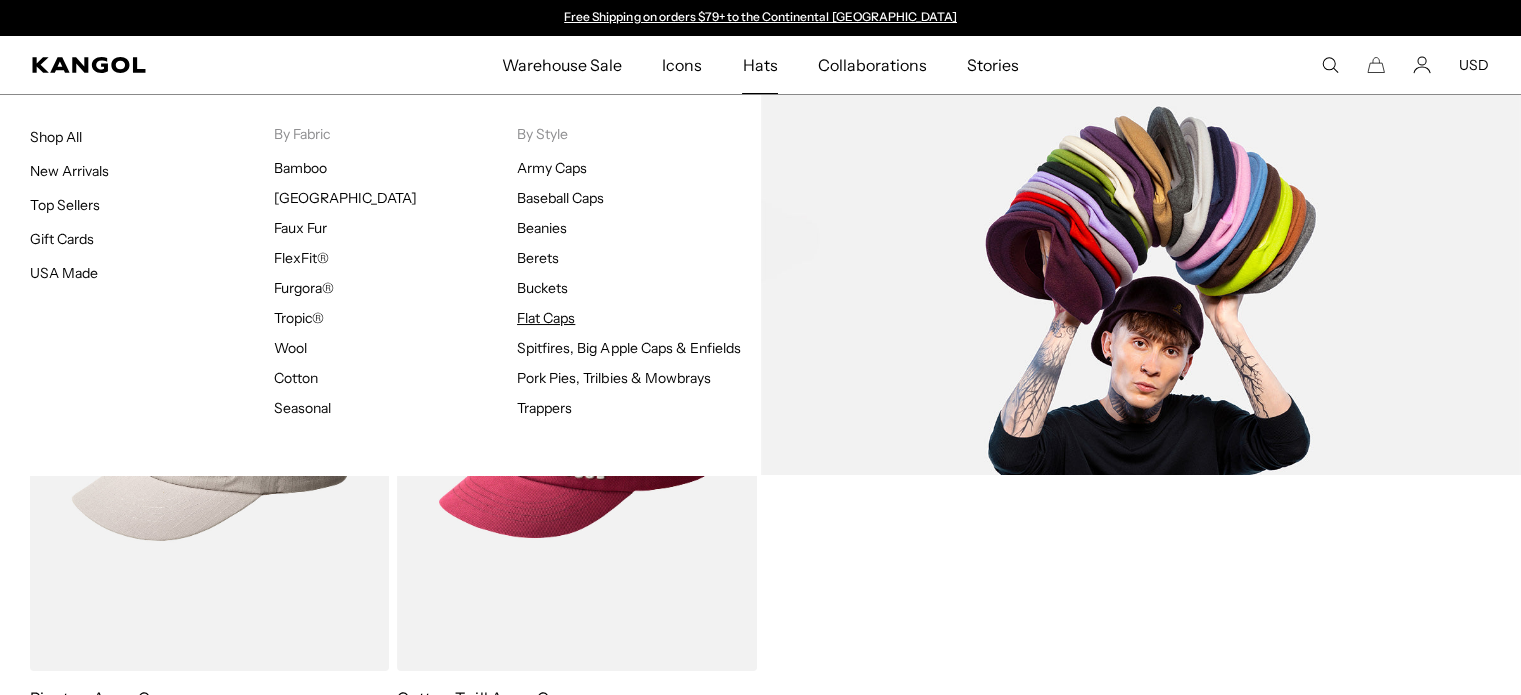 click on "Flat Caps" at bounding box center (546, 318) 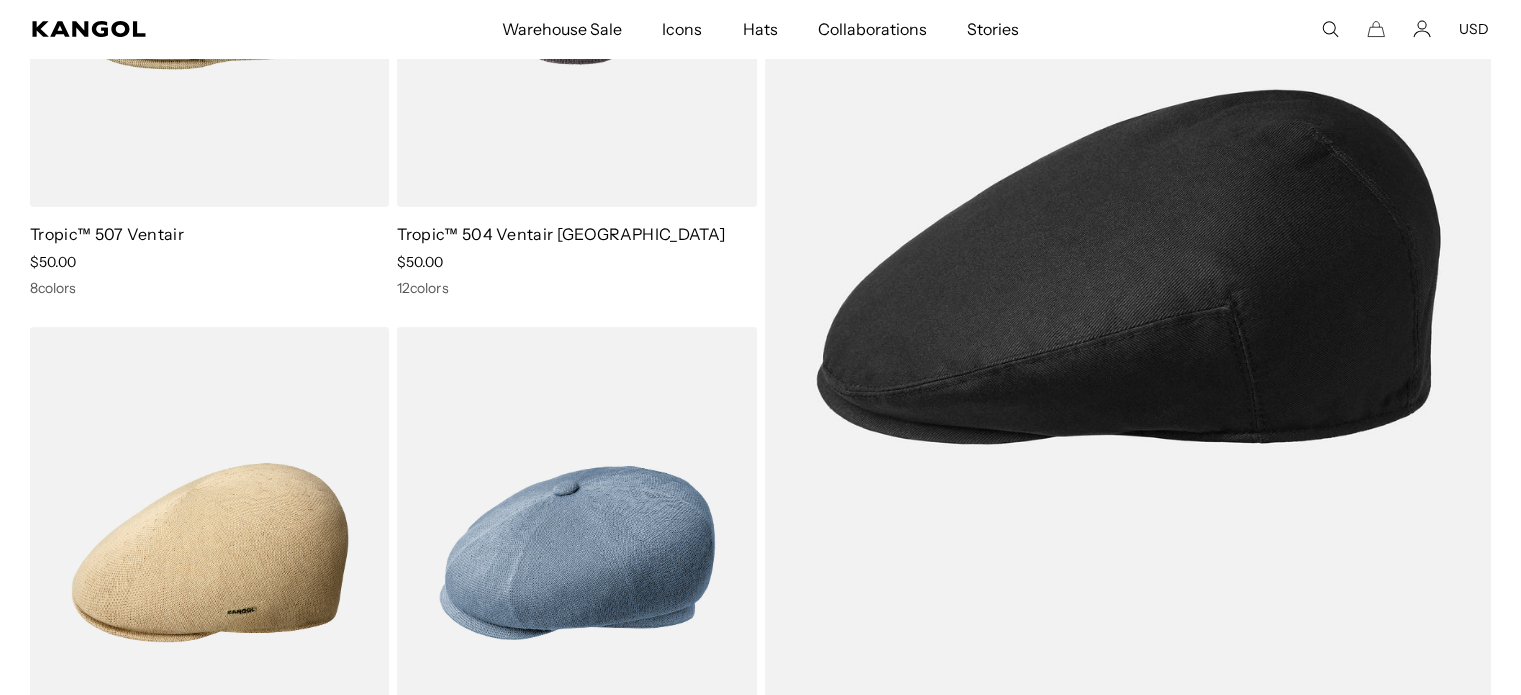 scroll, scrollTop: 600, scrollLeft: 0, axis: vertical 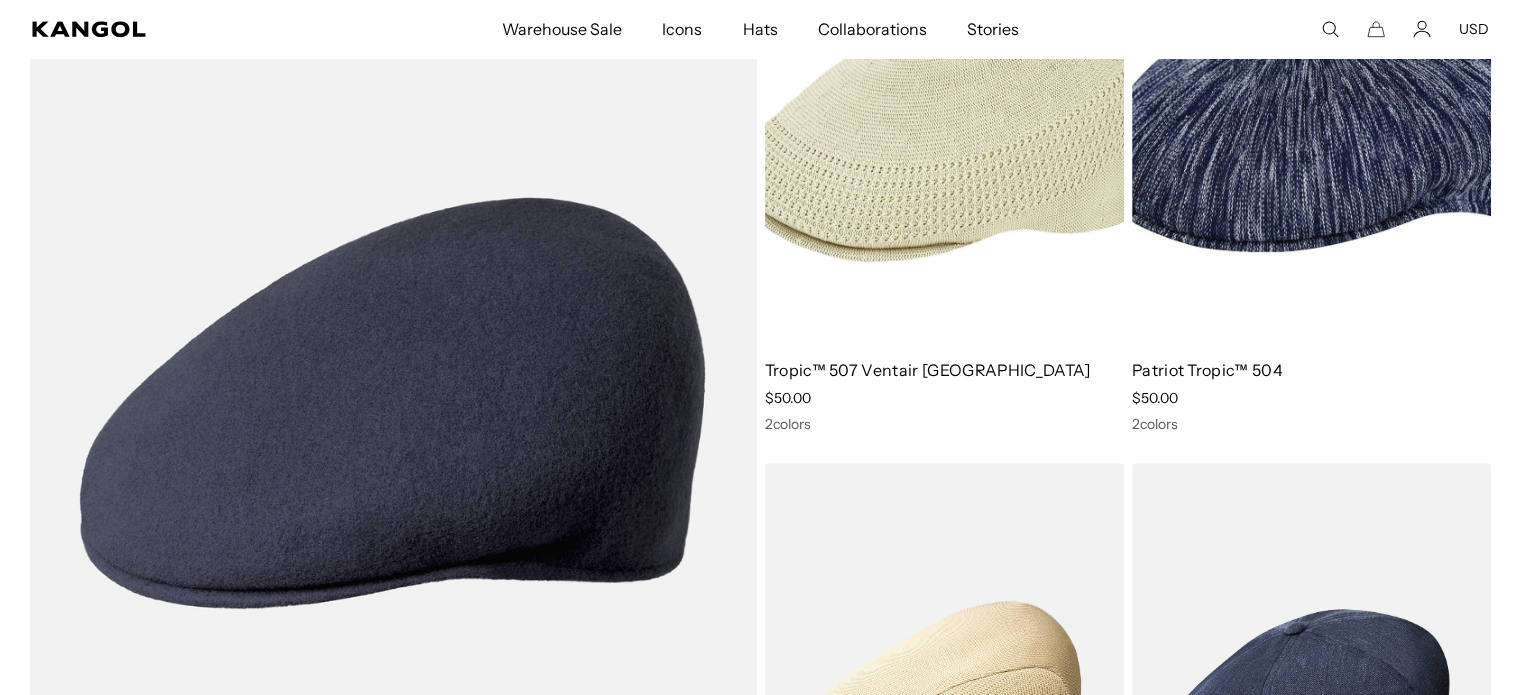 click at bounding box center [944, 117] 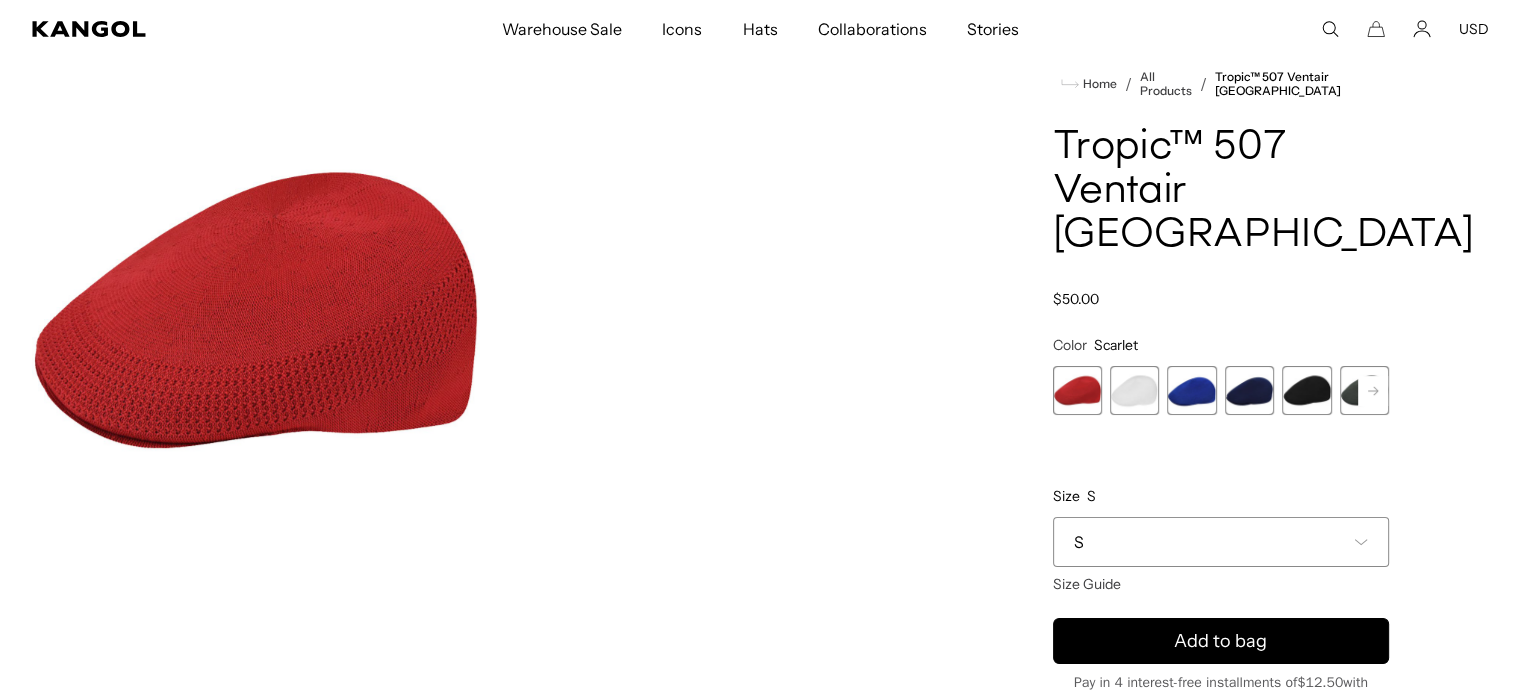 scroll, scrollTop: 0, scrollLeft: 0, axis: both 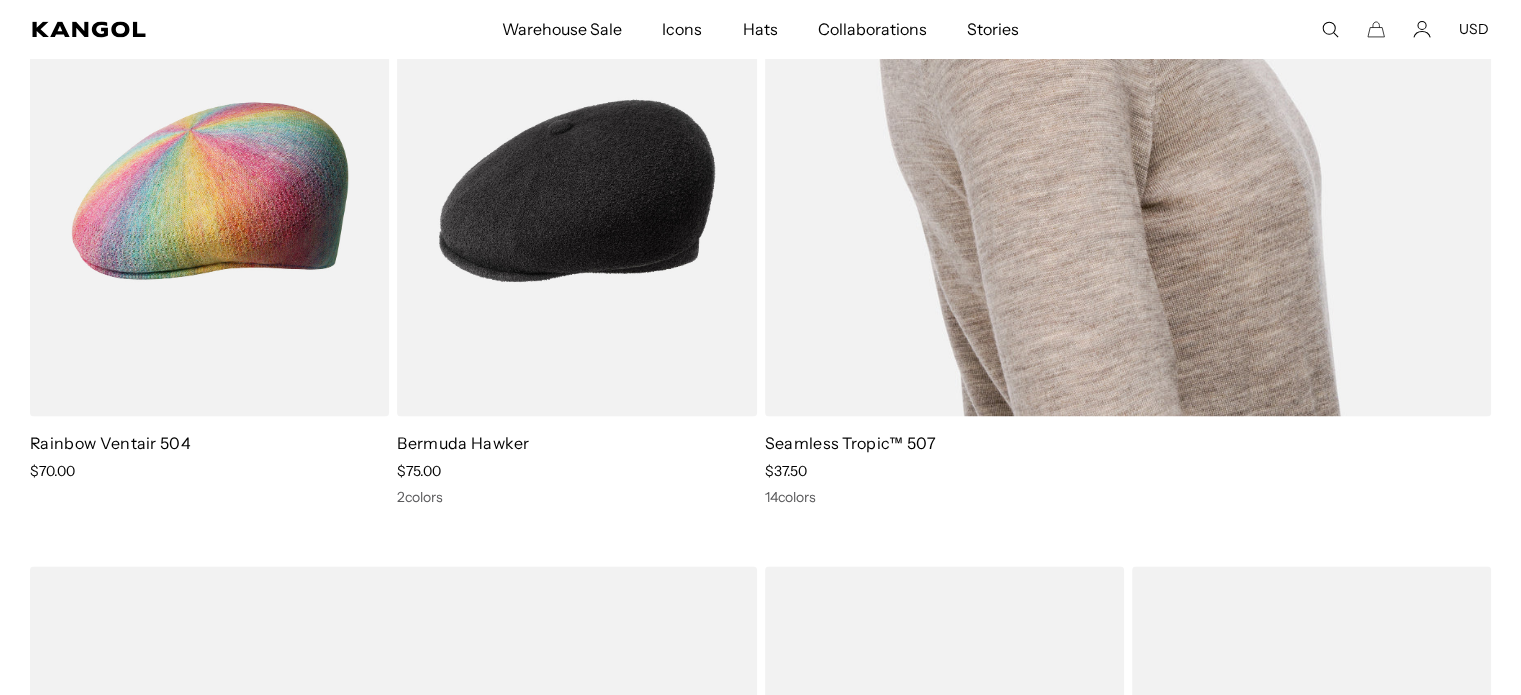 click at bounding box center (1128, -95) 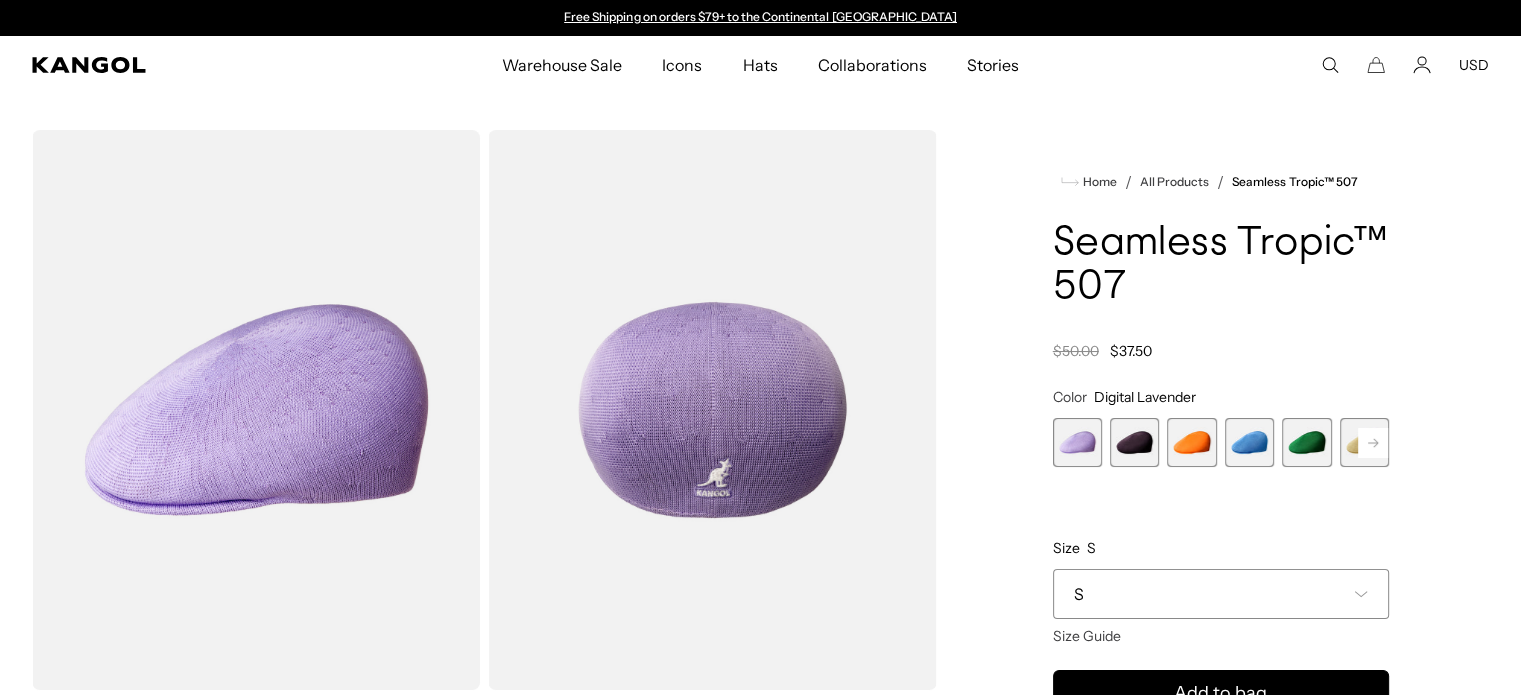 scroll, scrollTop: 0, scrollLeft: 0, axis: both 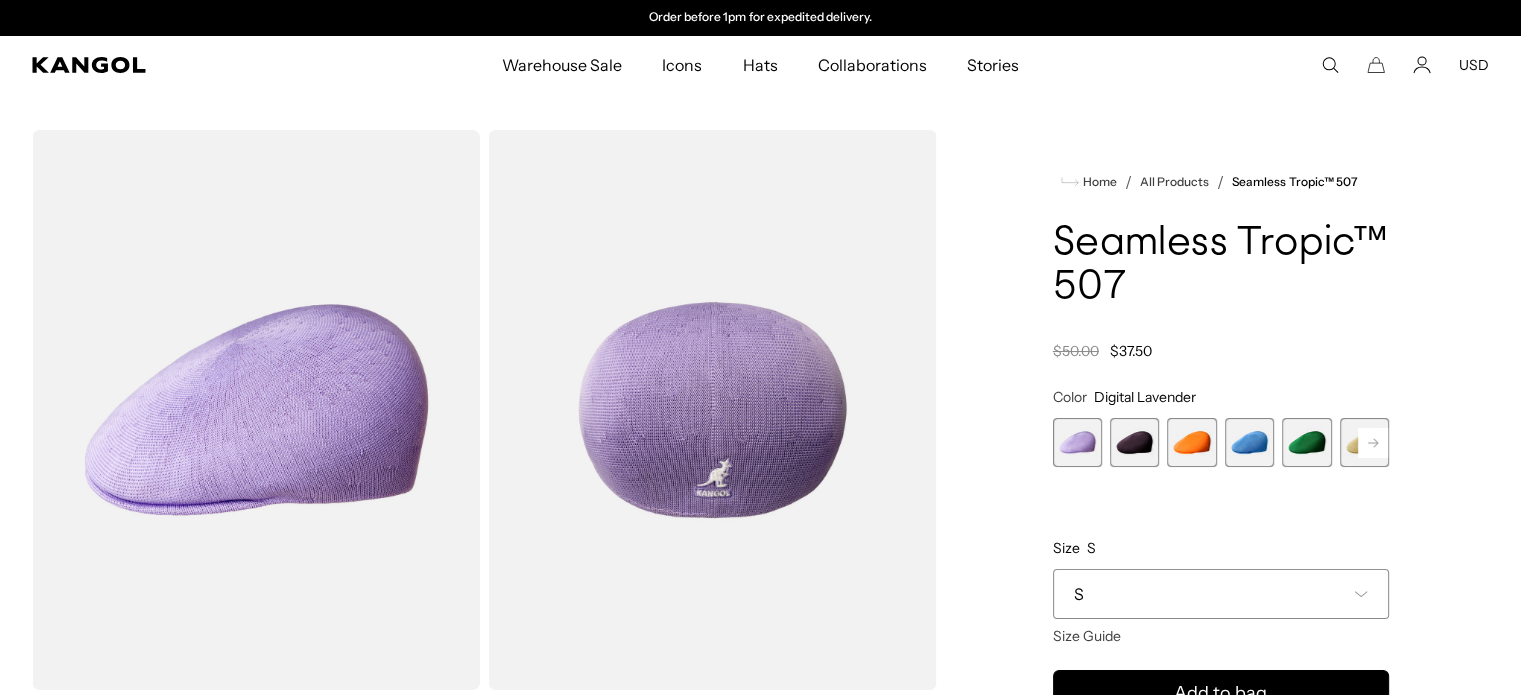 click at bounding box center [256, 410] 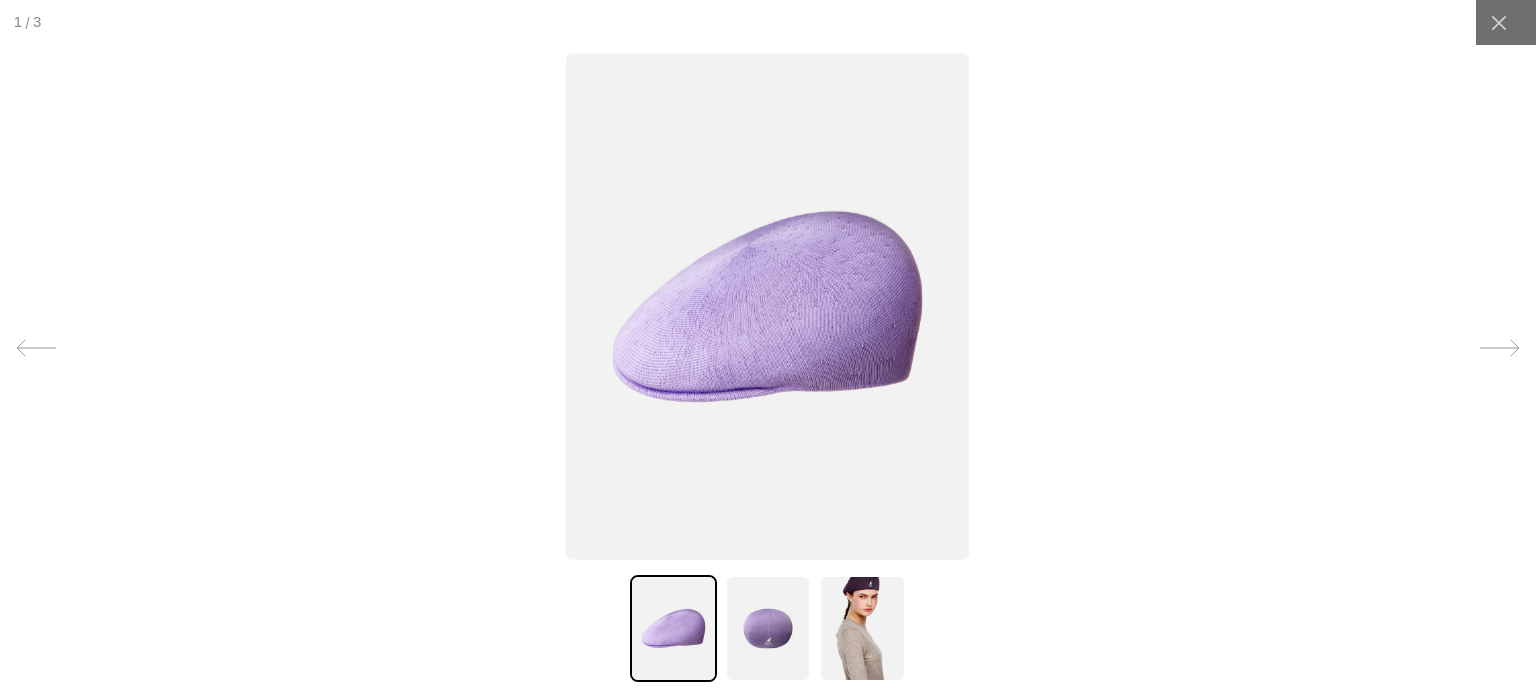 click at bounding box center [767, 306] 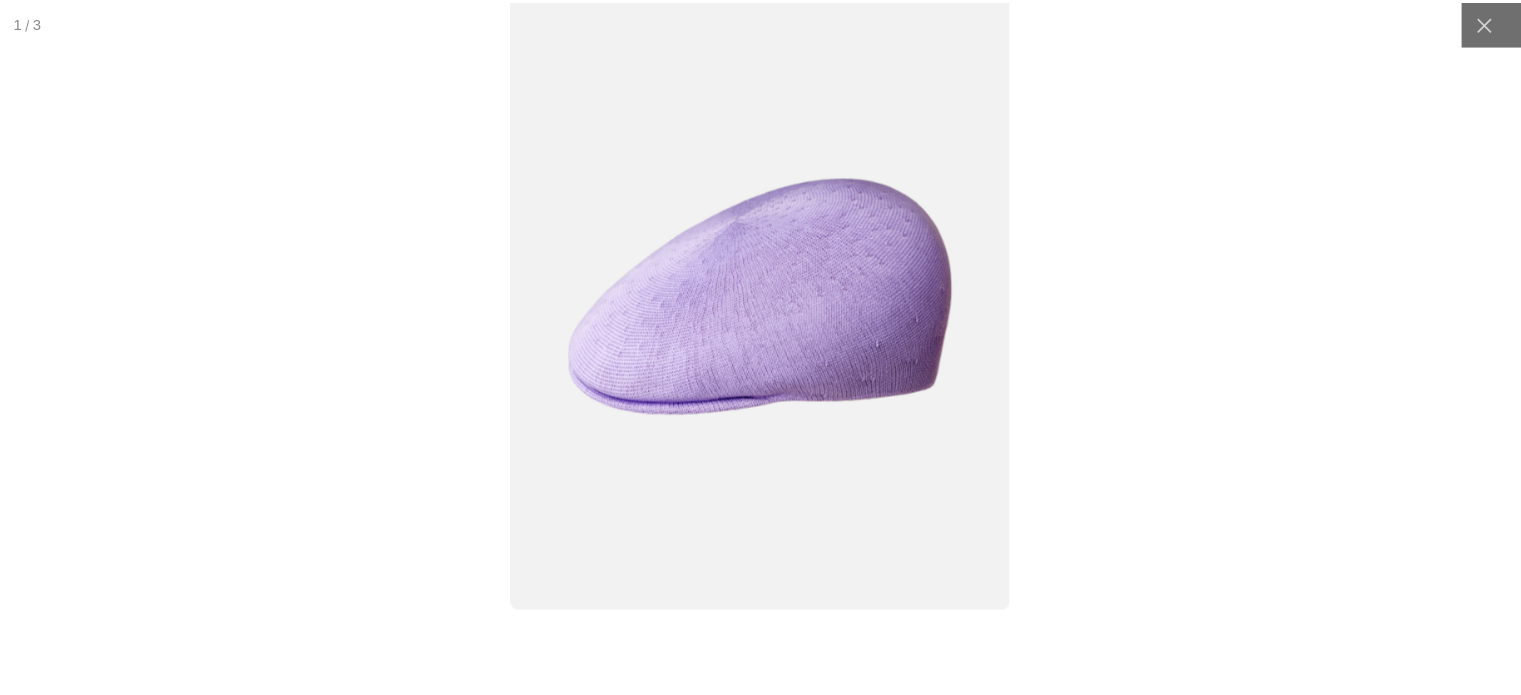 scroll, scrollTop: 0, scrollLeft: 0, axis: both 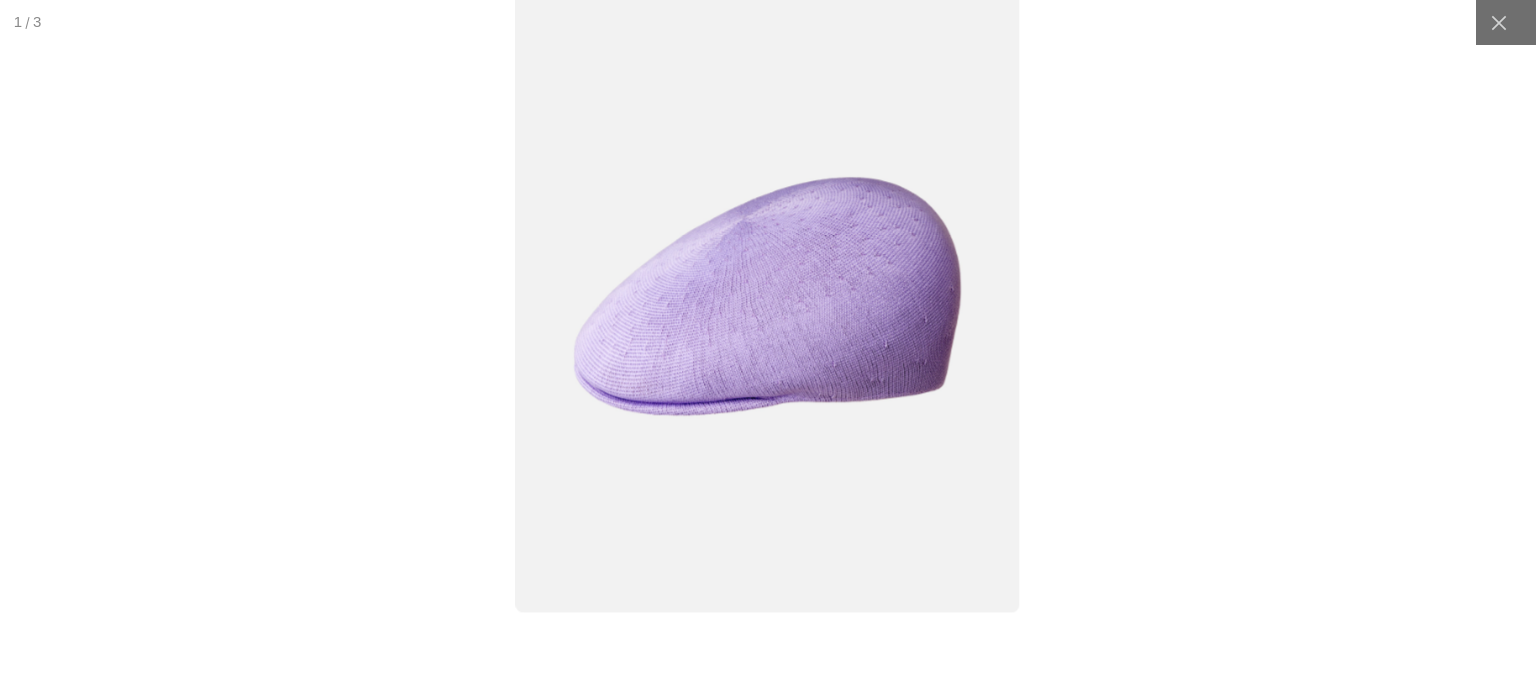 click at bounding box center [768, 296] 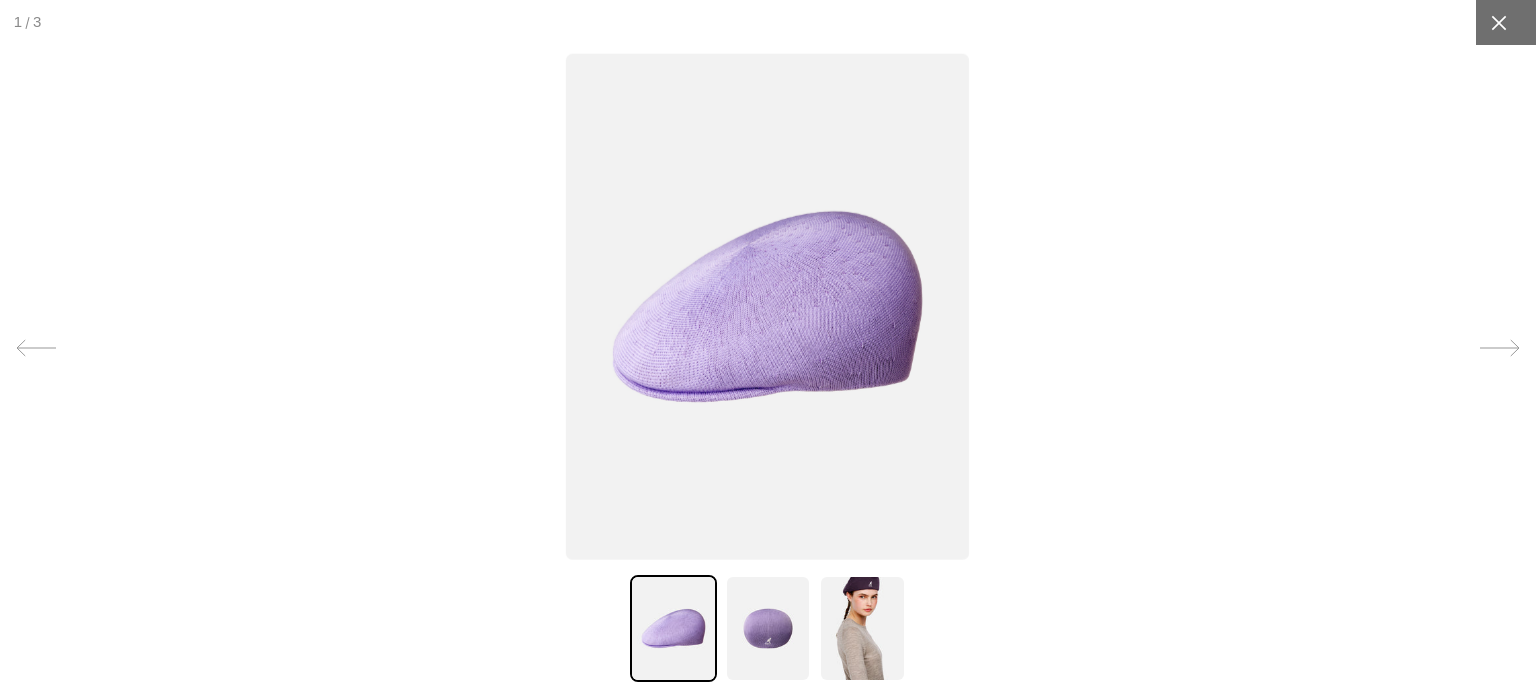 click at bounding box center [1498, 22] 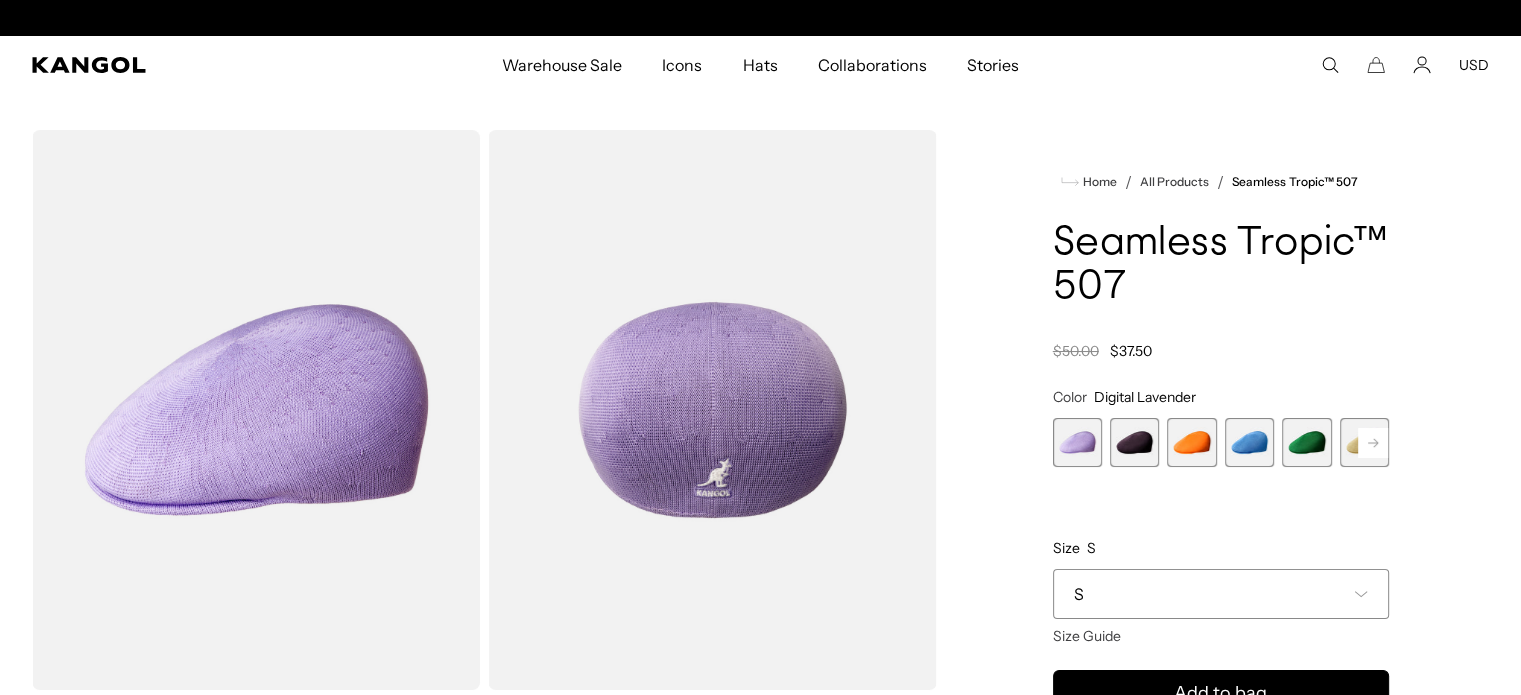 scroll, scrollTop: 0, scrollLeft: 412, axis: horizontal 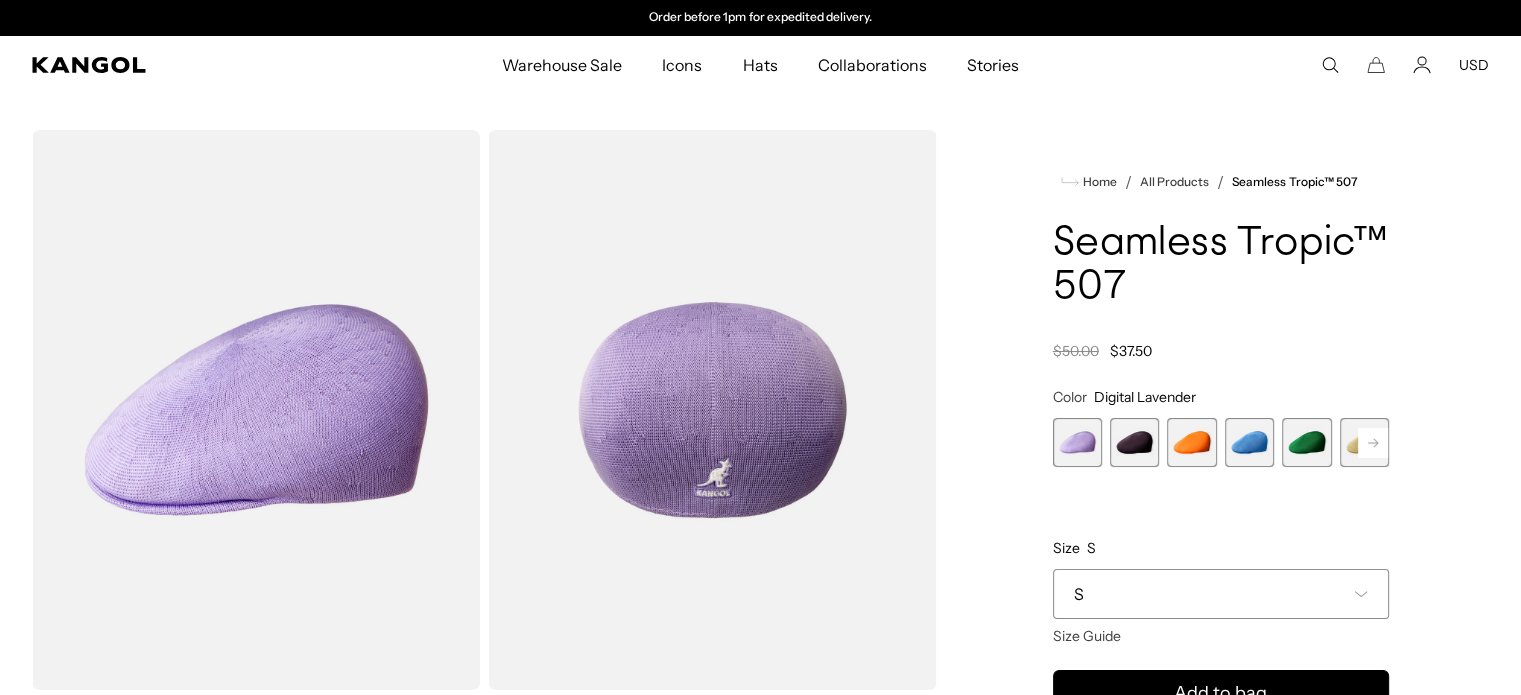 click at bounding box center [1191, 442] 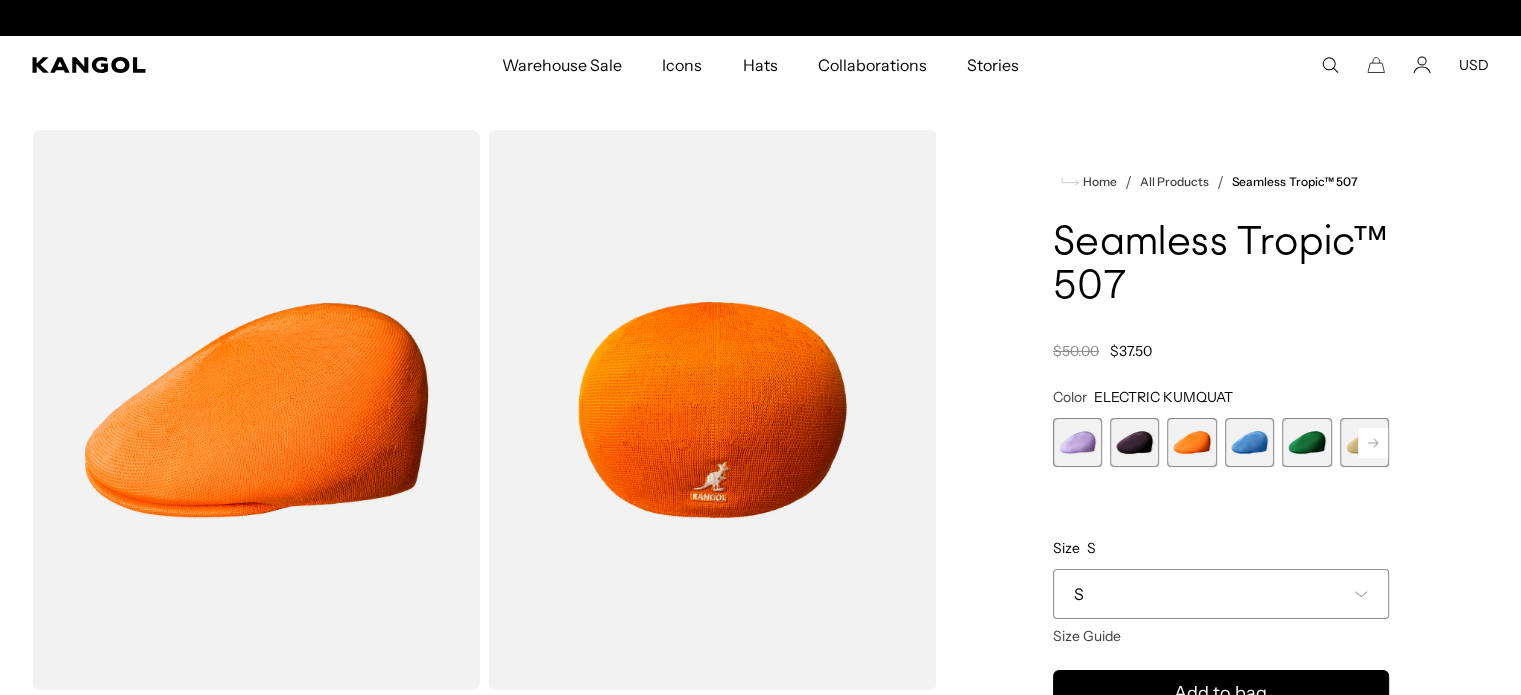 scroll, scrollTop: 0, scrollLeft: 412, axis: horizontal 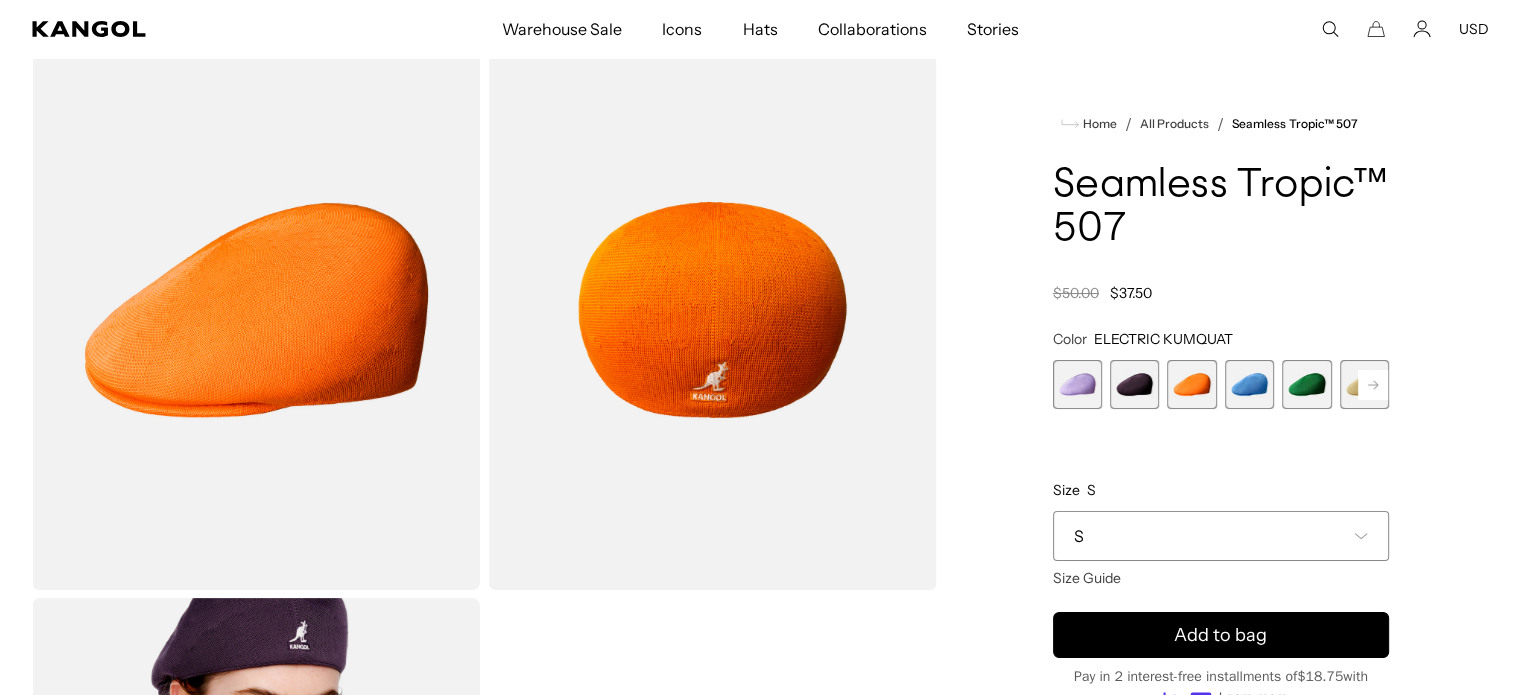 click at bounding box center (1134, 384) 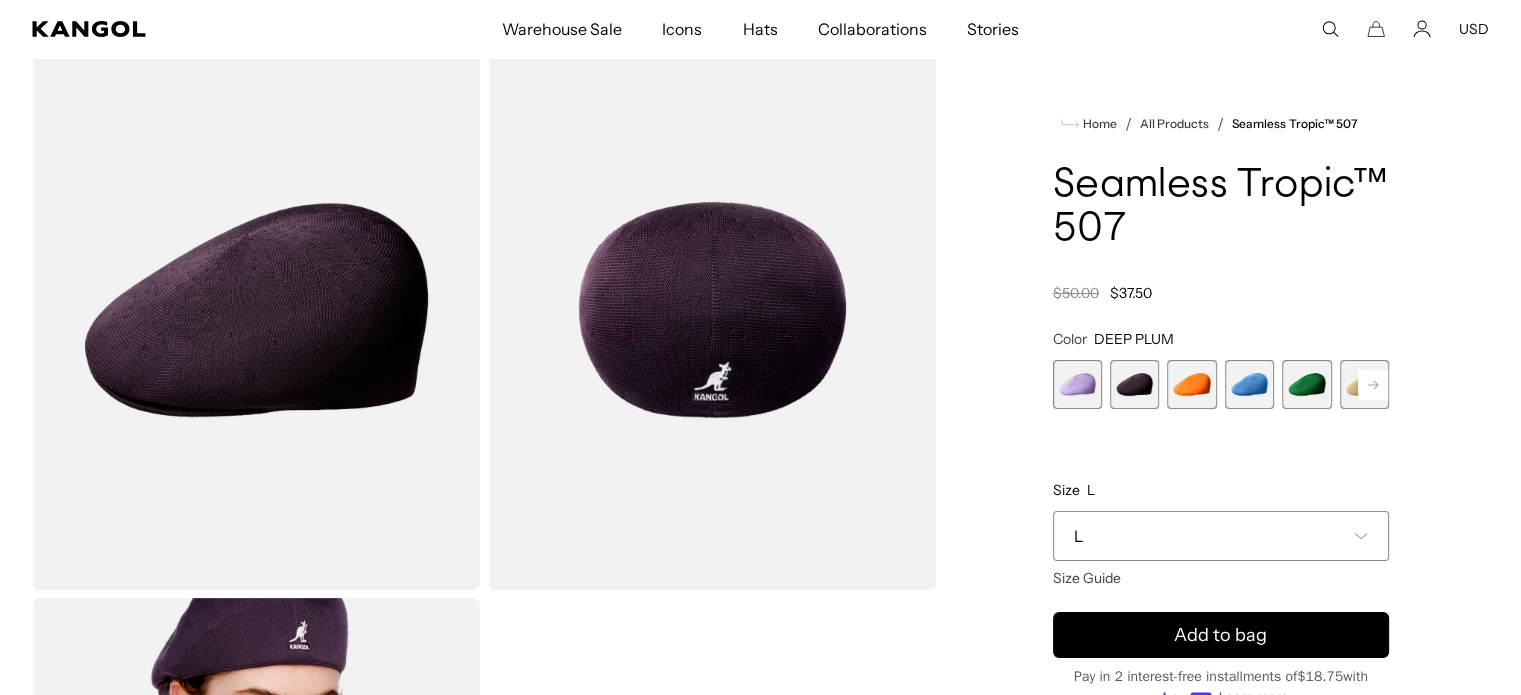 scroll, scrollTop: 0, scrollLeft: 412, axis: horizontal 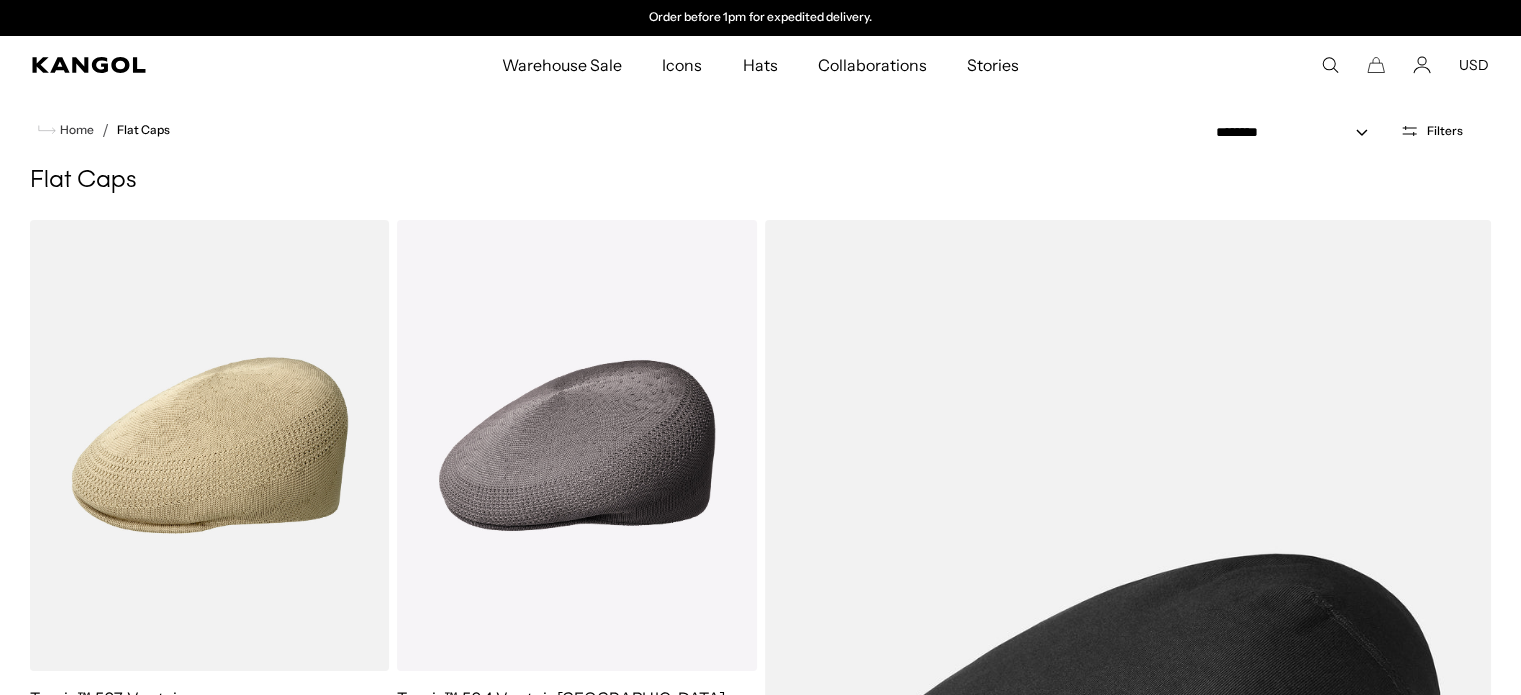 click on "Filters" at bounding box center [1431, 131] 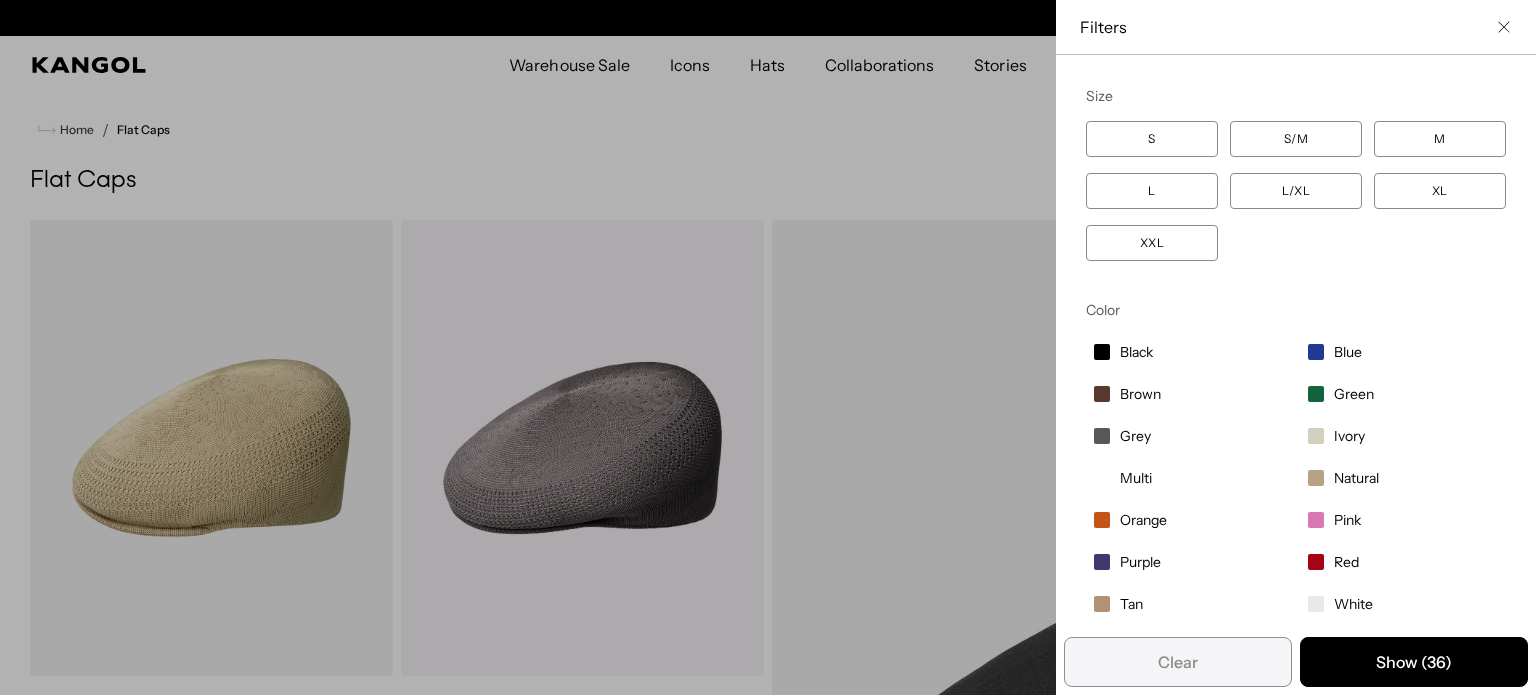 scroll, scrollTop: 0, scrollLeft: 0, axis: both 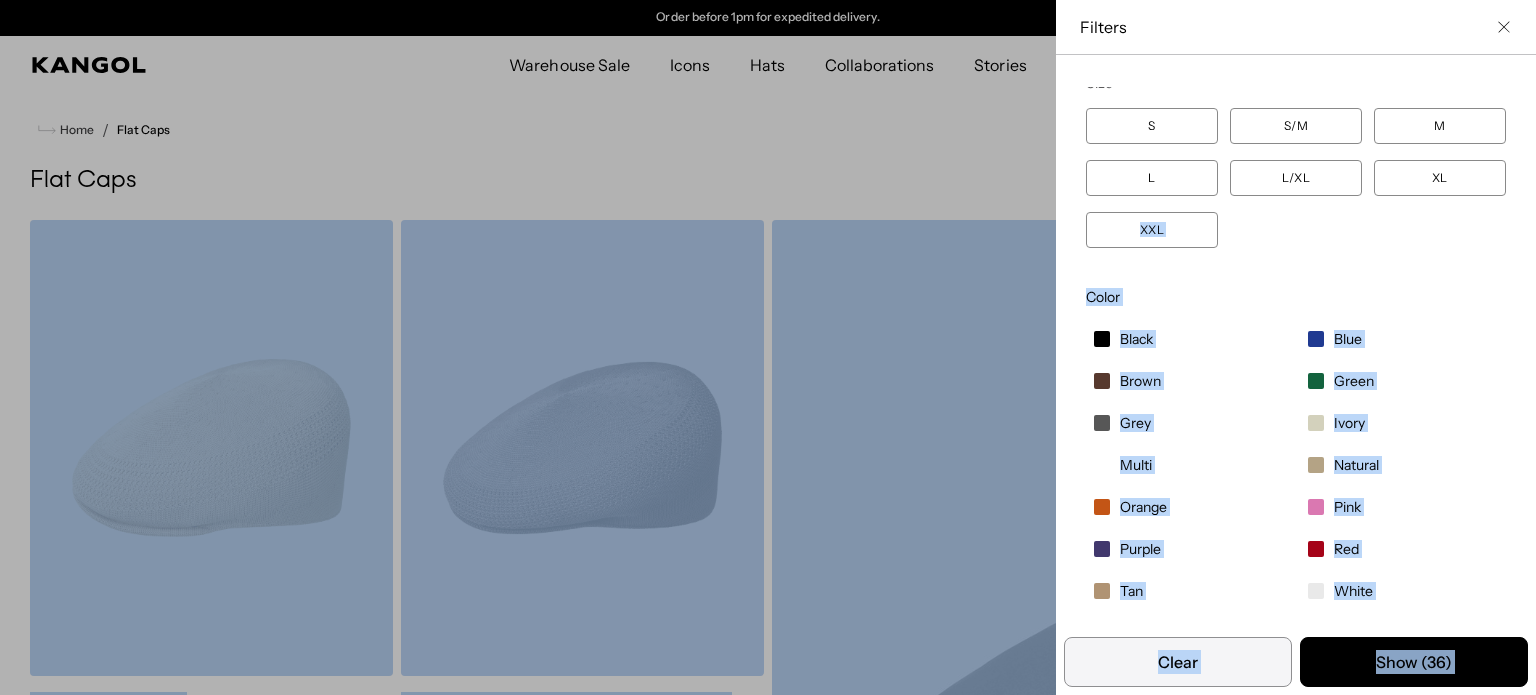 drag, startPoint x: 1520, startPoint y: 326, endPoint x: 1516, endPoint y: 157, distance: 169.04733 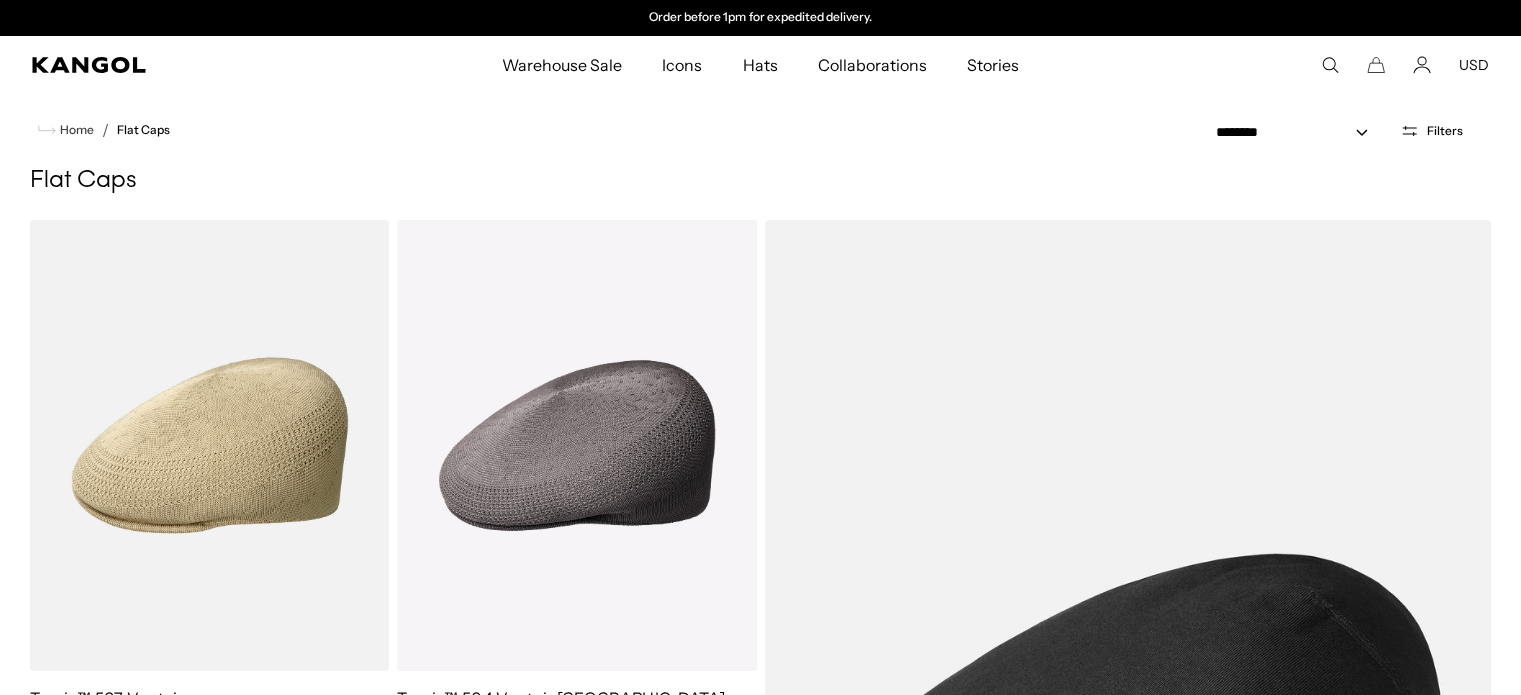 click on "Home
/
Flat Caps" at bounding box center (760, 130) 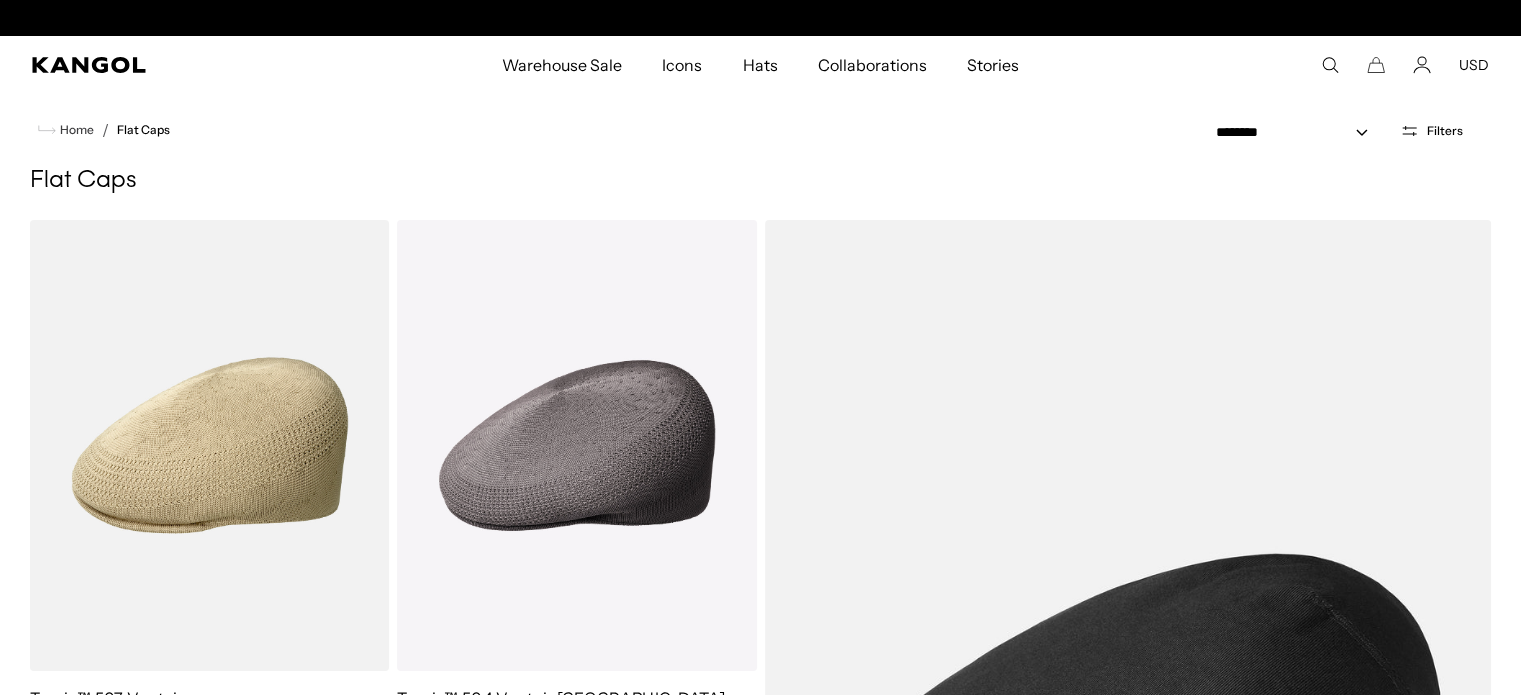 scroll, scrollTop: 0, scrollLeft: 0, axis: both 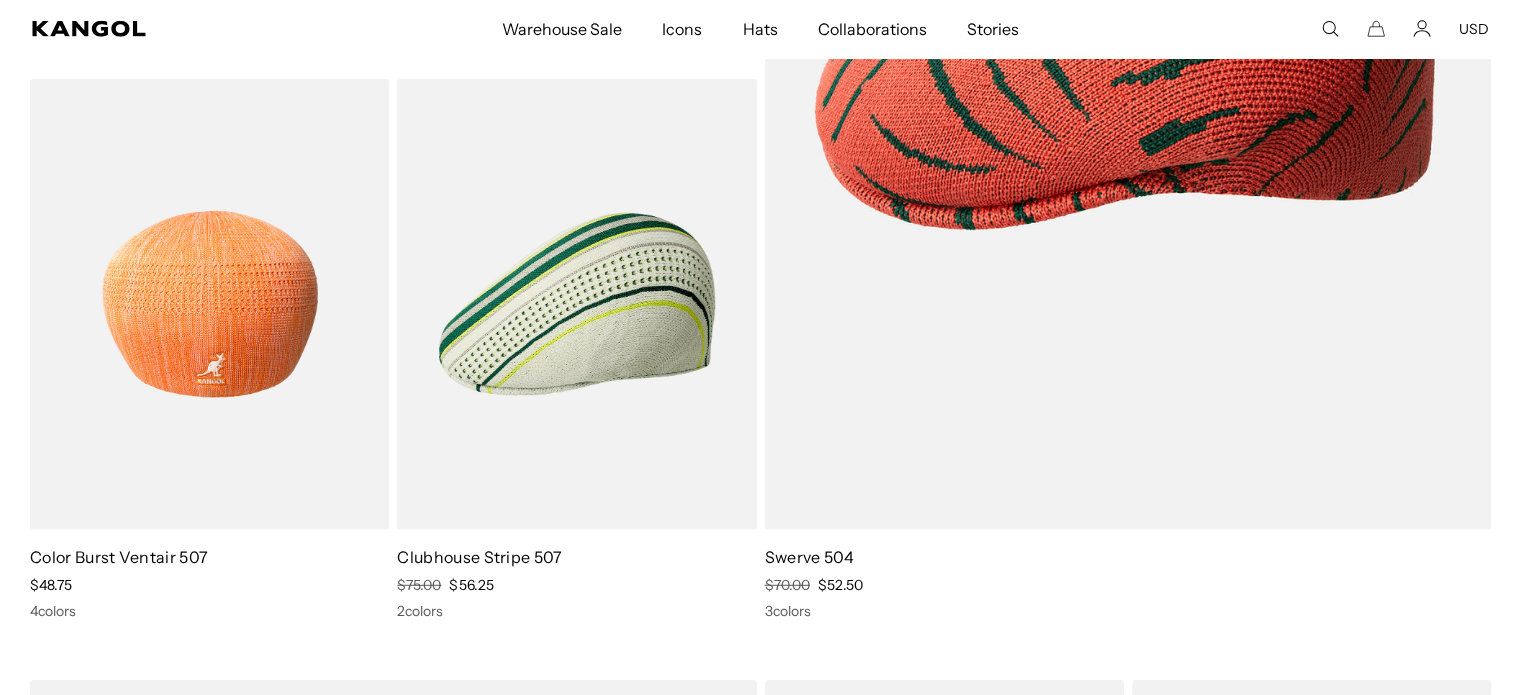 click at bounding box center (209, 304) 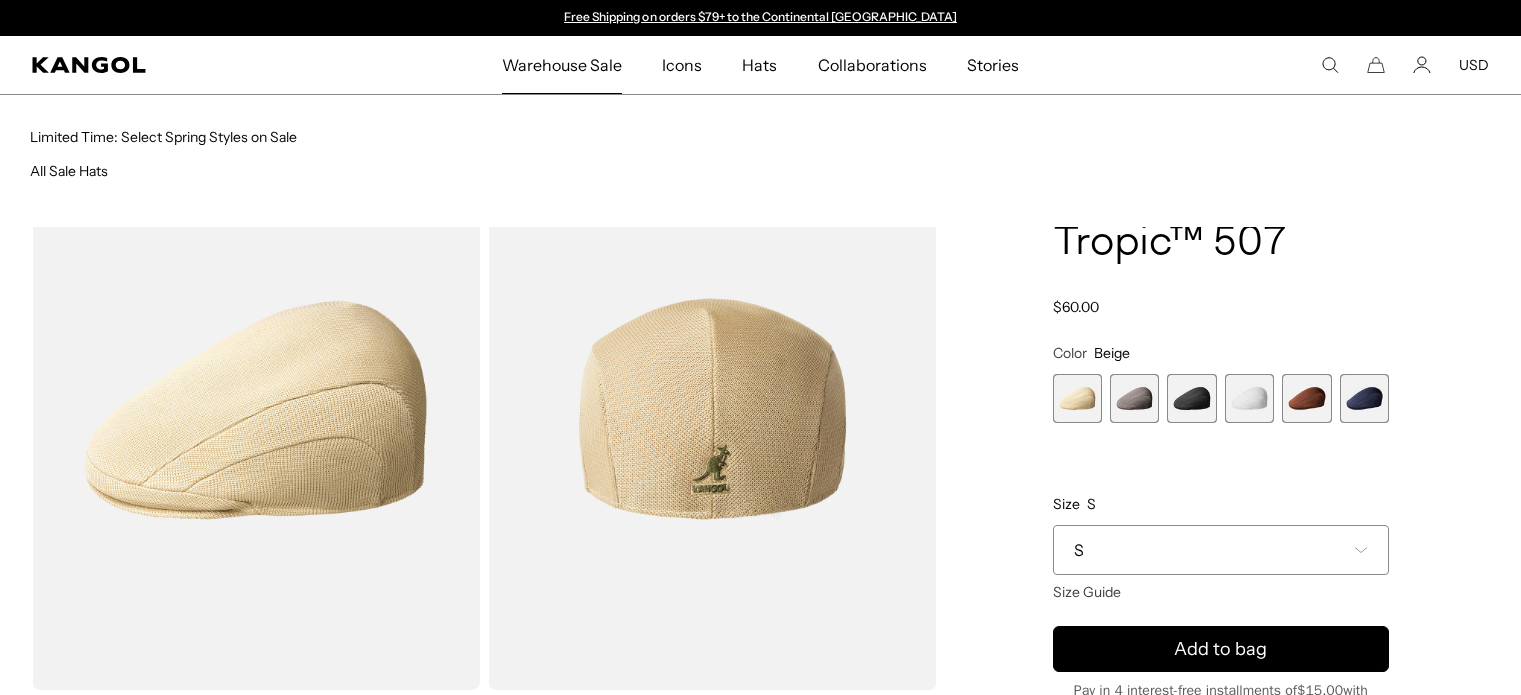 scroll, scrollTop: 0, scrollLeft: 0, axis: both 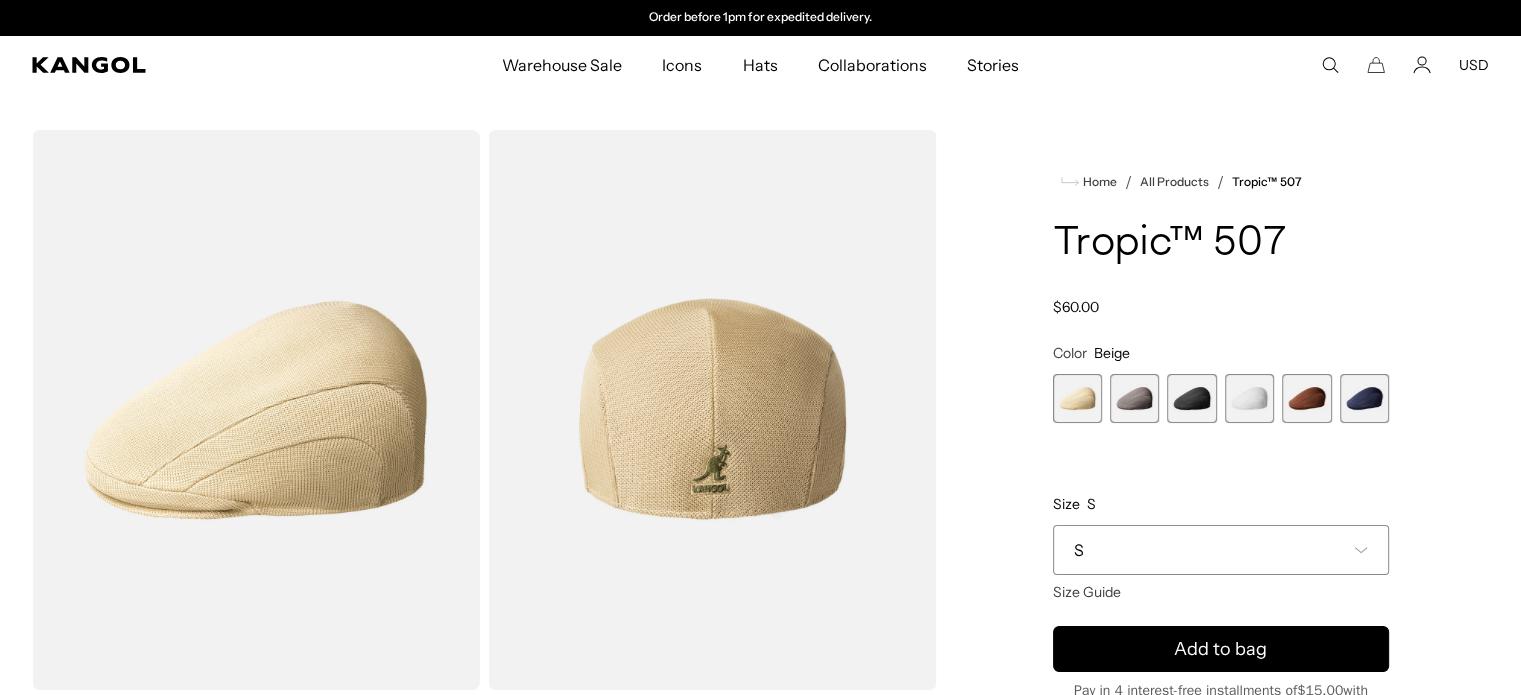 click at bounding box center (1134, 398) 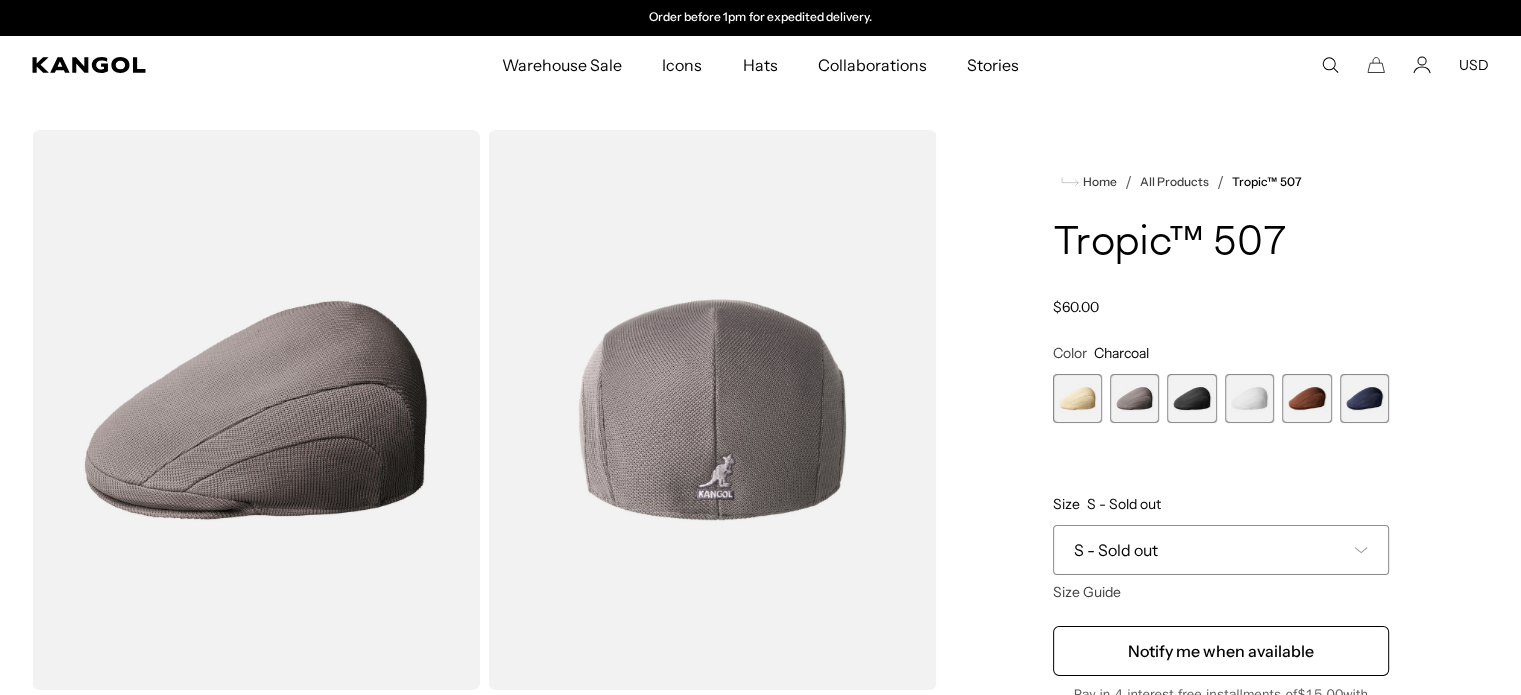 click at bounding box center [1191, 398] 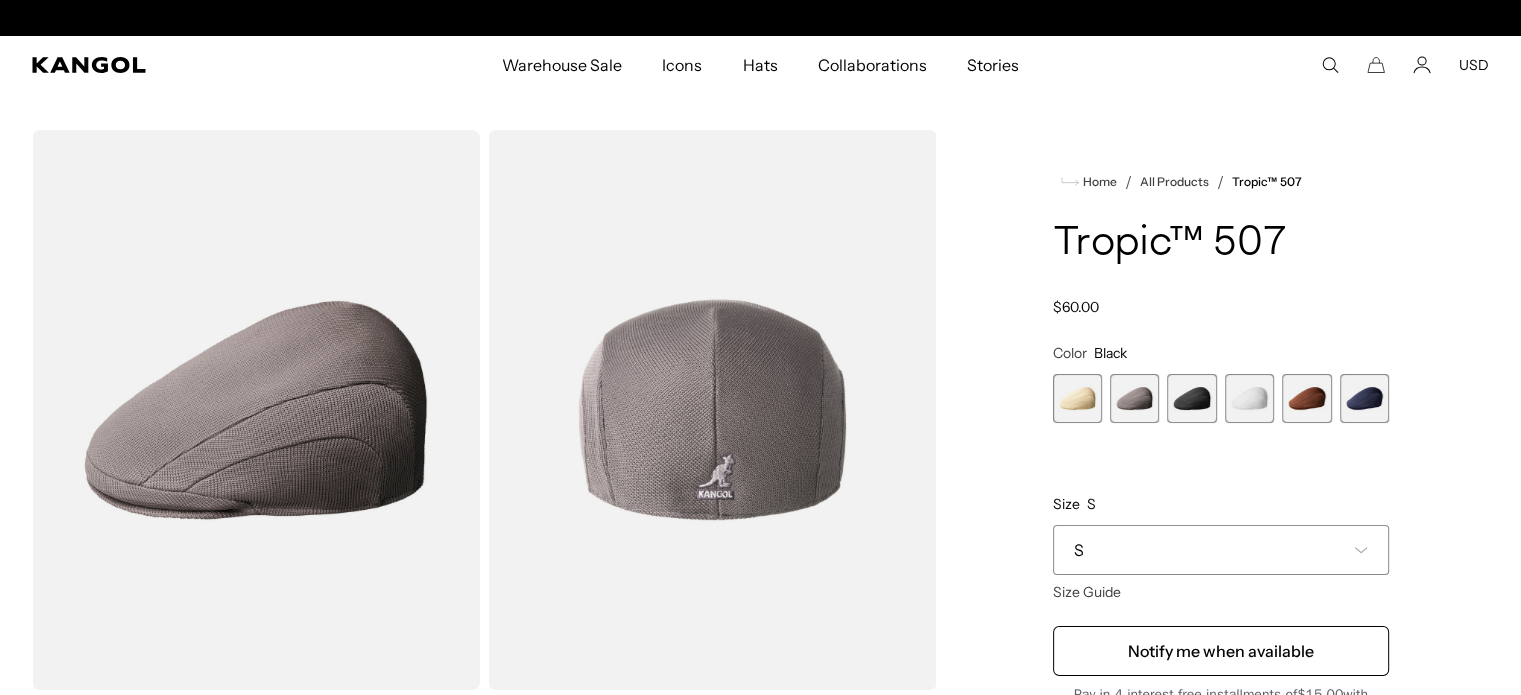 scroll, scrollTop: 0, scrollLeft: 0, axis: both 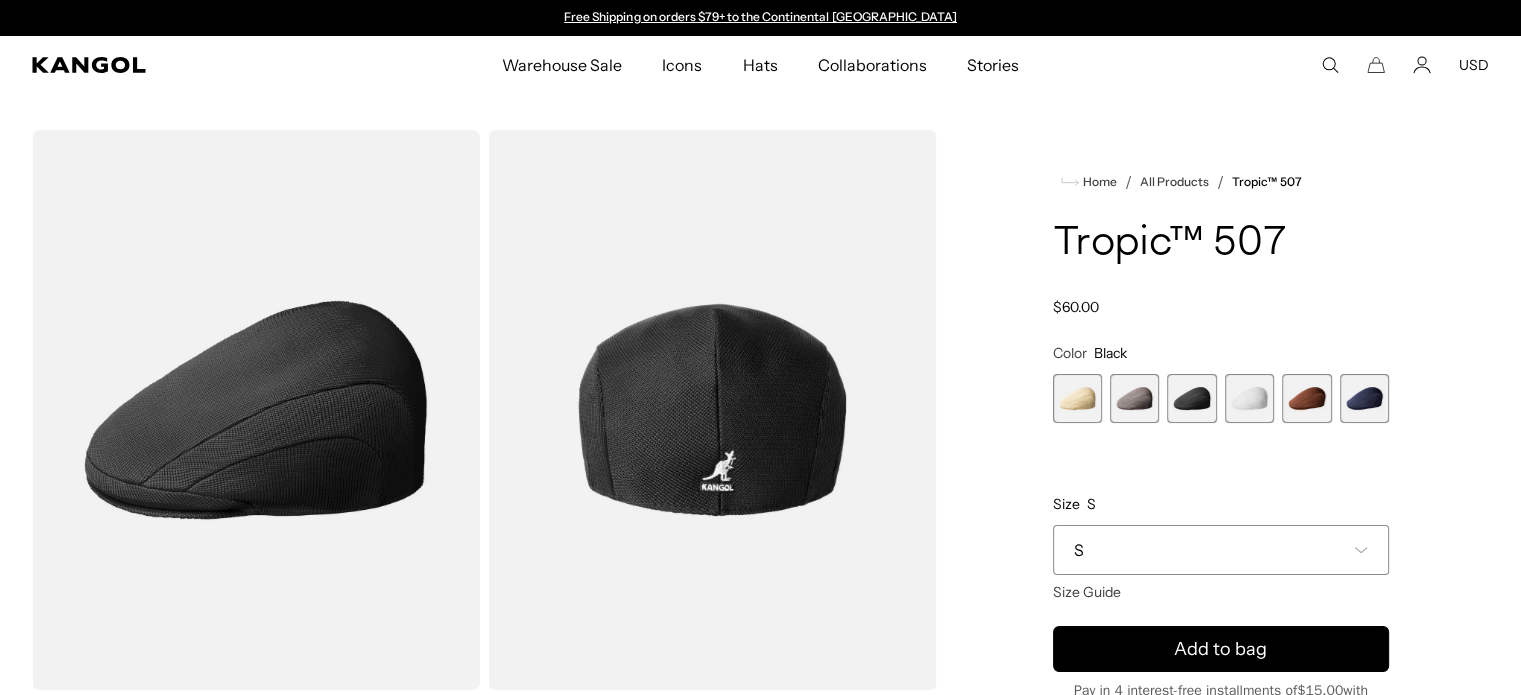 click at bounding box center (1249, 398) 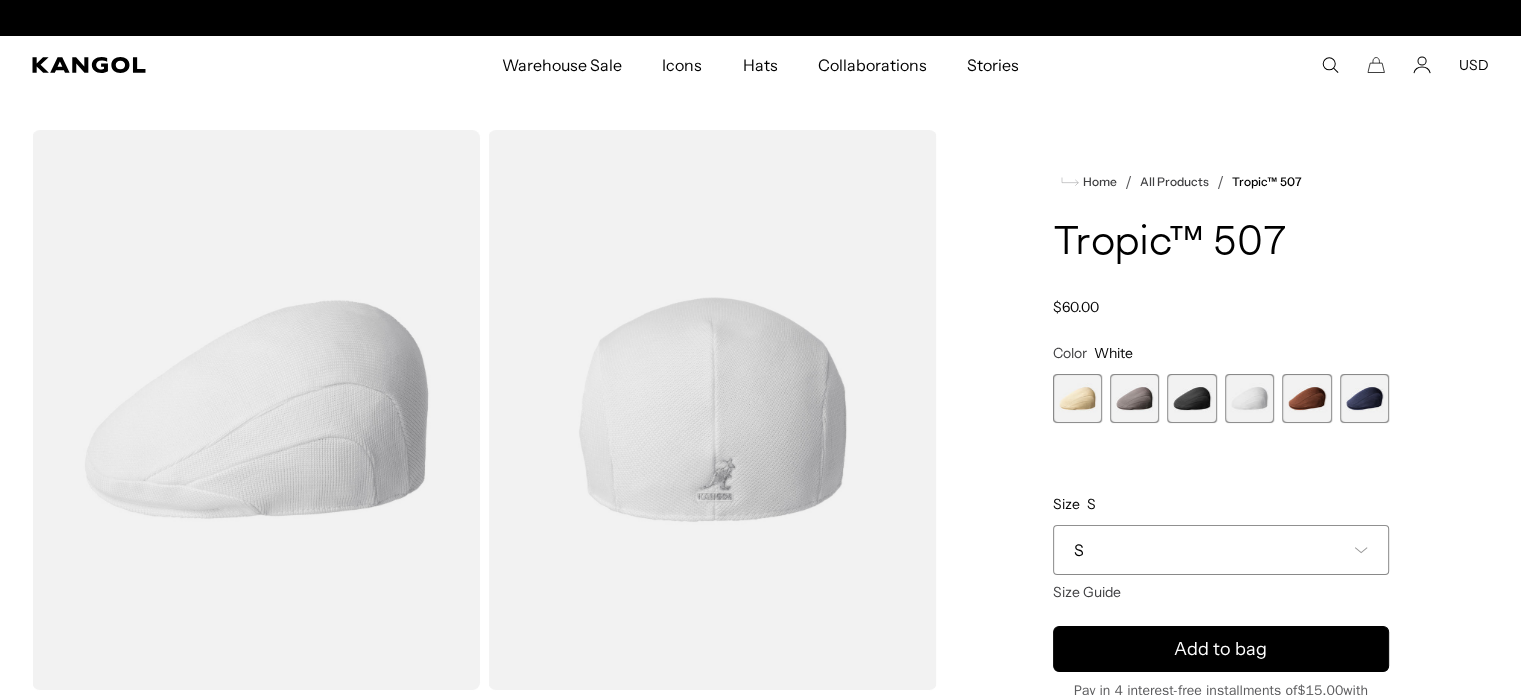scroll, scrollTop: 0, scrollLeft: 412, axis: horizontal 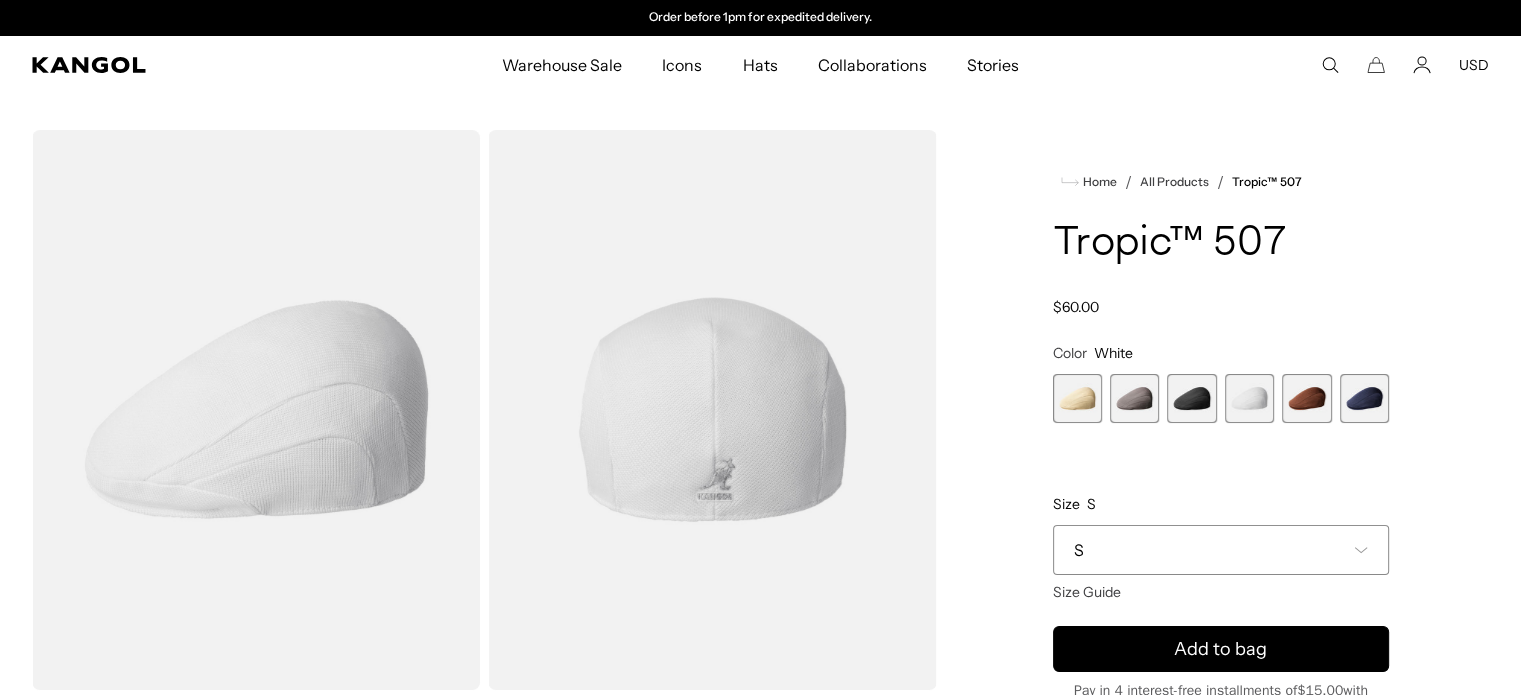 click at bounding box center (1306, 398) 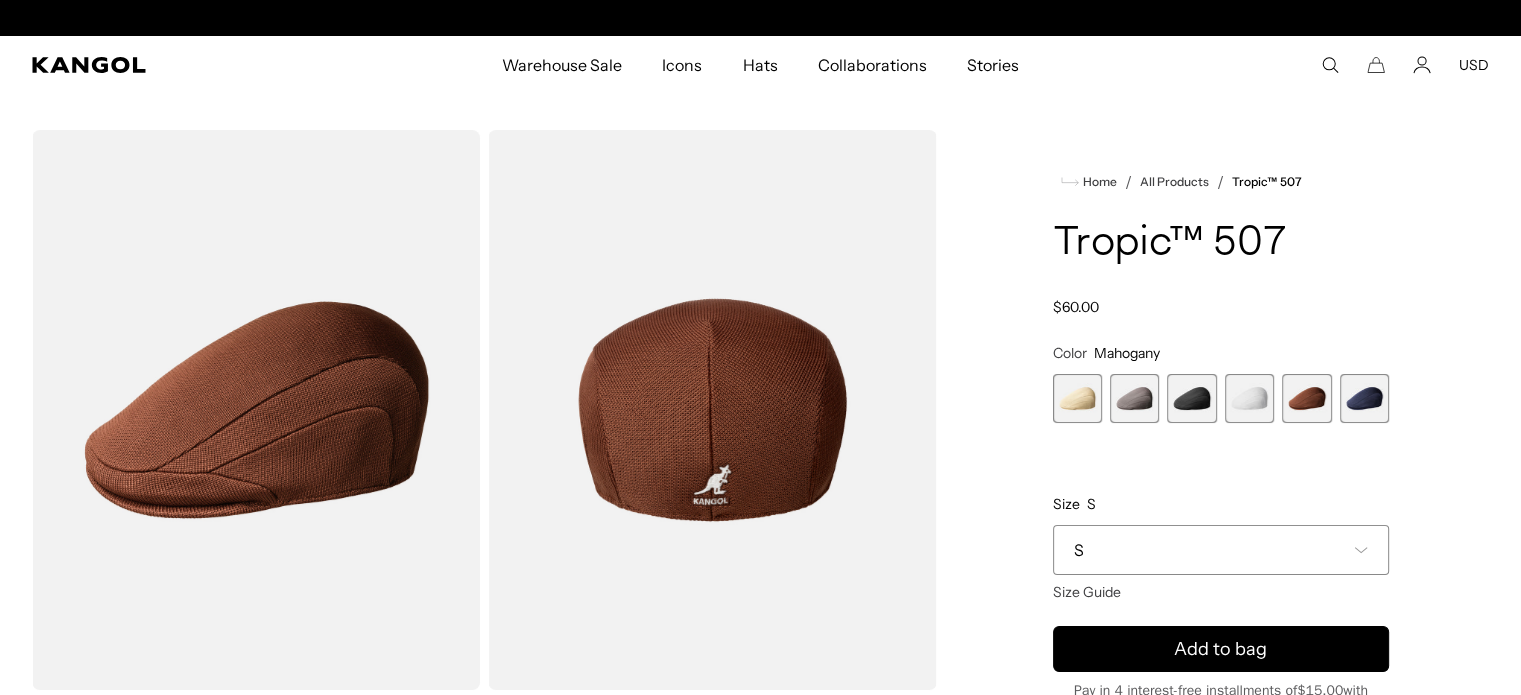 scroll, scrollTop: 0, scrollLeft: 0, axis: both 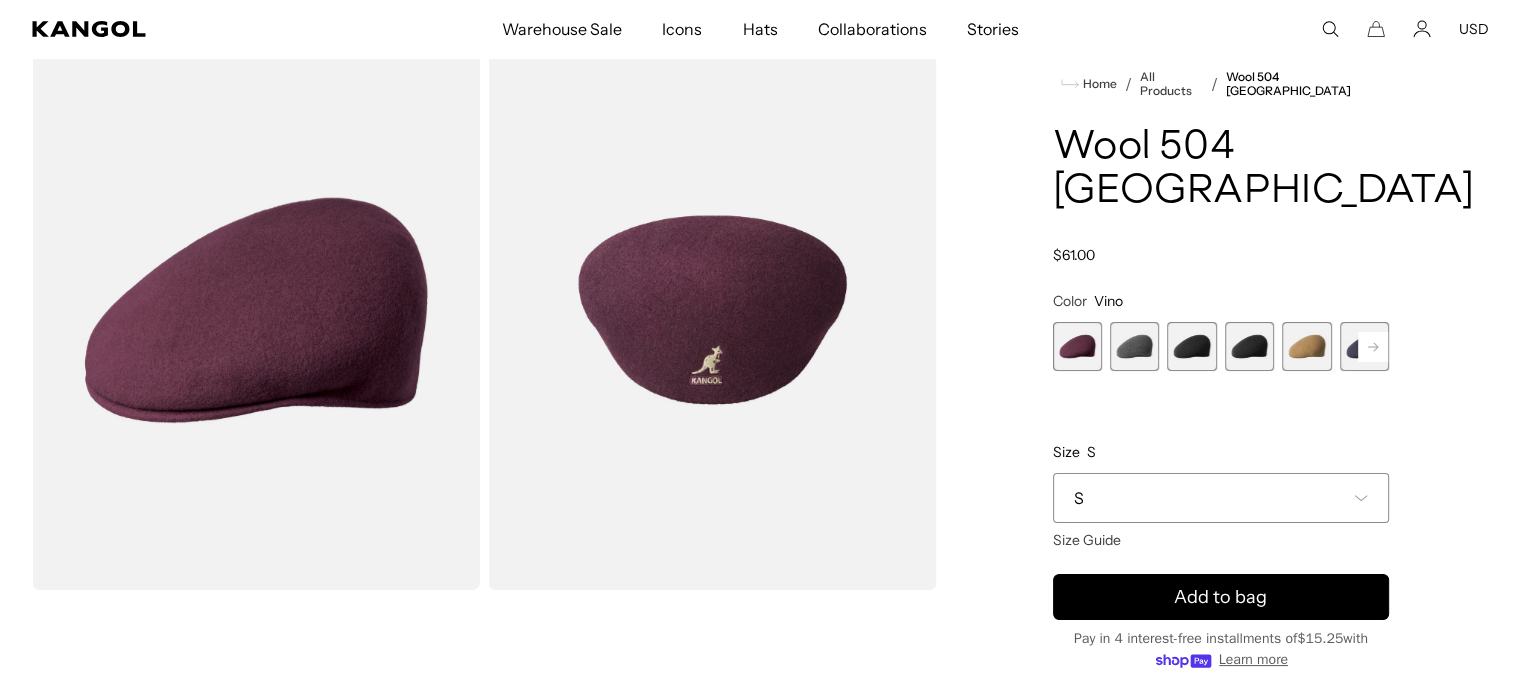 click at bounding box center (1134, 346) 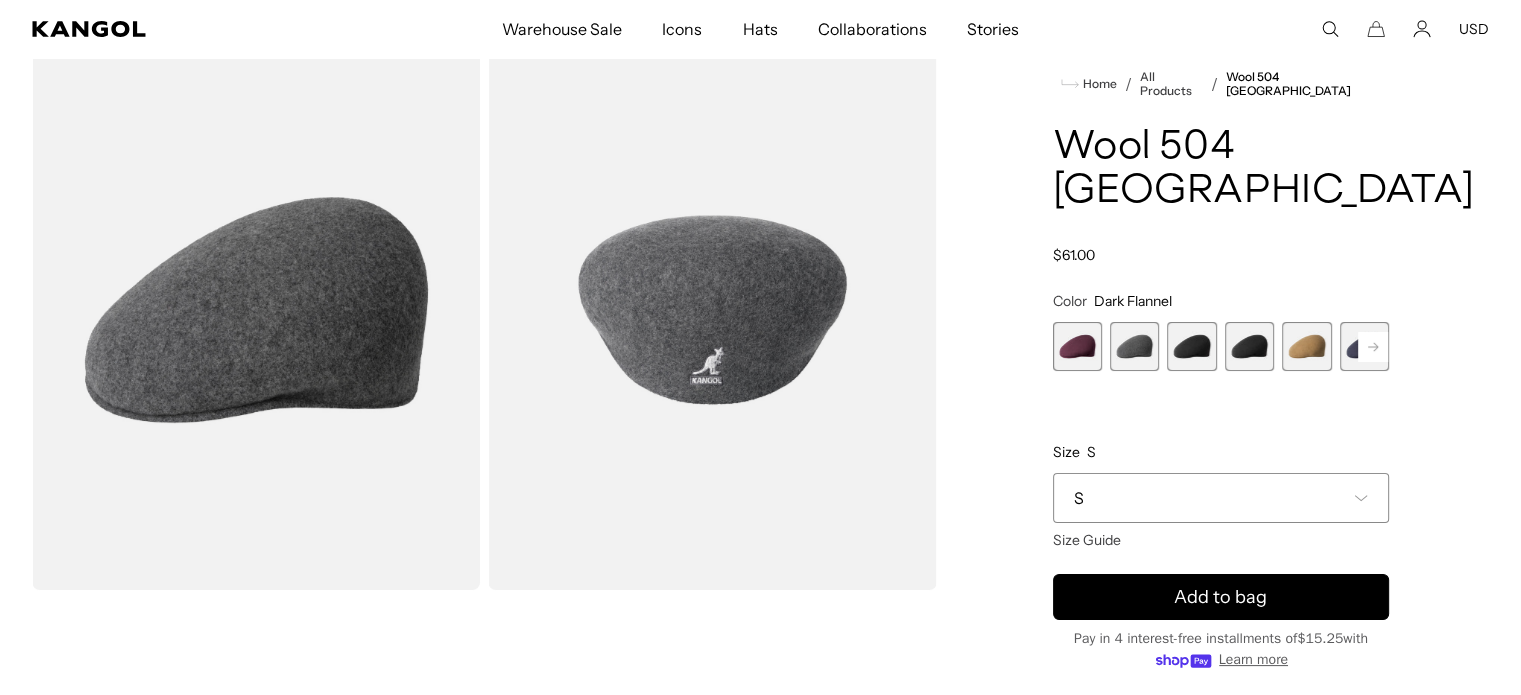 scroll, scrollTop: 0, scrollLeft: 412, axis: horizontal 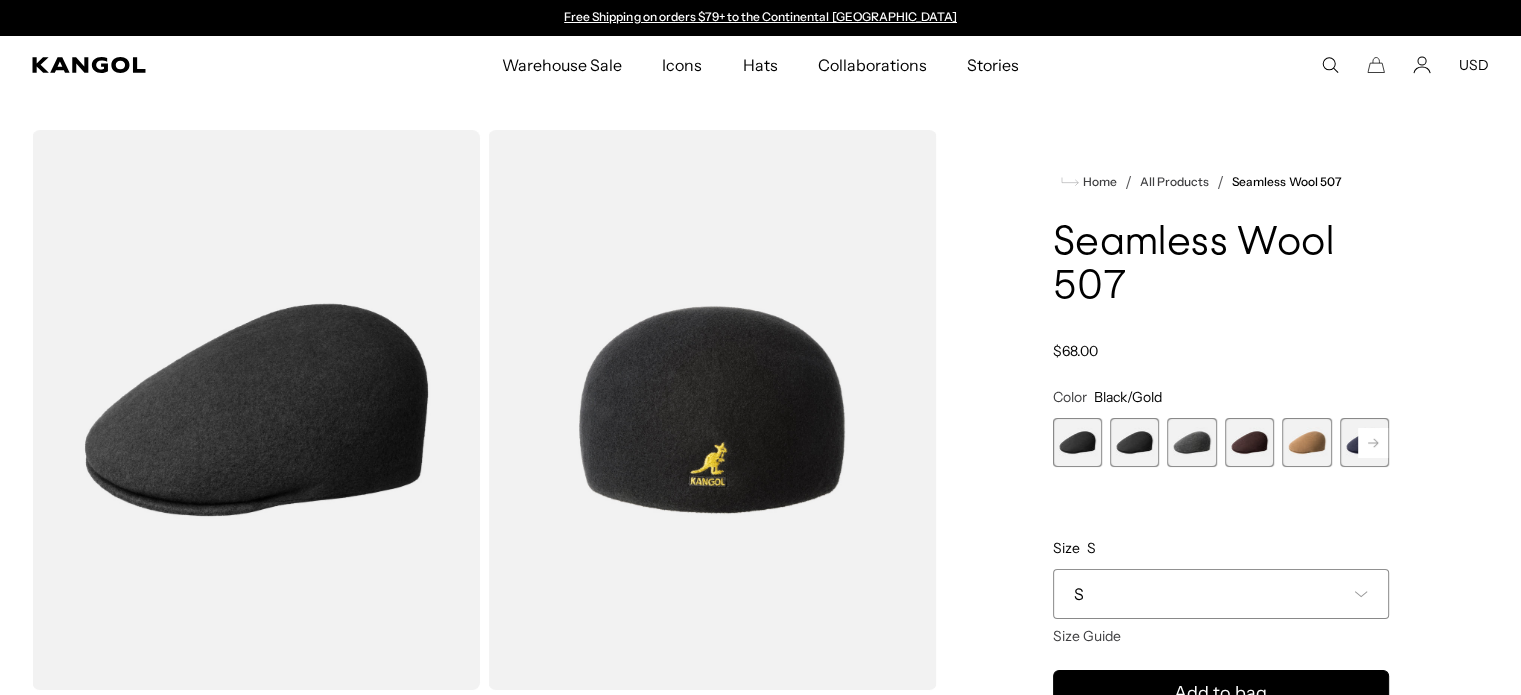 click at bounding box center (1306, 442) 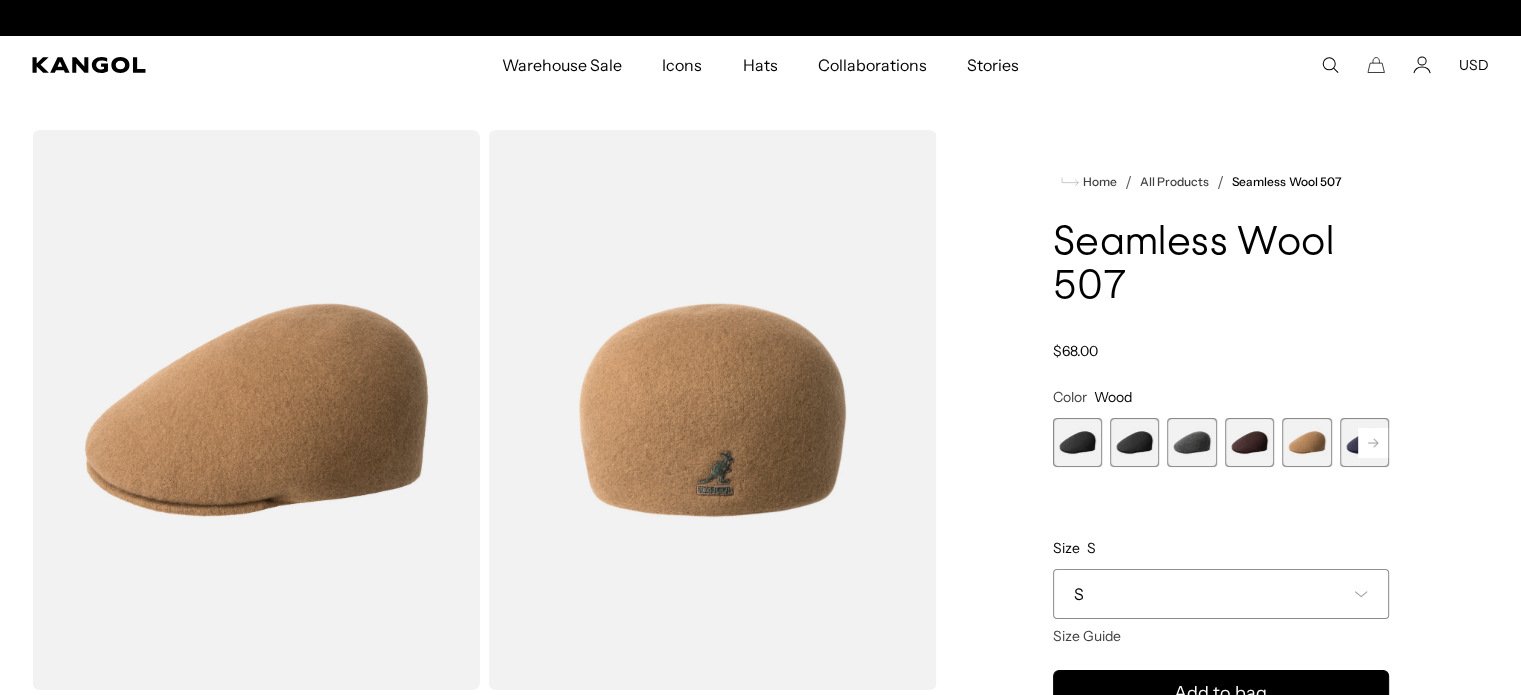 scroll, scrollTop: 0, scrollLeft: 412, axis: horizontal 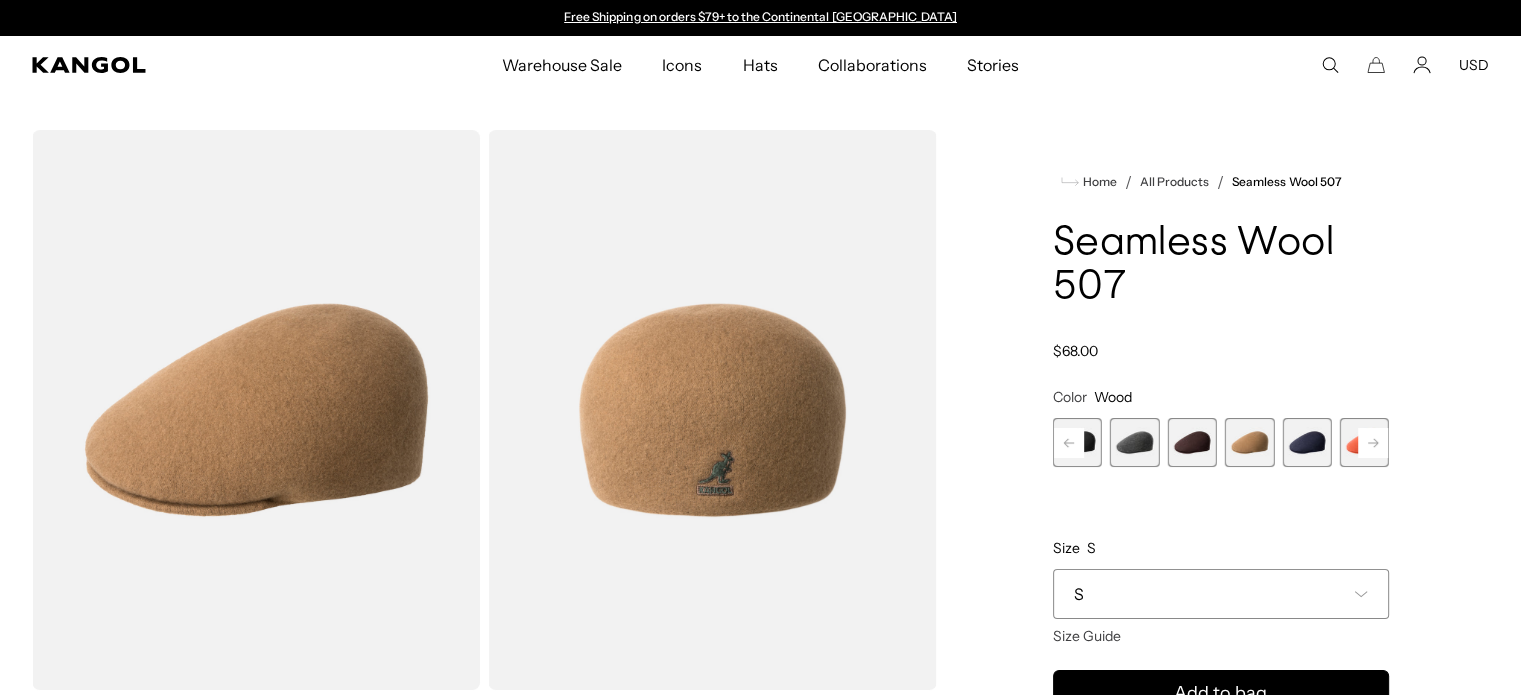 click at bounding box center (1249, 442) 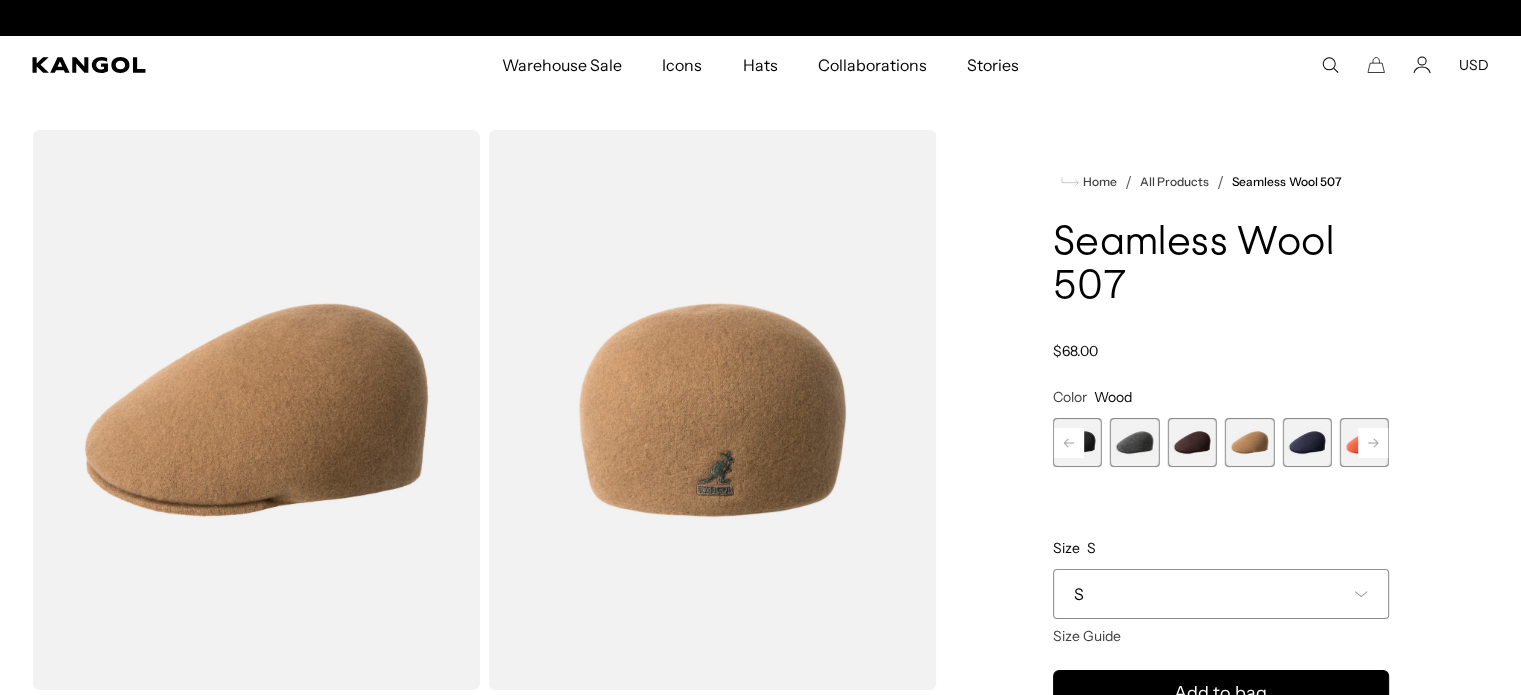 scroll, scrollTop: 0, scrollLeft: 412, axis: horizontal 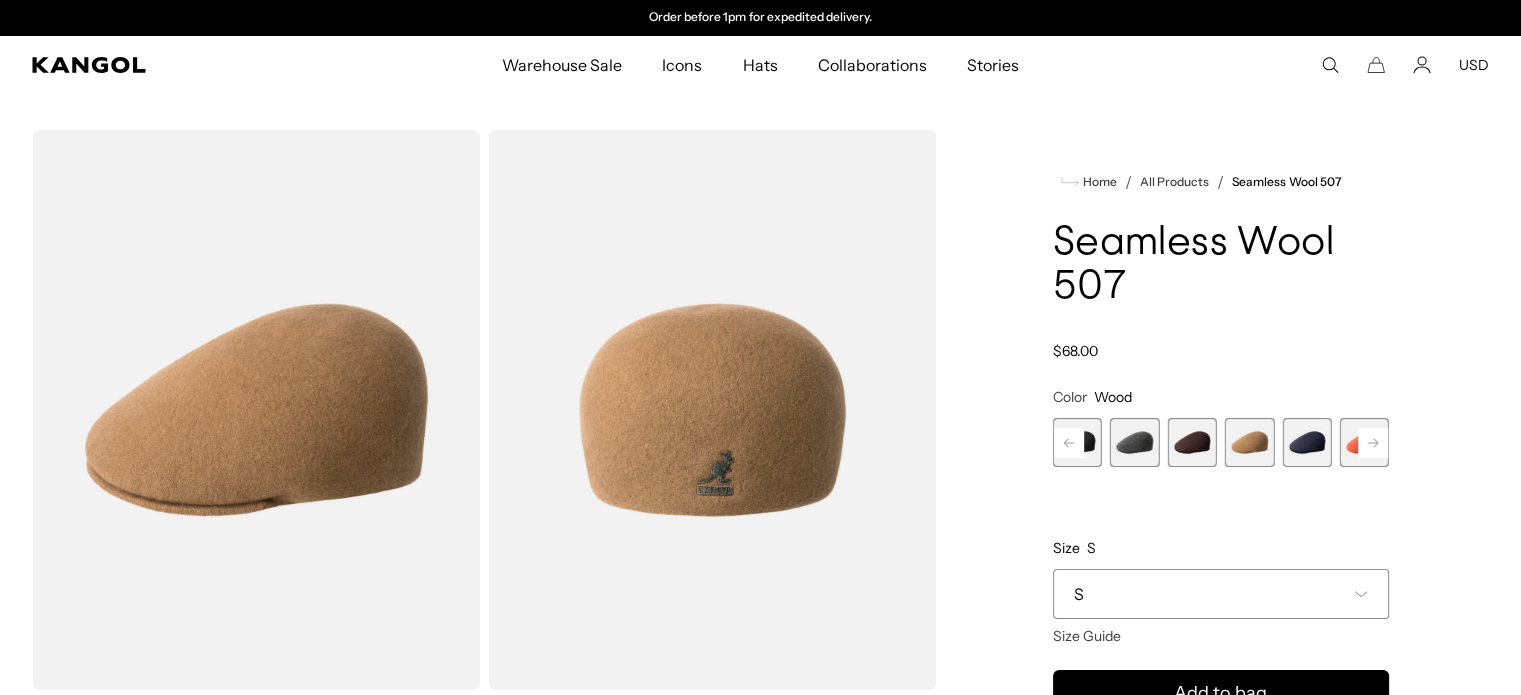 click at bounding box center [1364, 442] 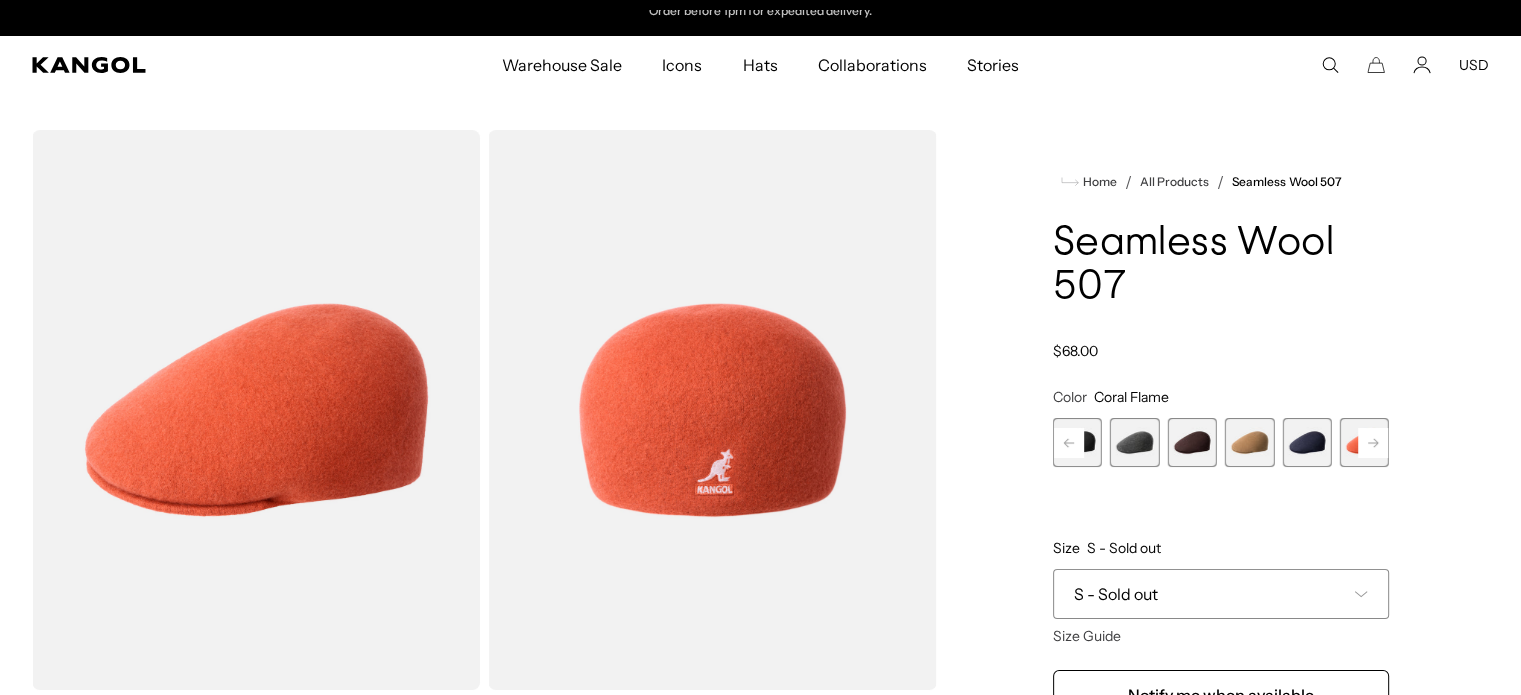 scroll, scrollTop: 0, scrollLeft: 0, axis: both 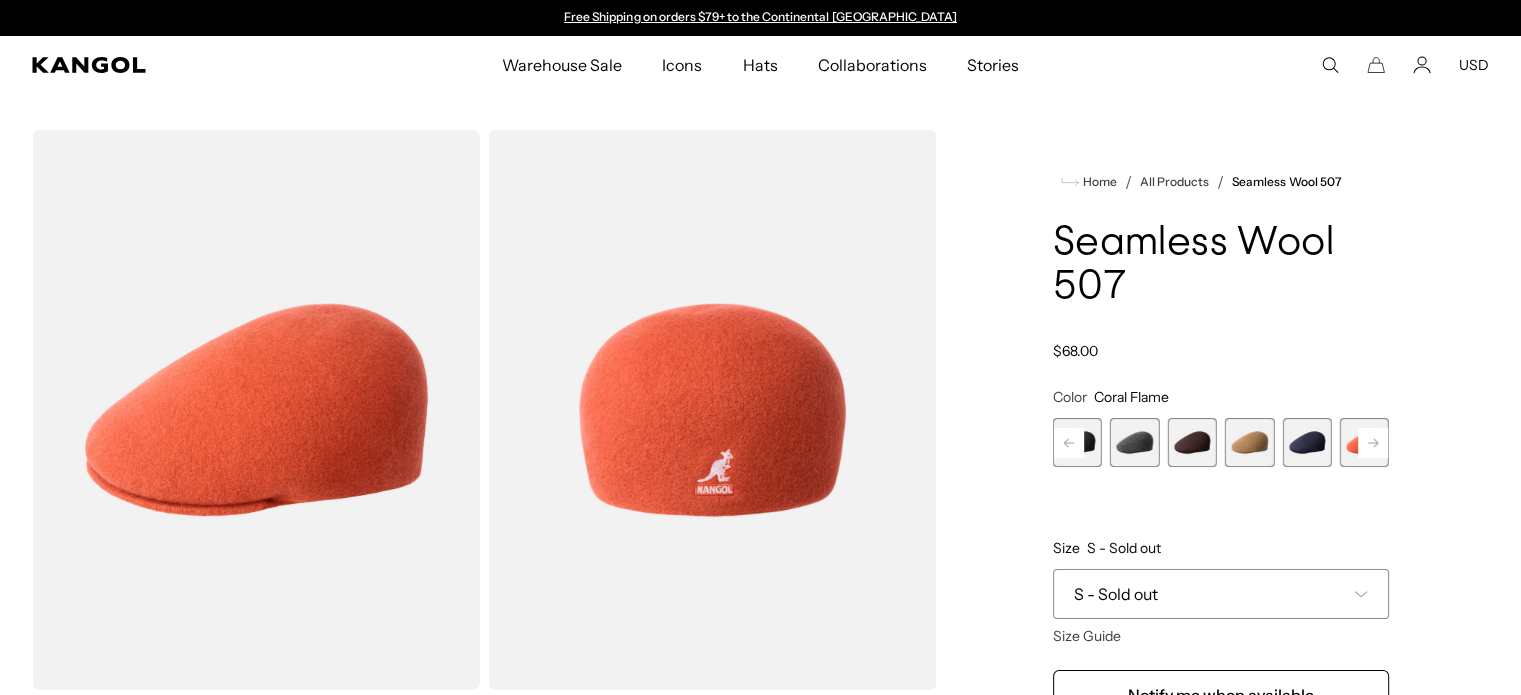 click 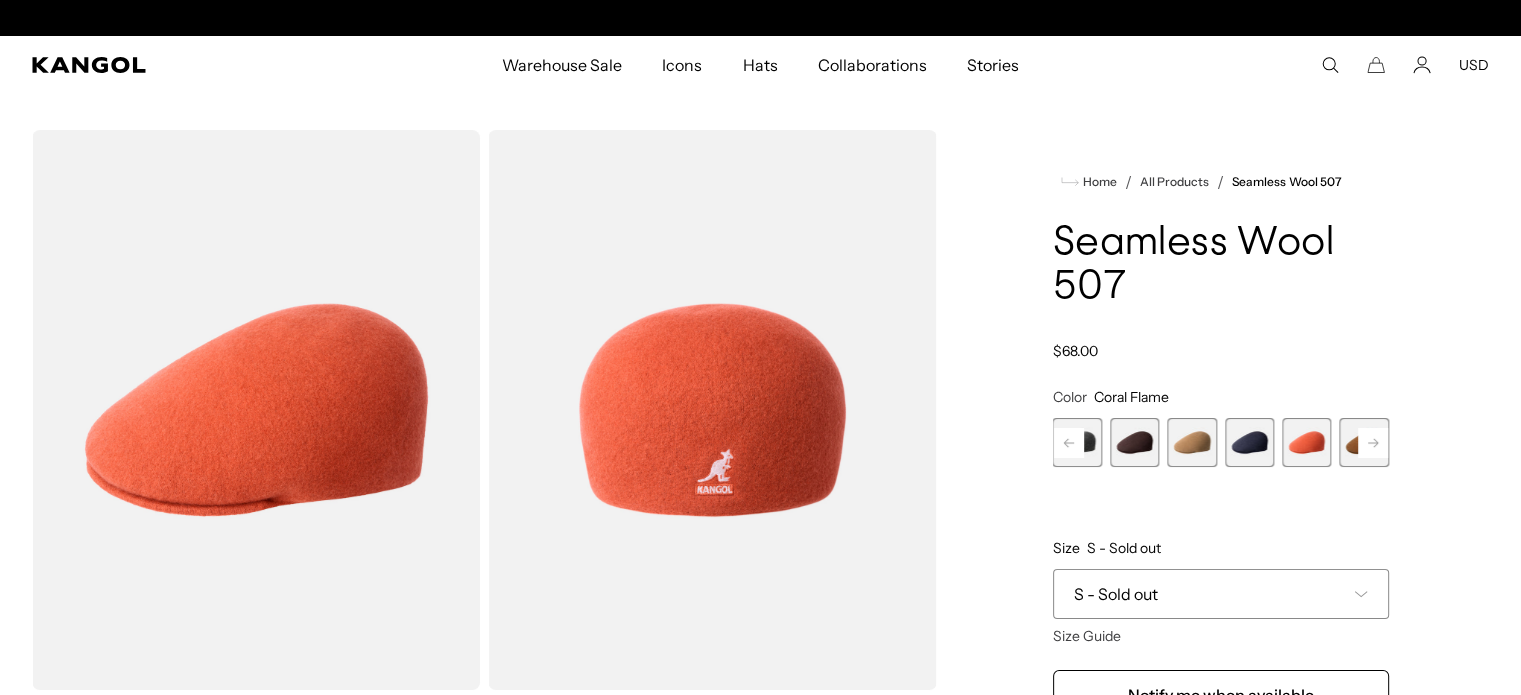 click 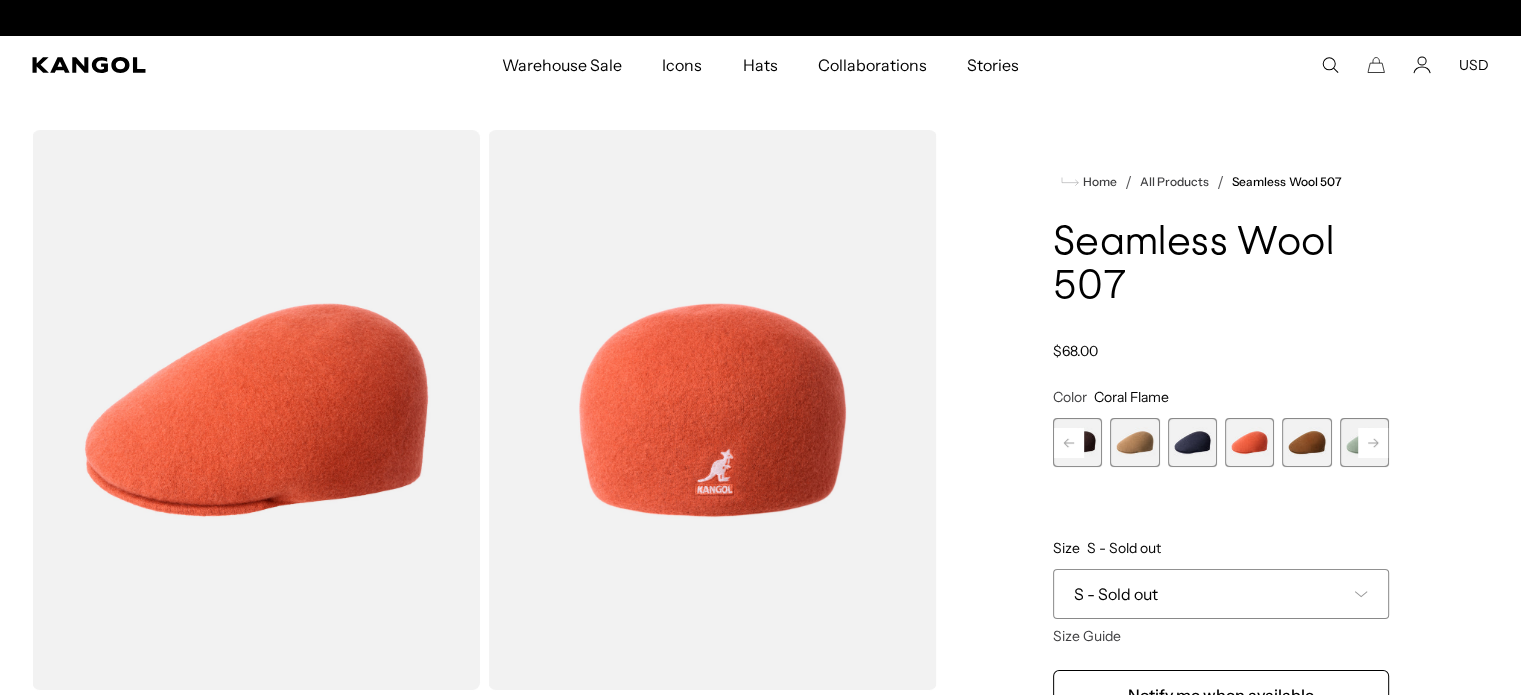 scroll, scrollTop: 0, scrollLeft: 412, axis: horizontal 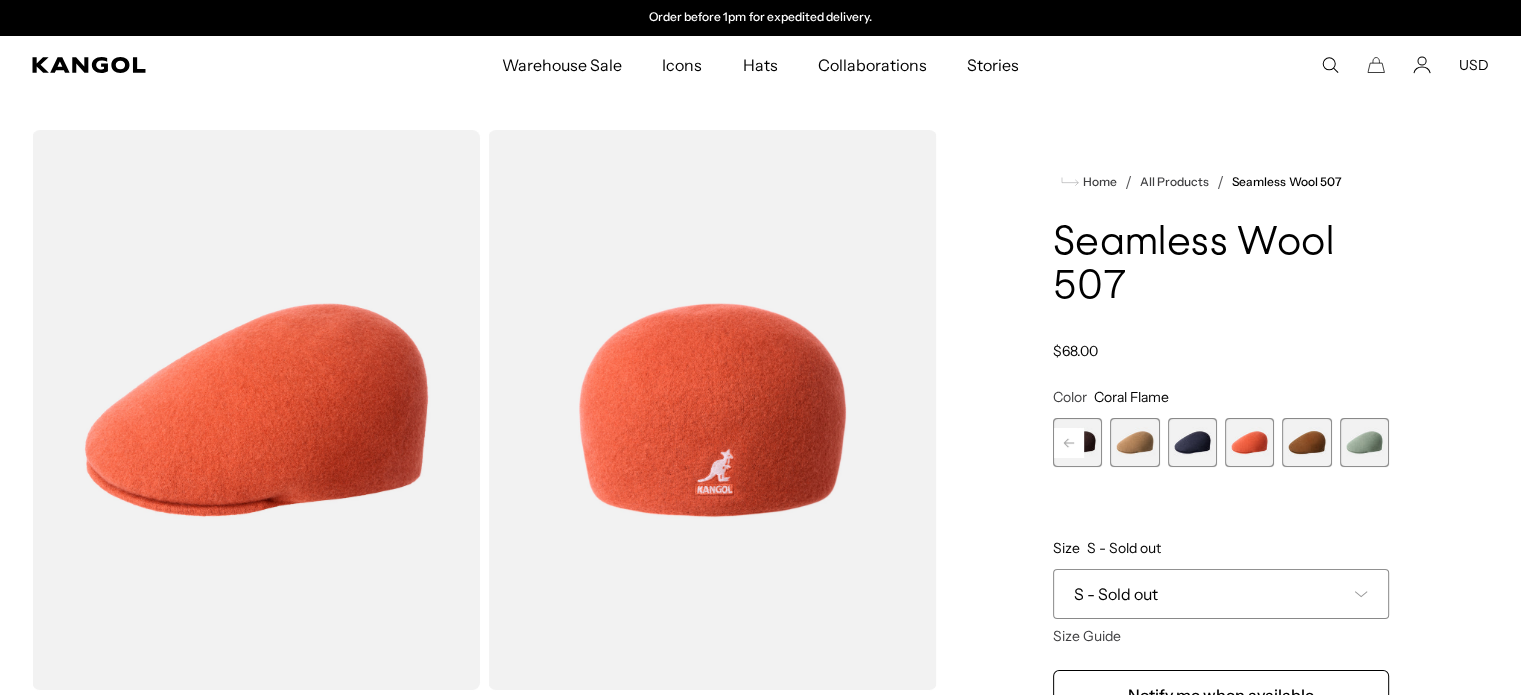 click at bounding box center (1306, 442) 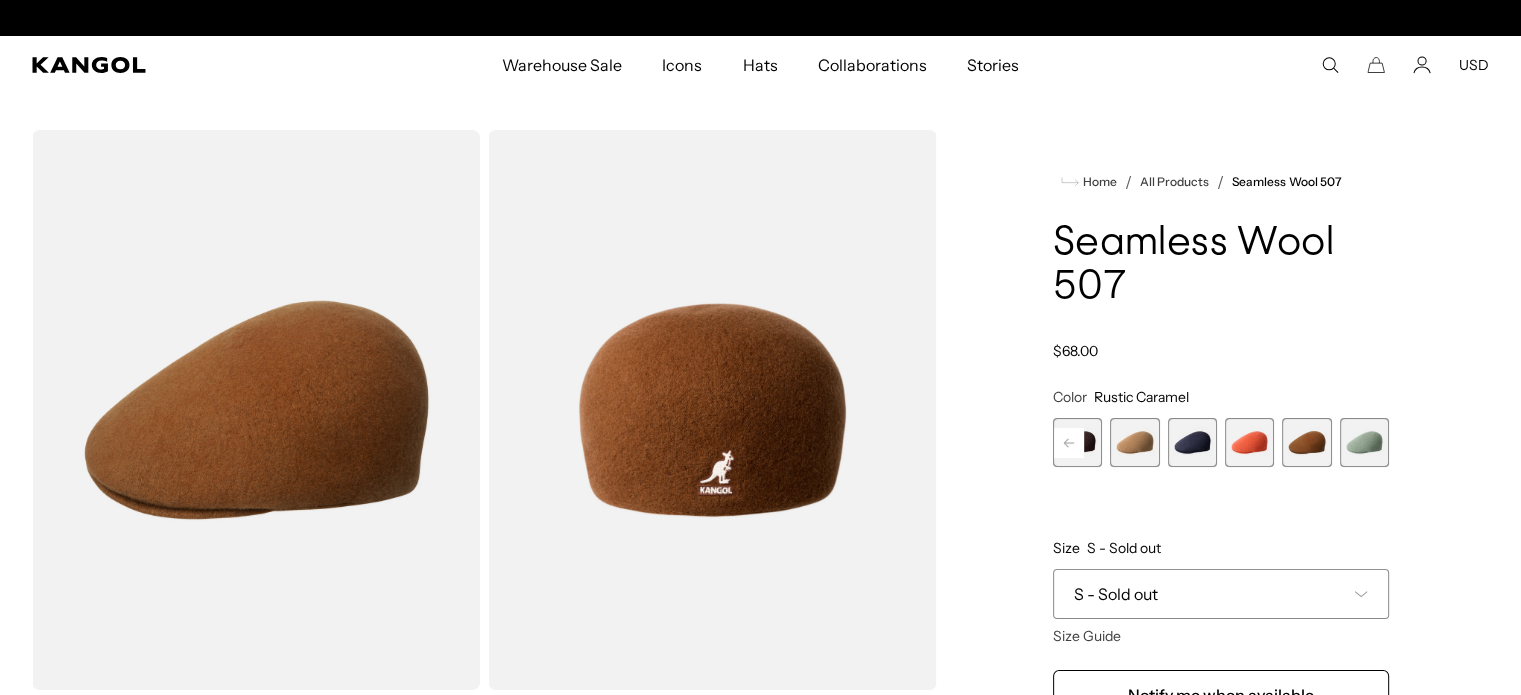 scroll, scrollTop: 0, scrollLeft: 0, axis: both 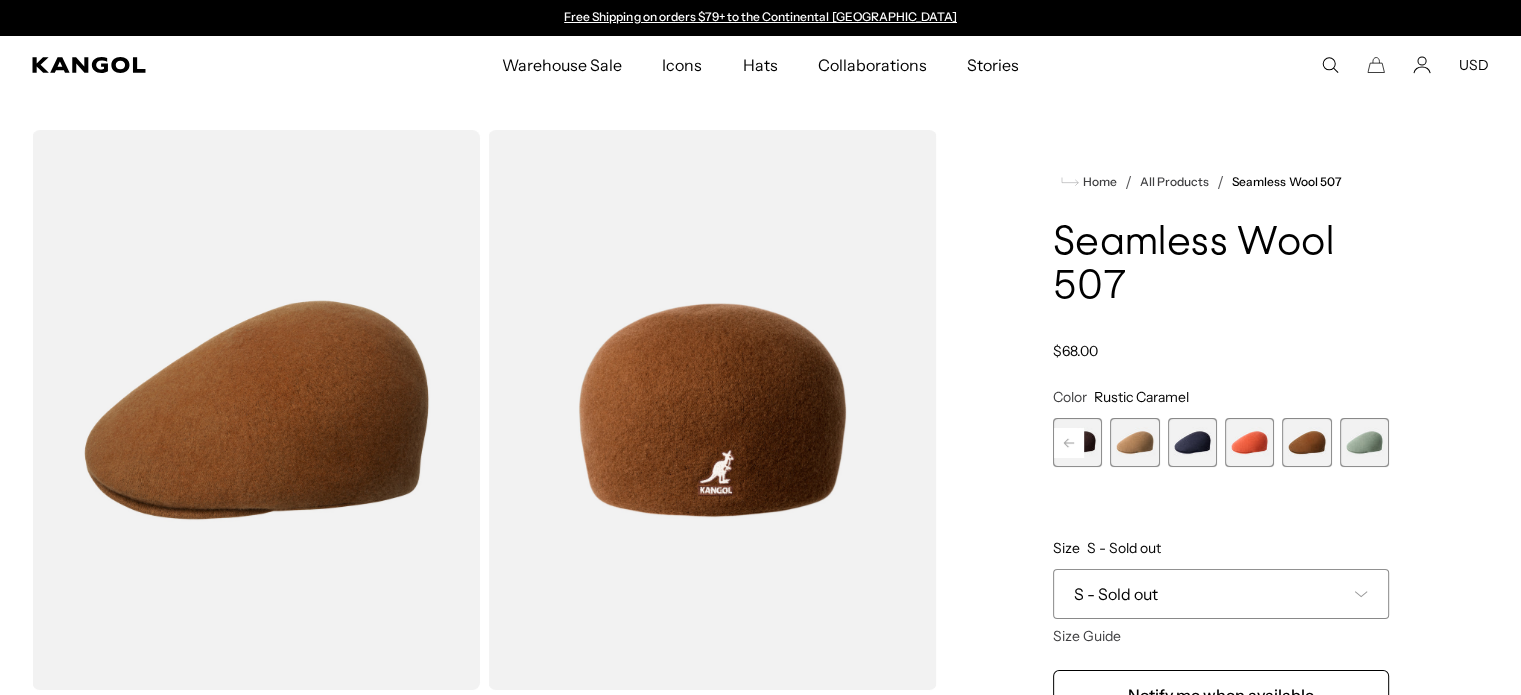 click 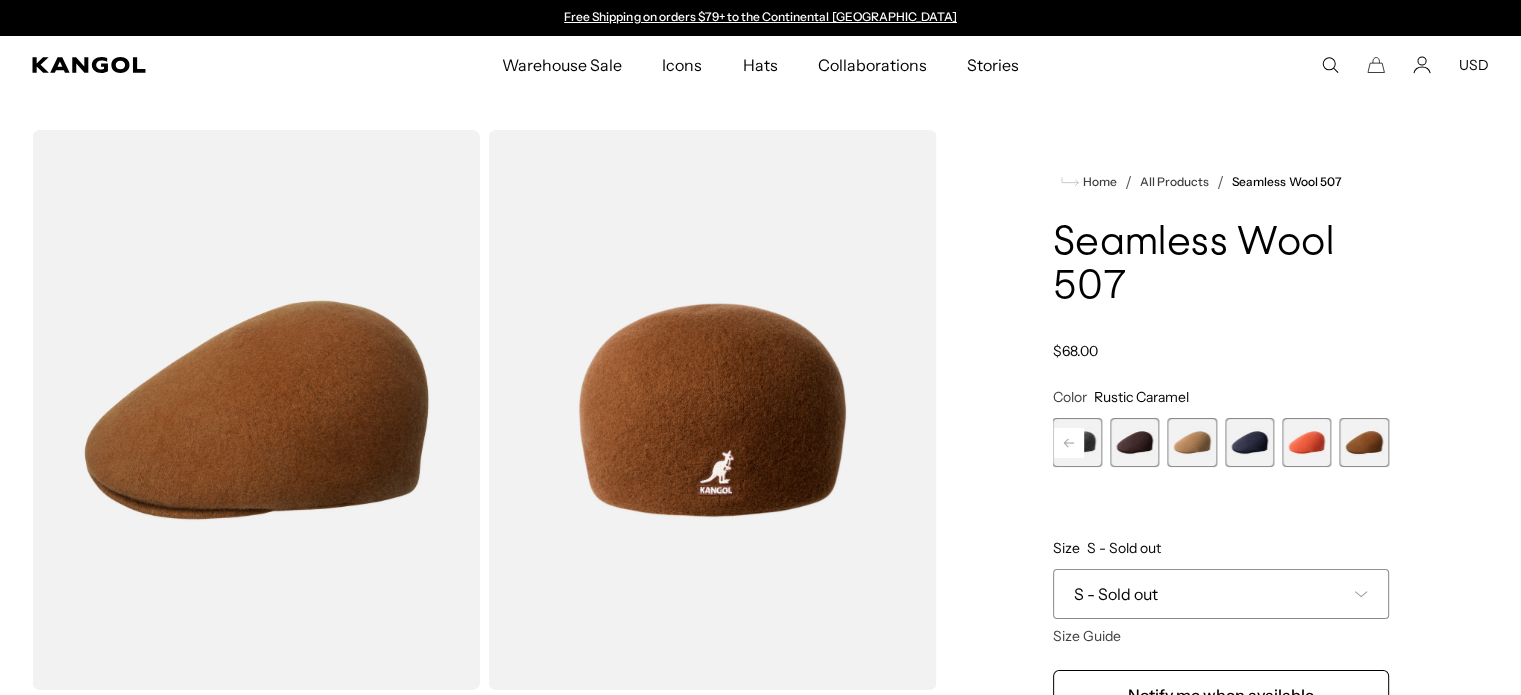 click 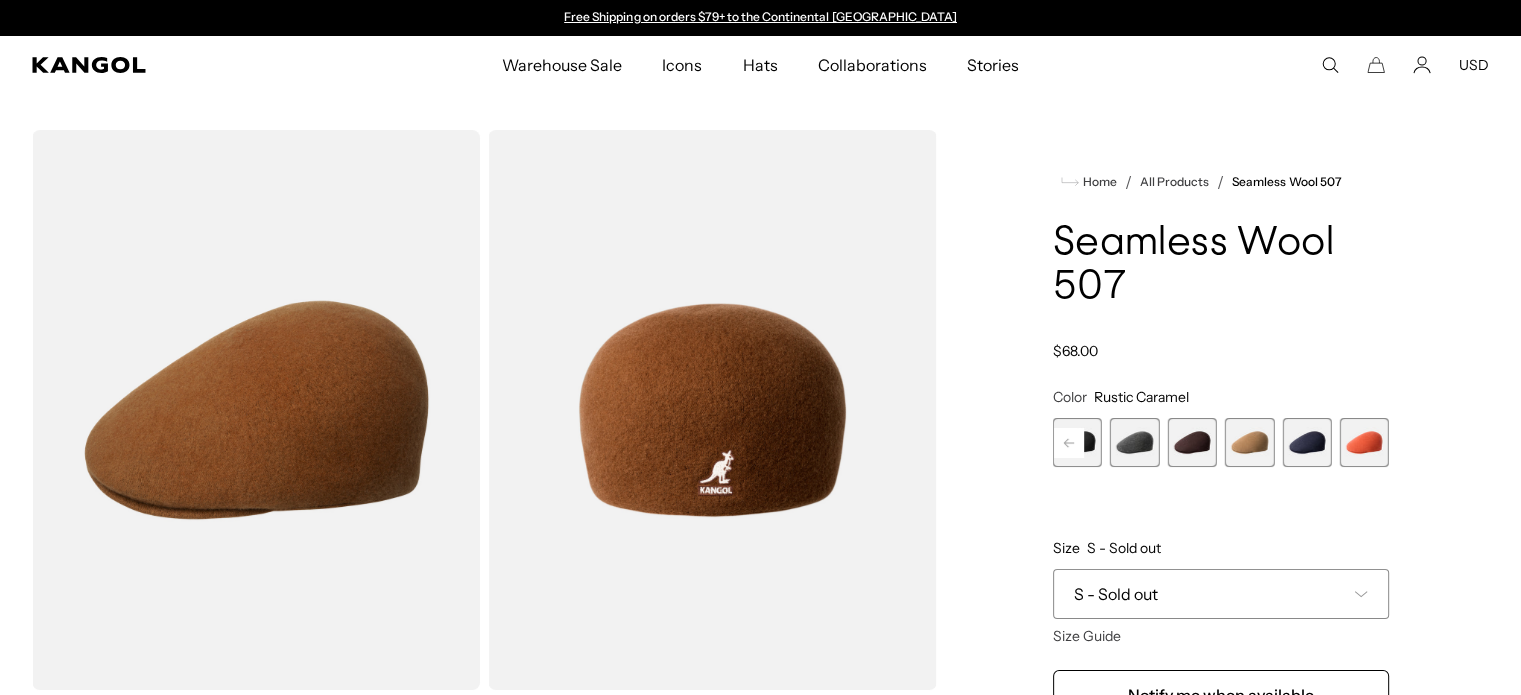 click 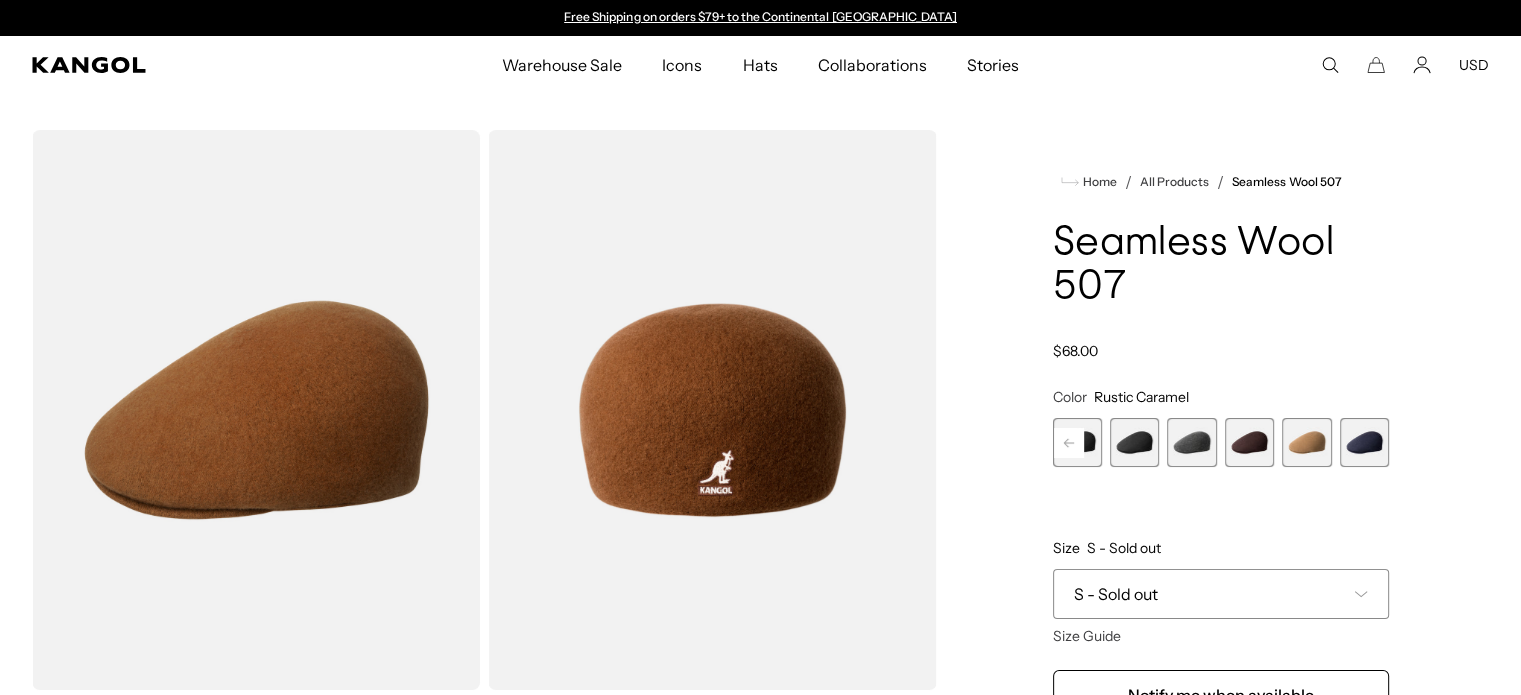 click 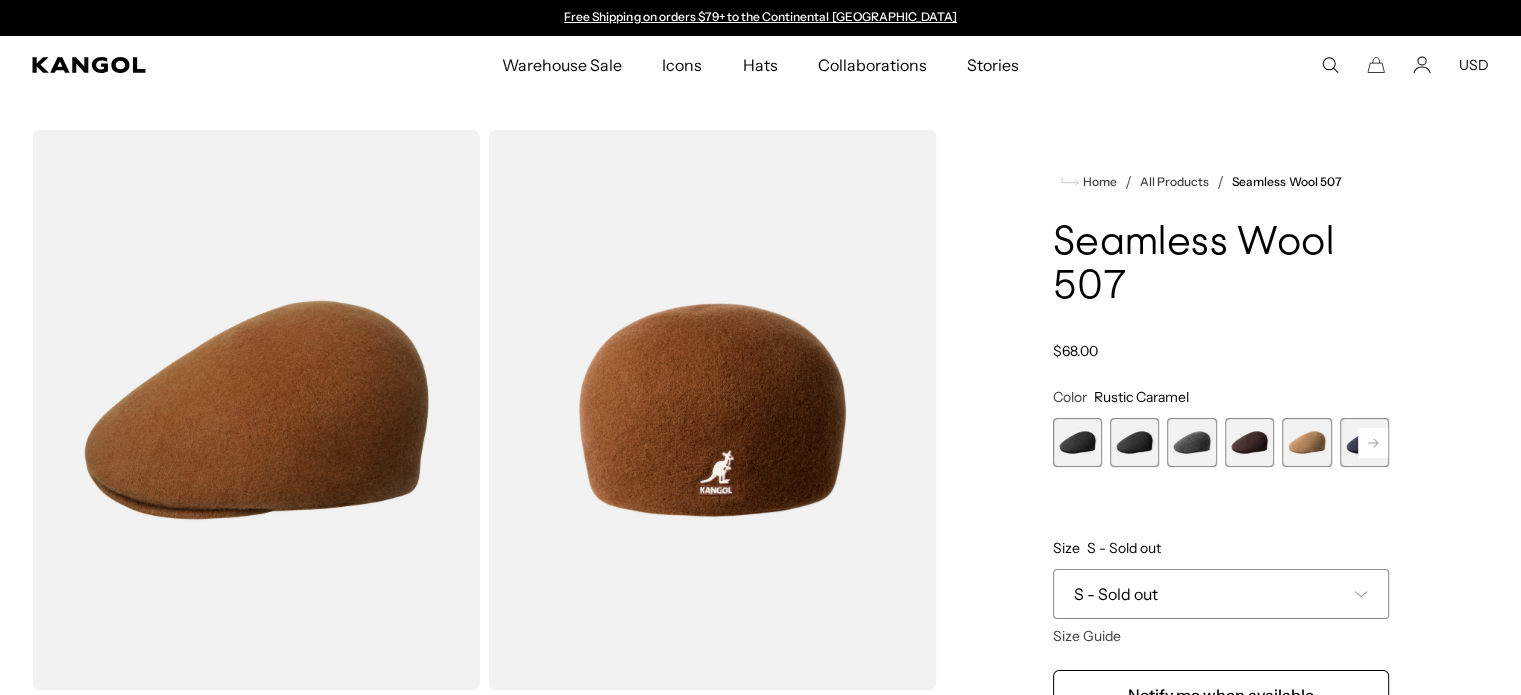 click at bounding box center (1077, 442) 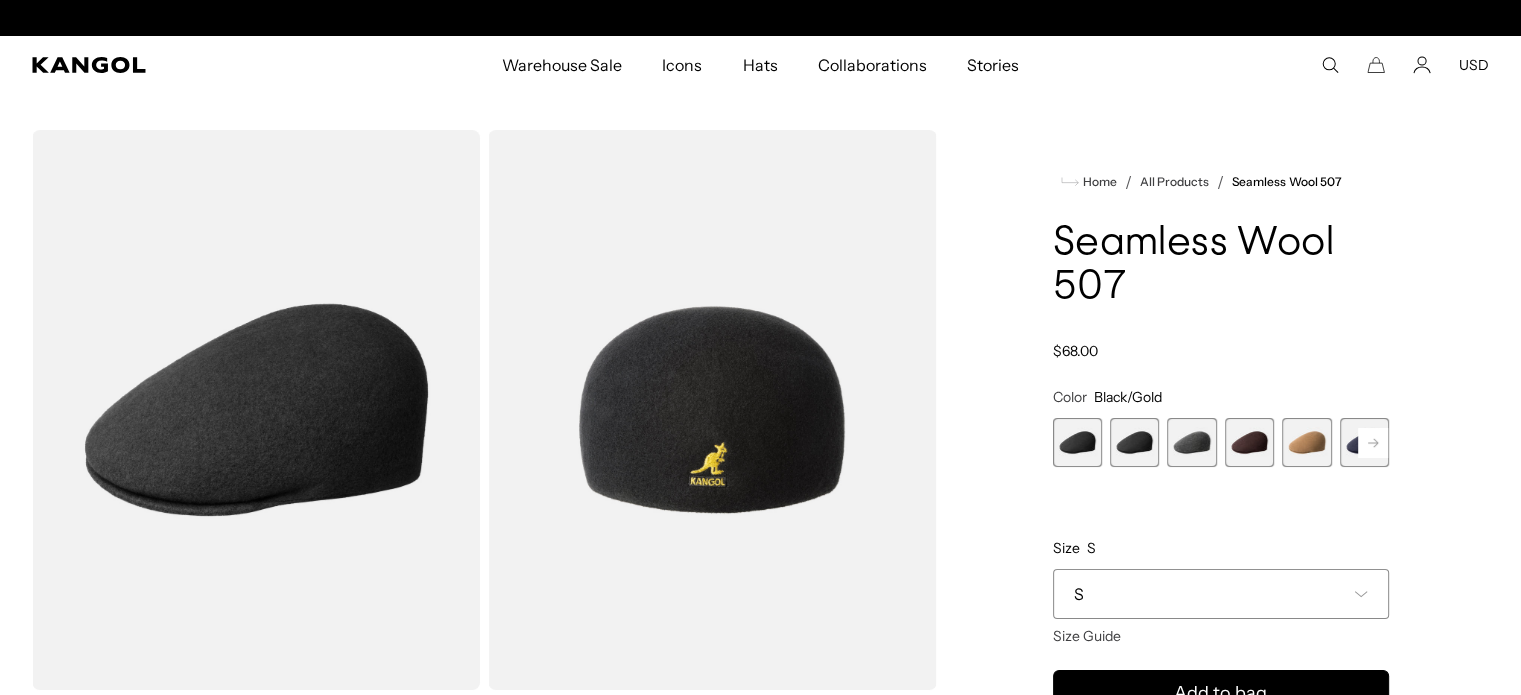 scroll, scrollTop: 0, scrollLeft: 412, axis: horizontal 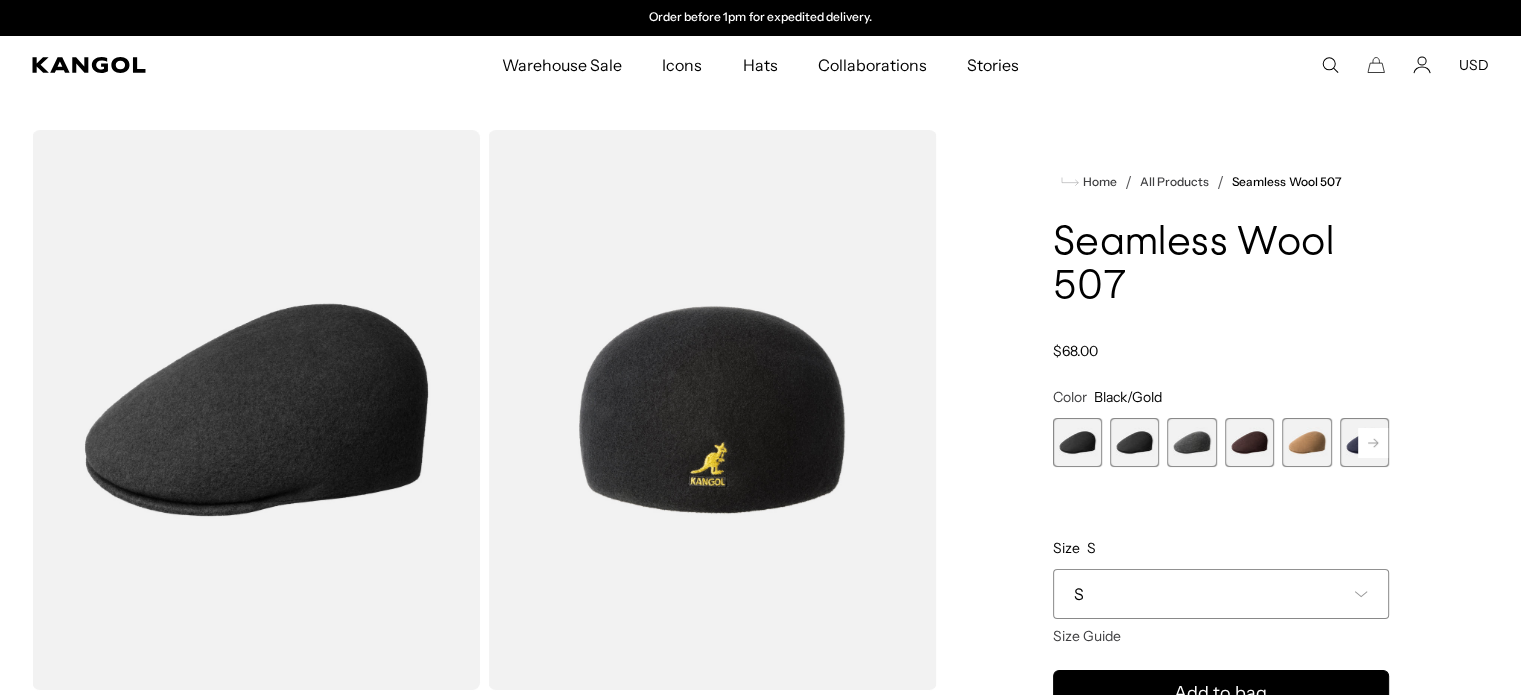 click at bounding box center (1191, 442) 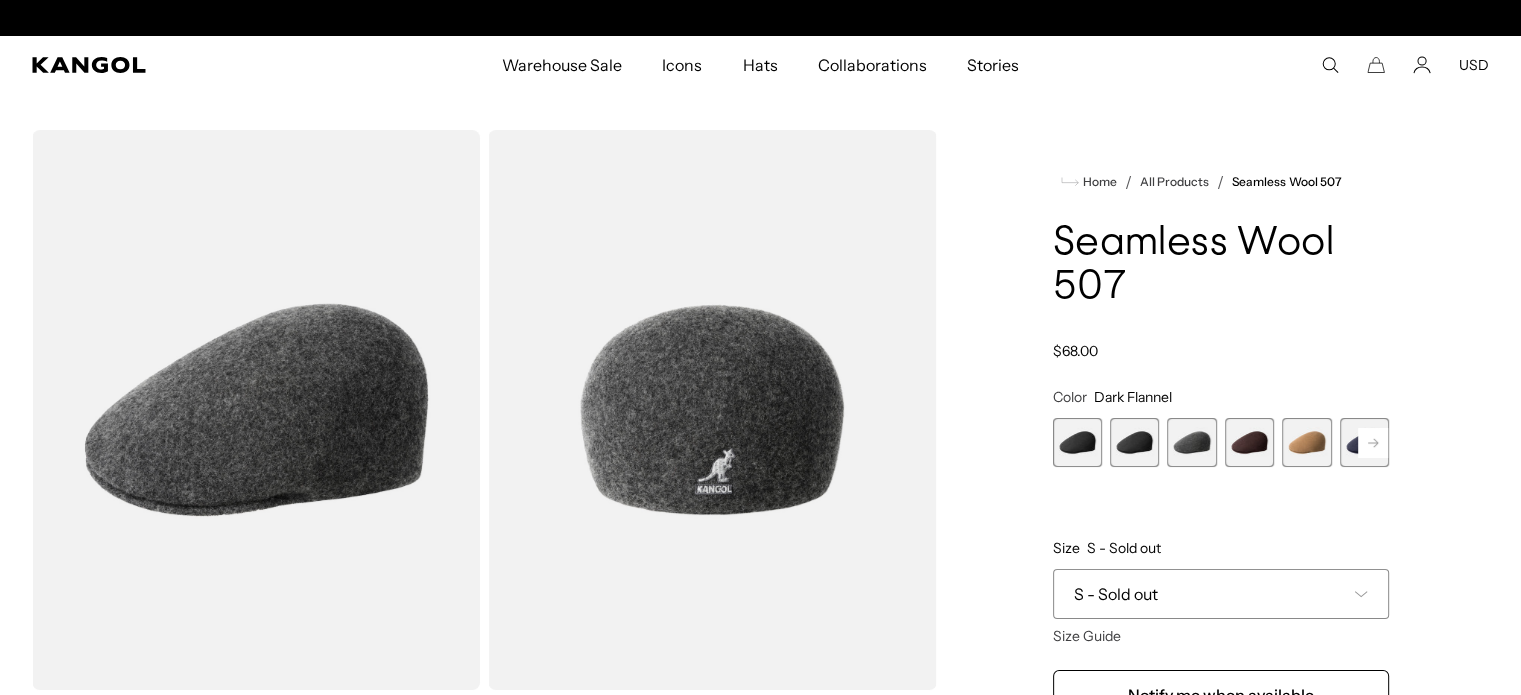 scroll, scrollTop: 0, scrollLeft: 0, axis: both 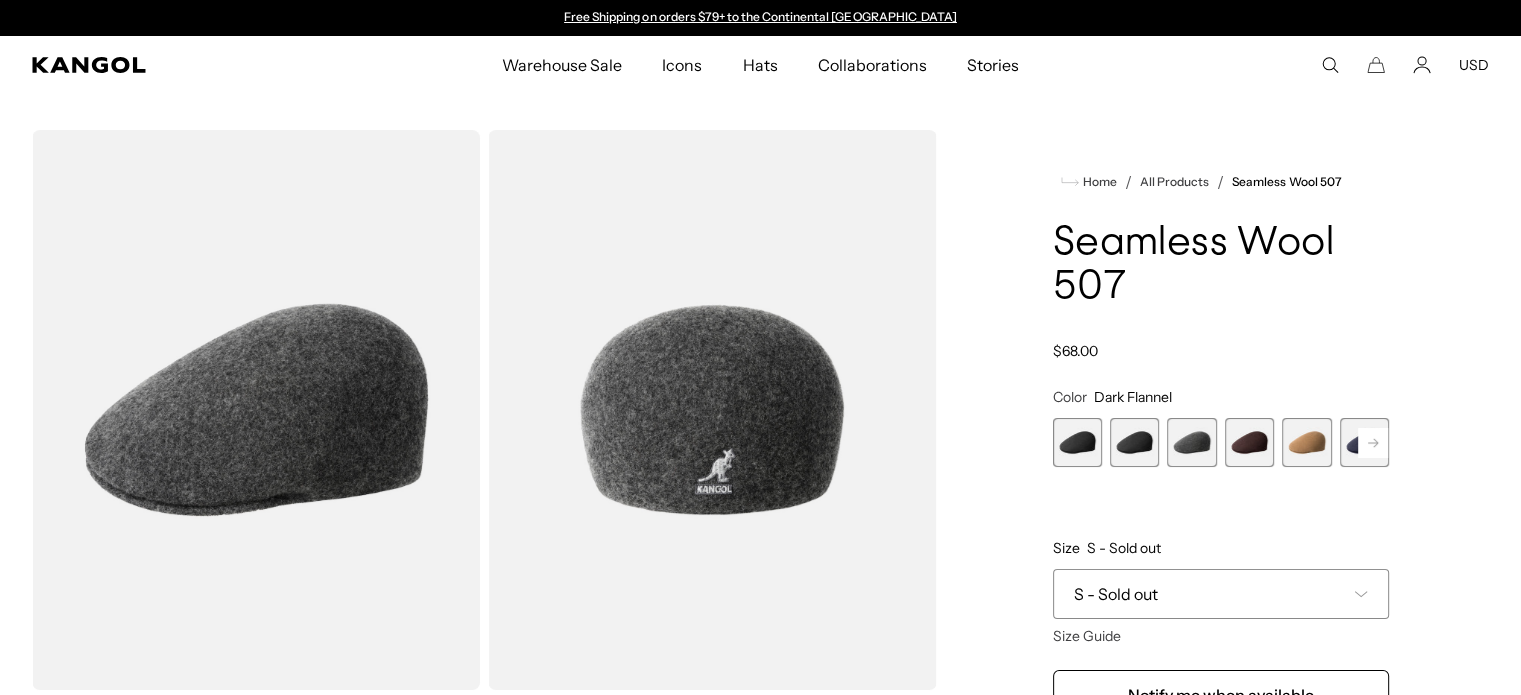 click at bounding box center [1134, 442] 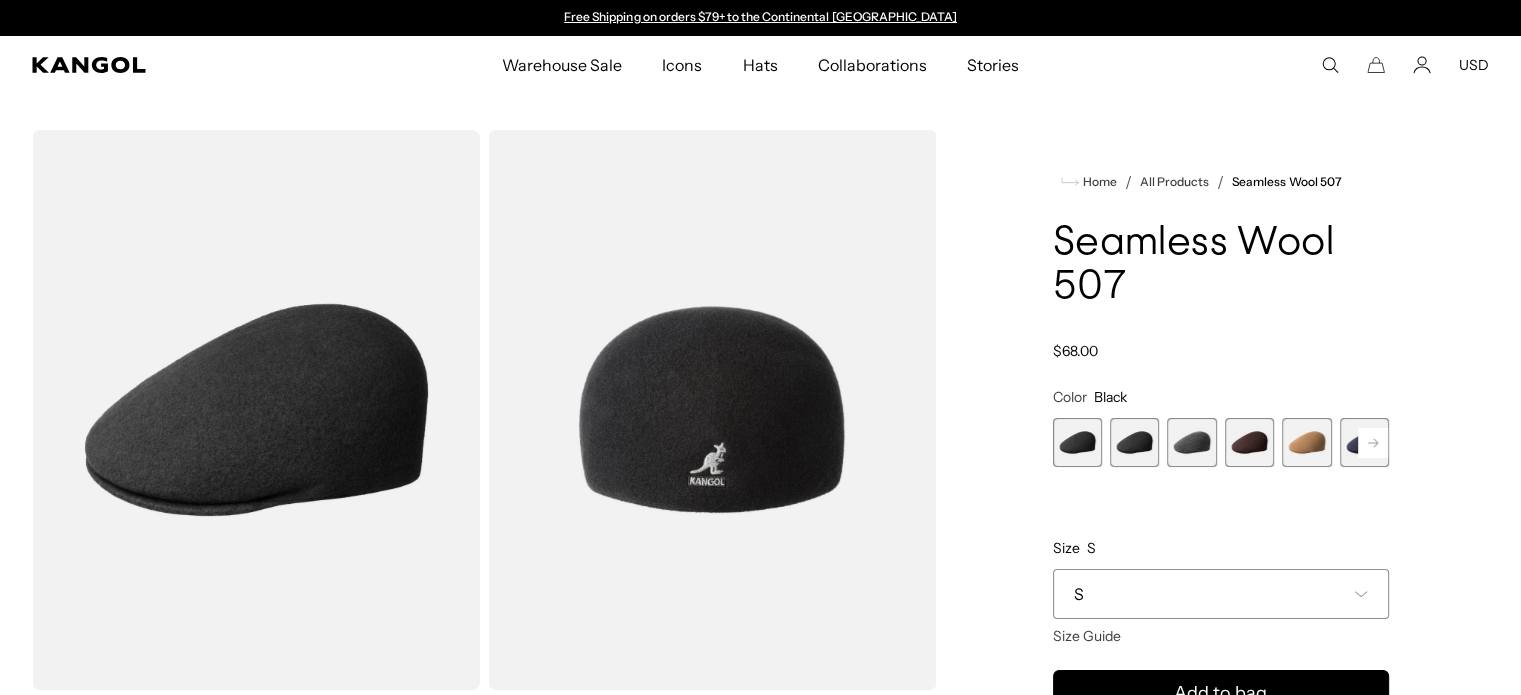 click at bounding box center [1077, 442] 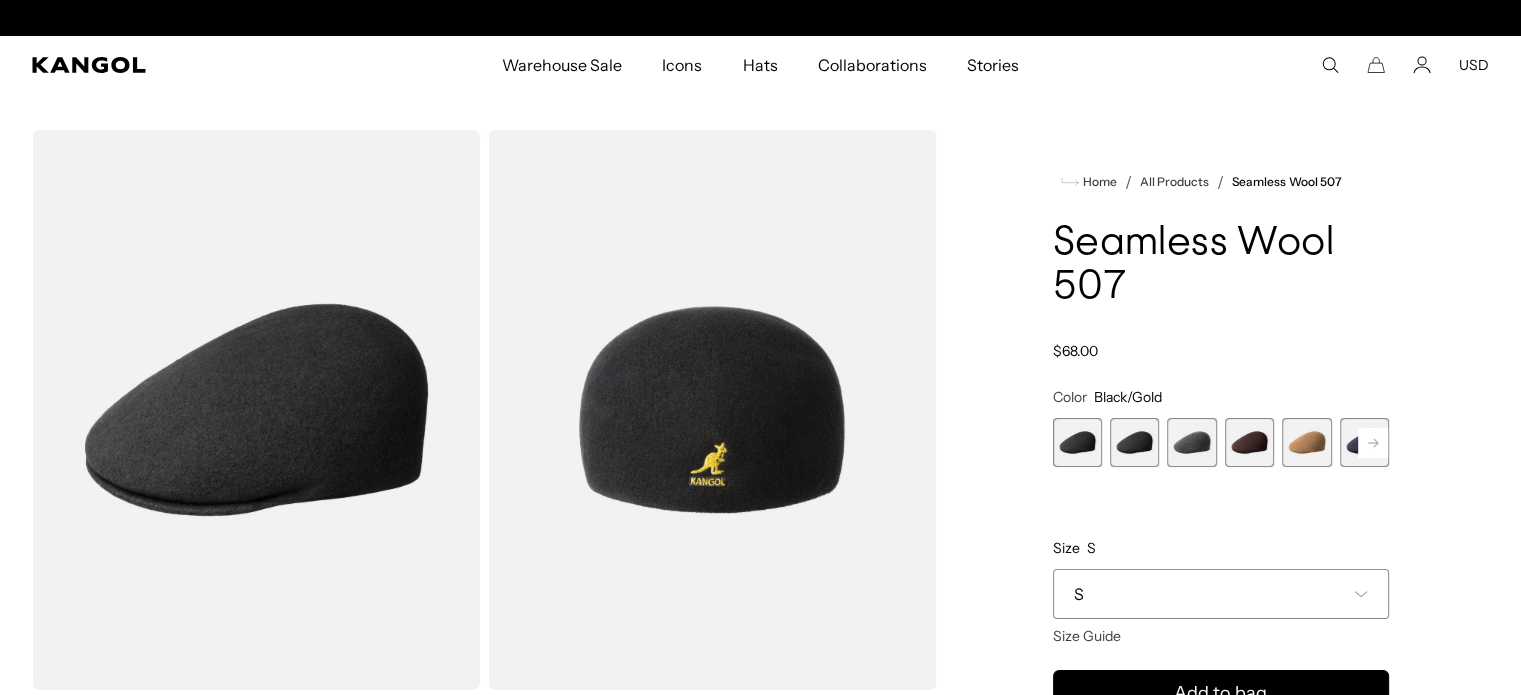 scroll, scrollTop: 0, scrollLeft: 412, axis: horizontal 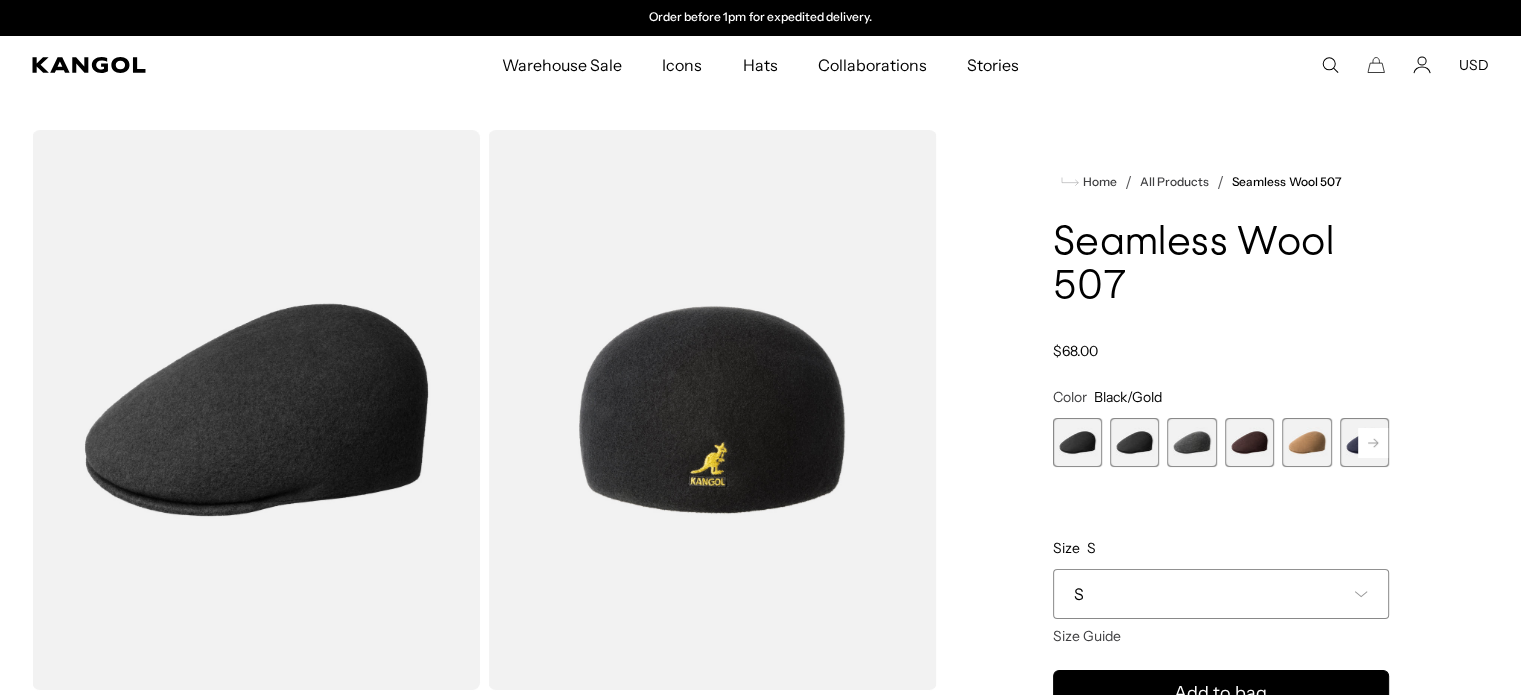 click at bounding box center [1134, 442] 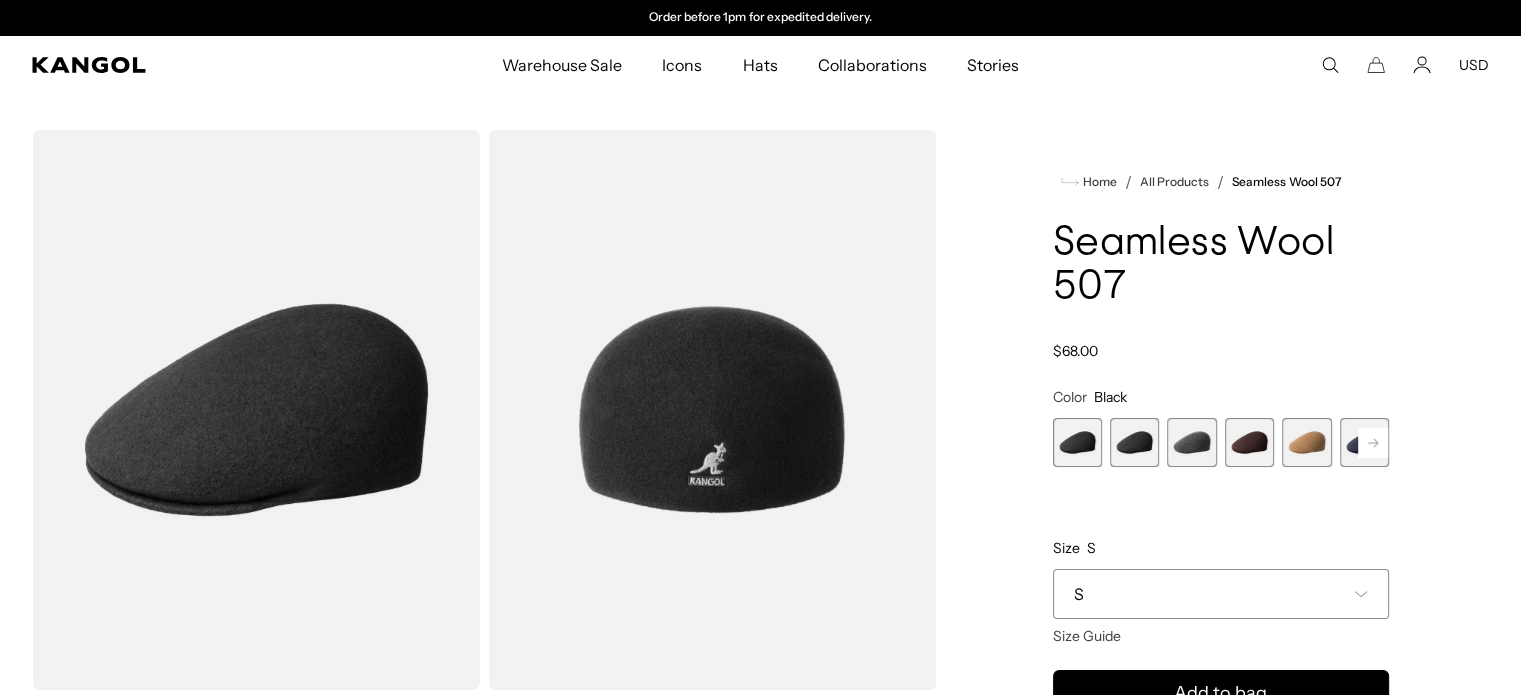 click at bounding box center (1191, 442) 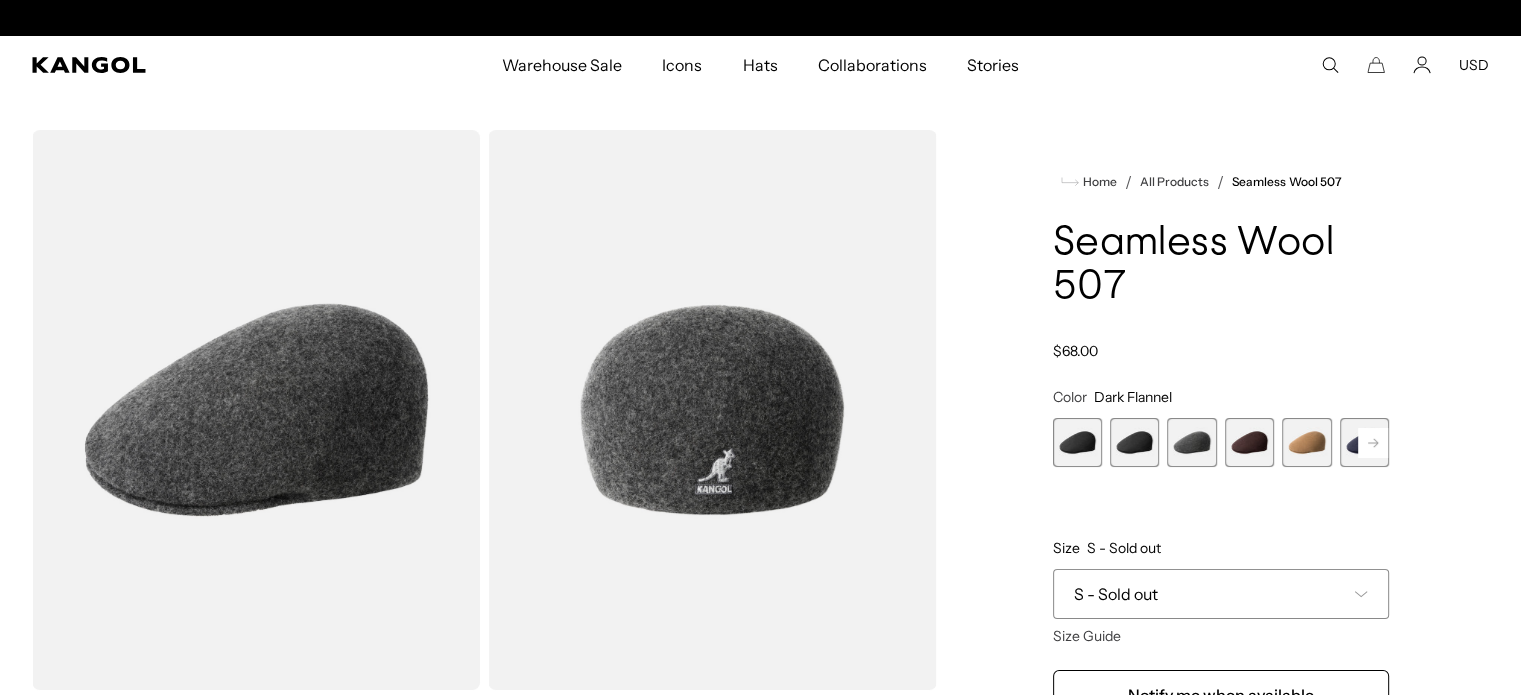 scroll, scrollTop: 0, scrollLeft: 0, axis: both 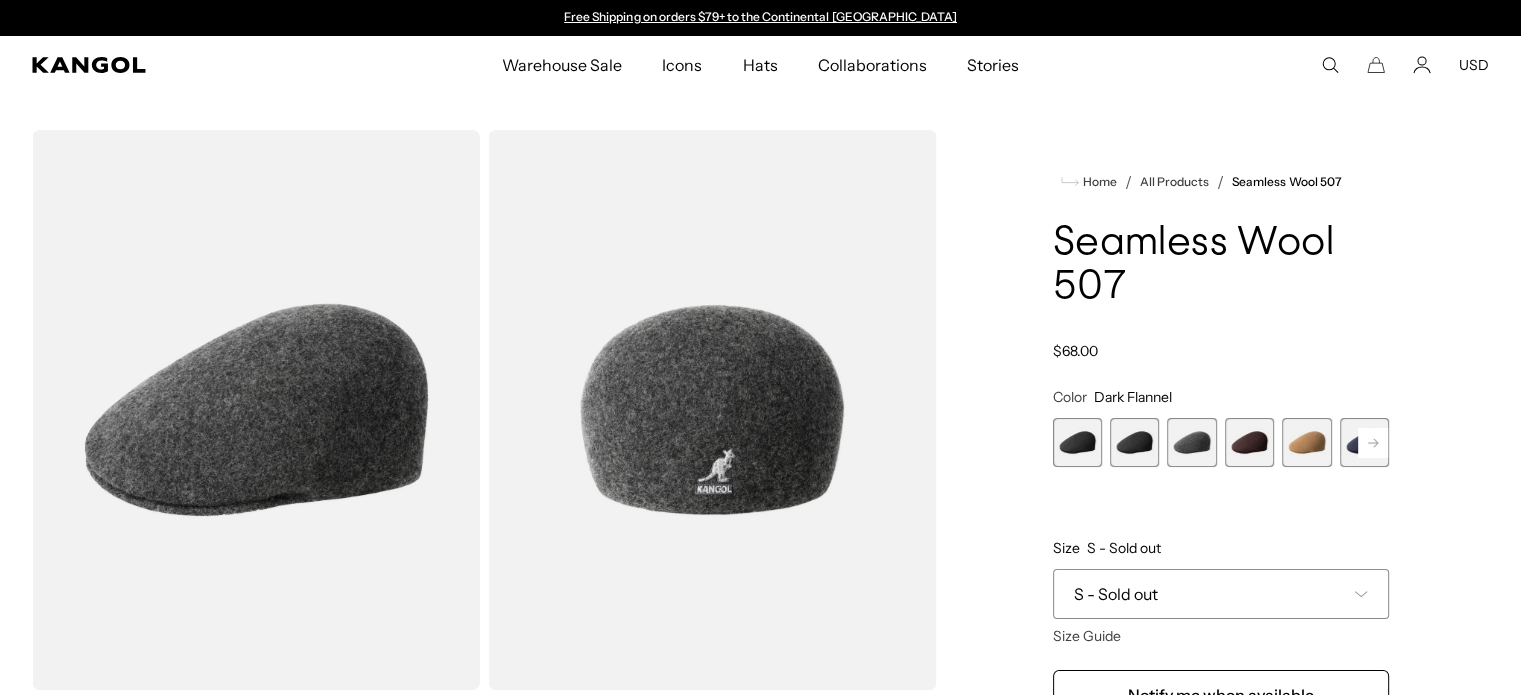 click at bounding box center [1249, 442] 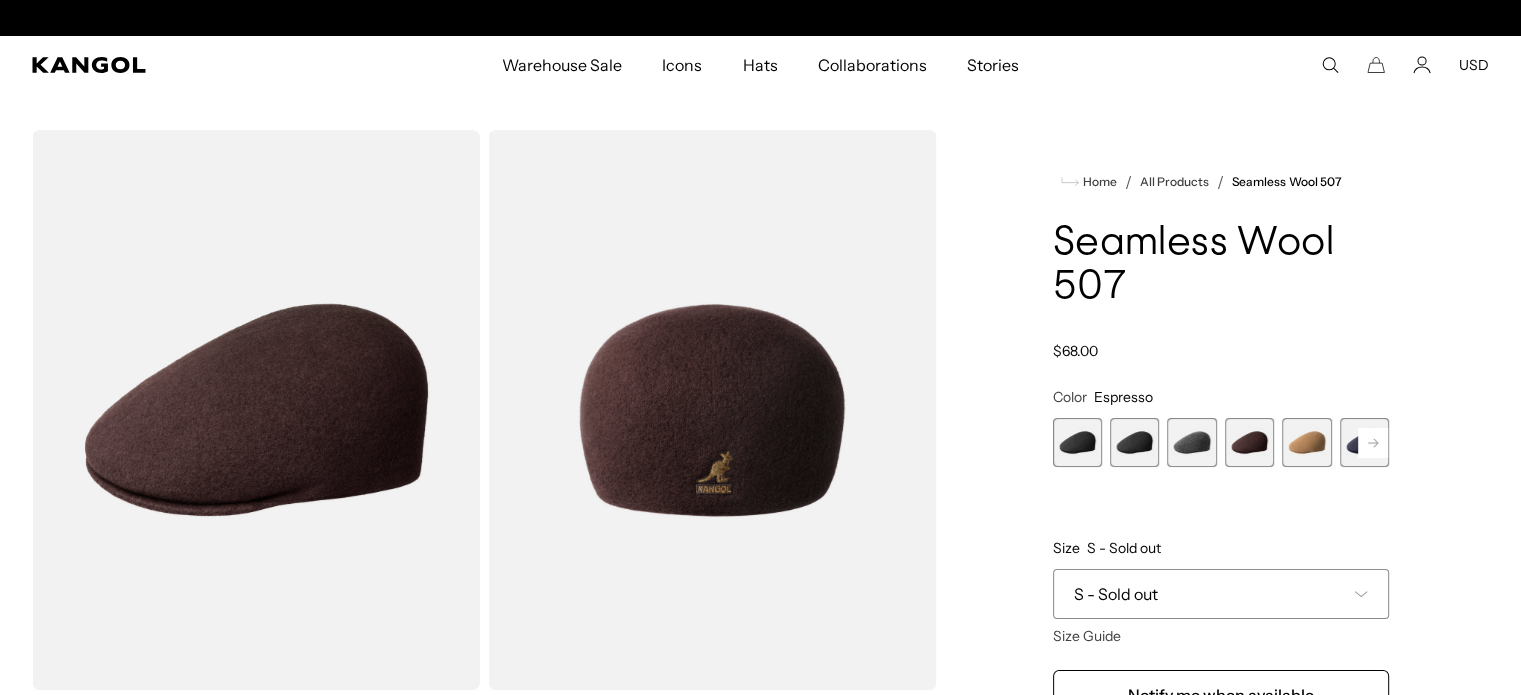 scroll, scrollTop: 0, scrollLeft: 412, axis: horizontal 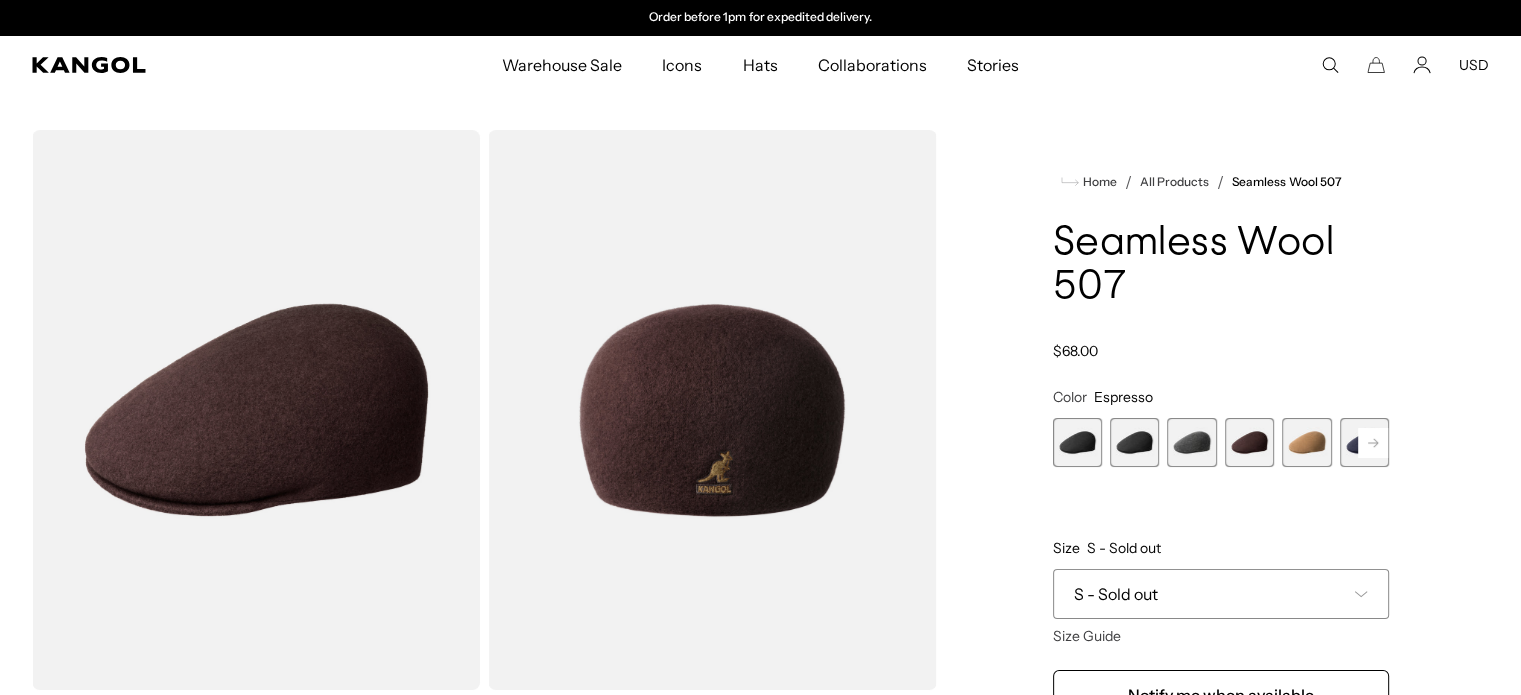 click at bounding box center [1306, 442] 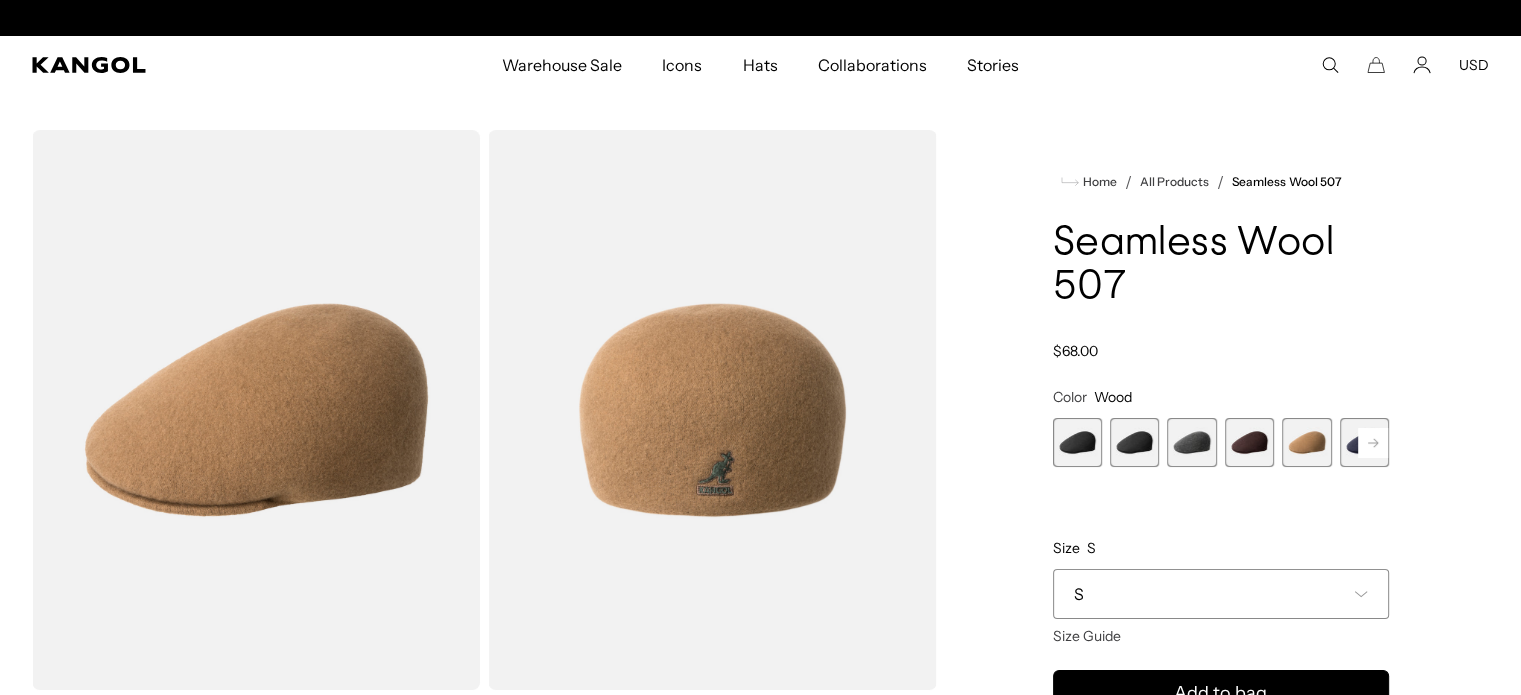 scroll, scrollTop: 0, scrollLeft: 0, axis: both 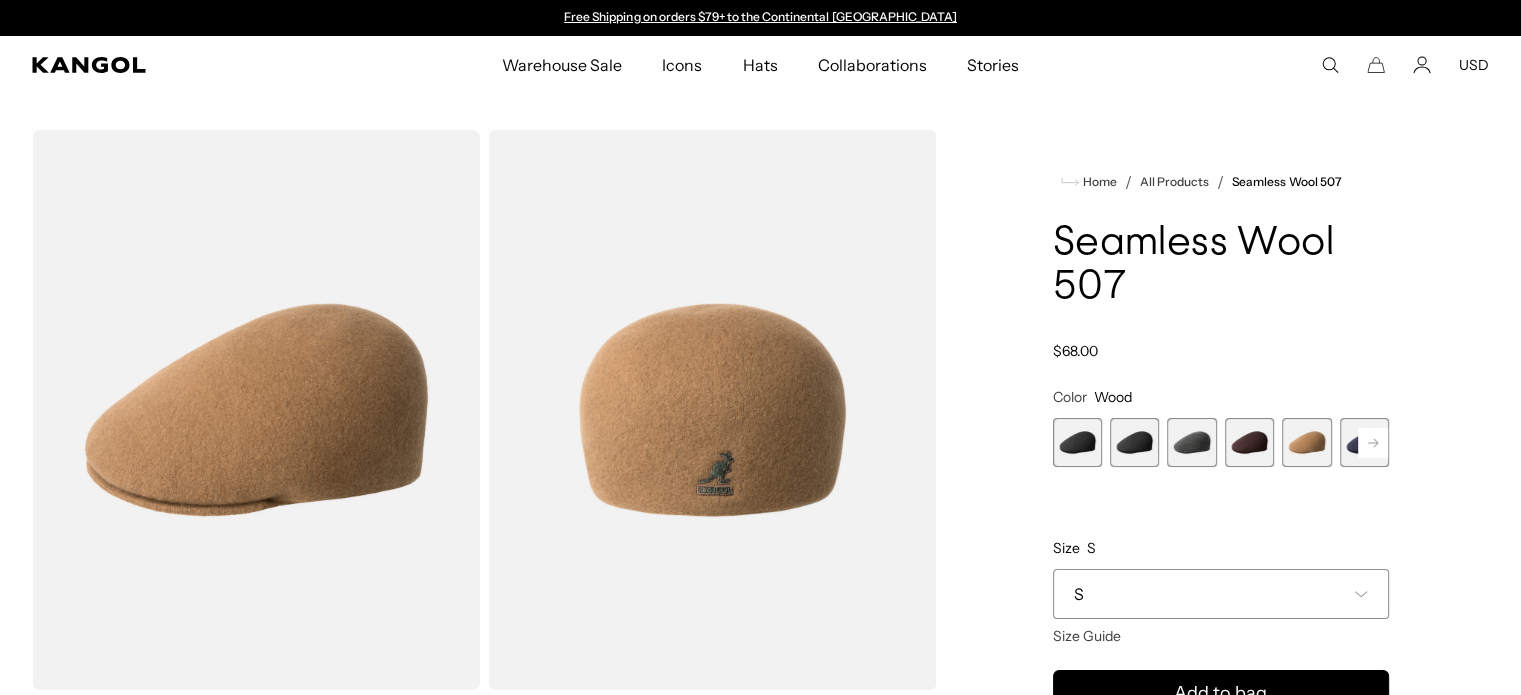 click at bounding box center (1249, 442) 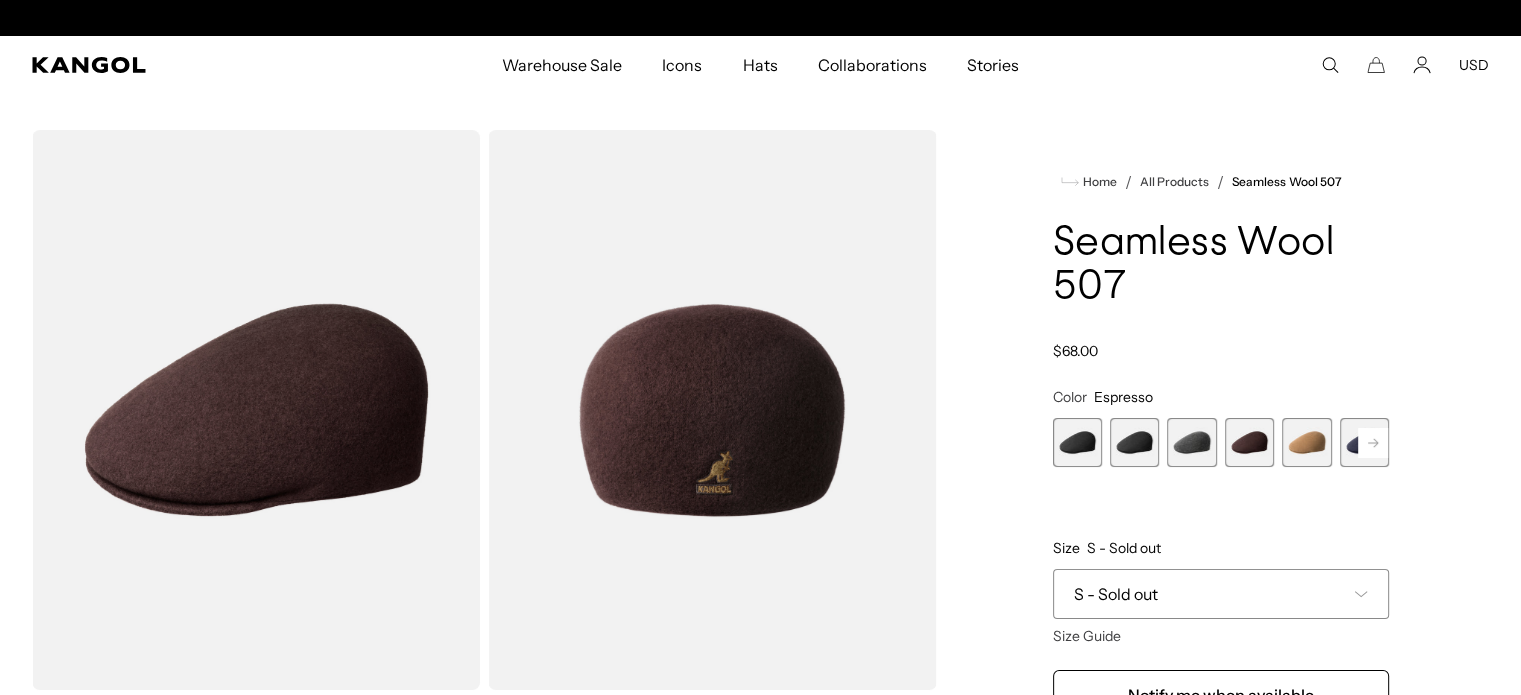 scroll, scrollTop: 0, scrollLeft: 412, axis: horizontal 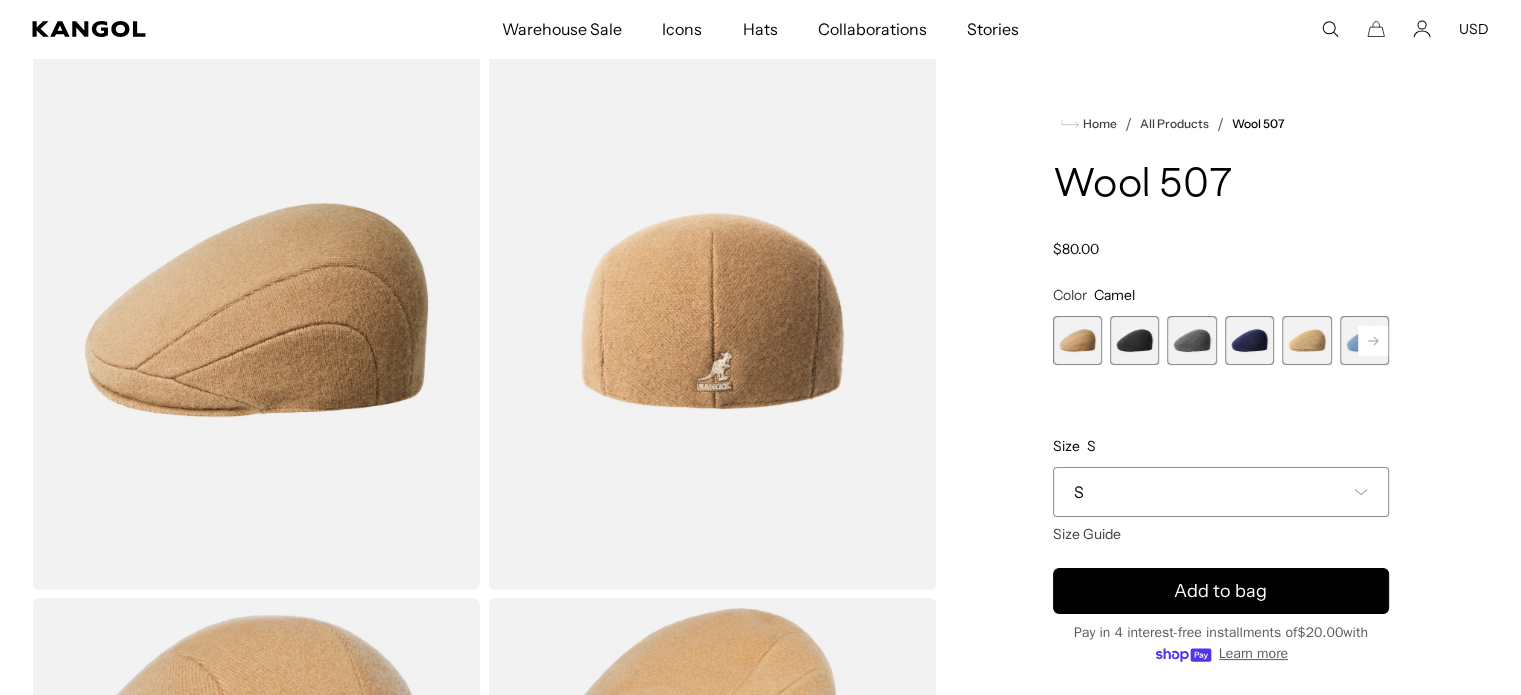 click at bounding box center (1134, 340) 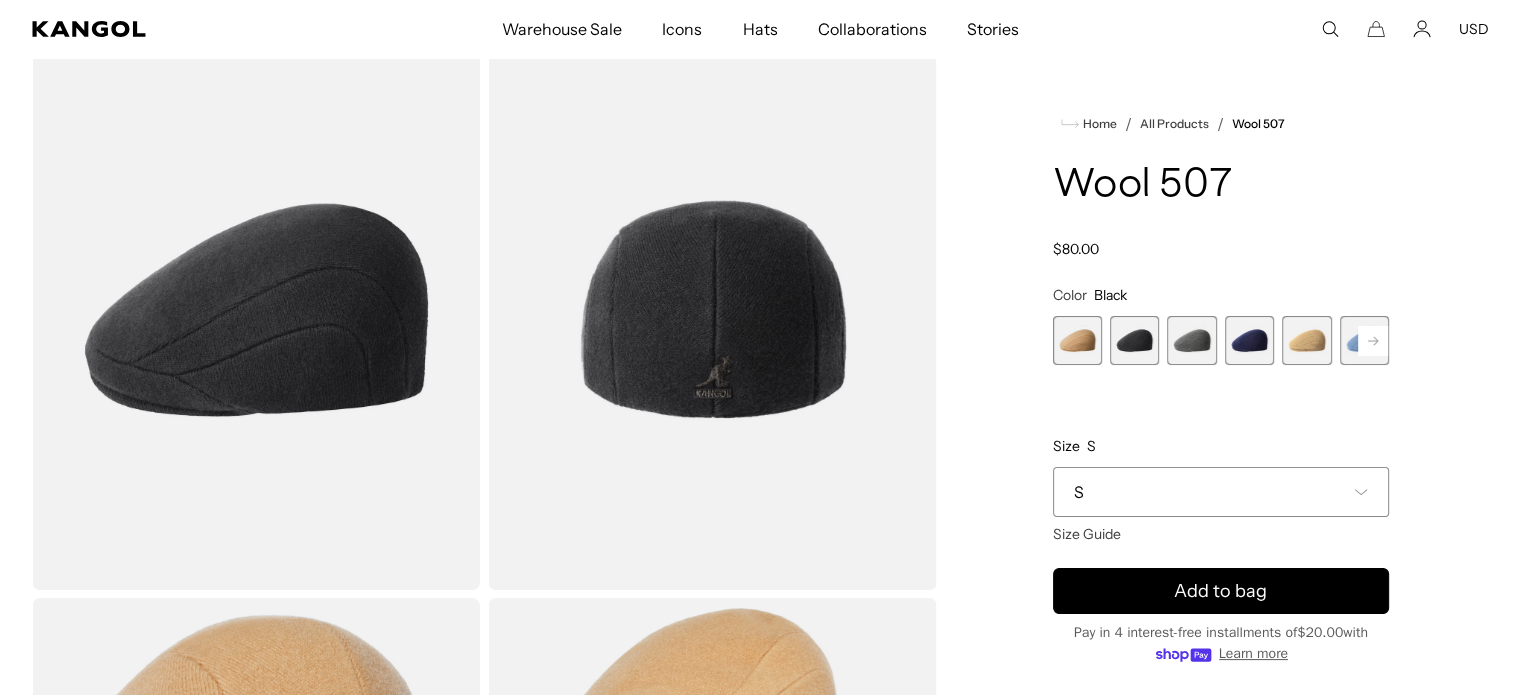 scroll, scrollTop: 0, scrollLeft: 0, axis: both 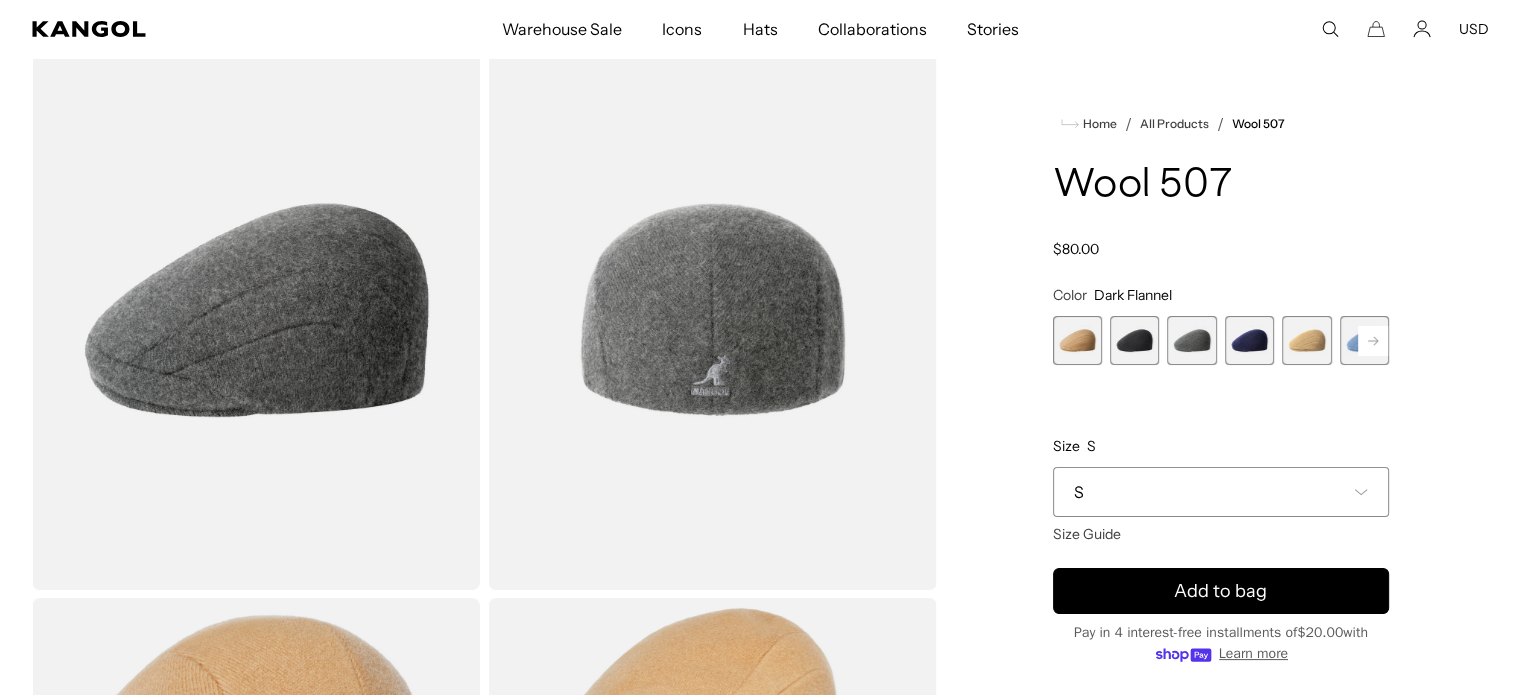 click at bounding box center (1249, 340) 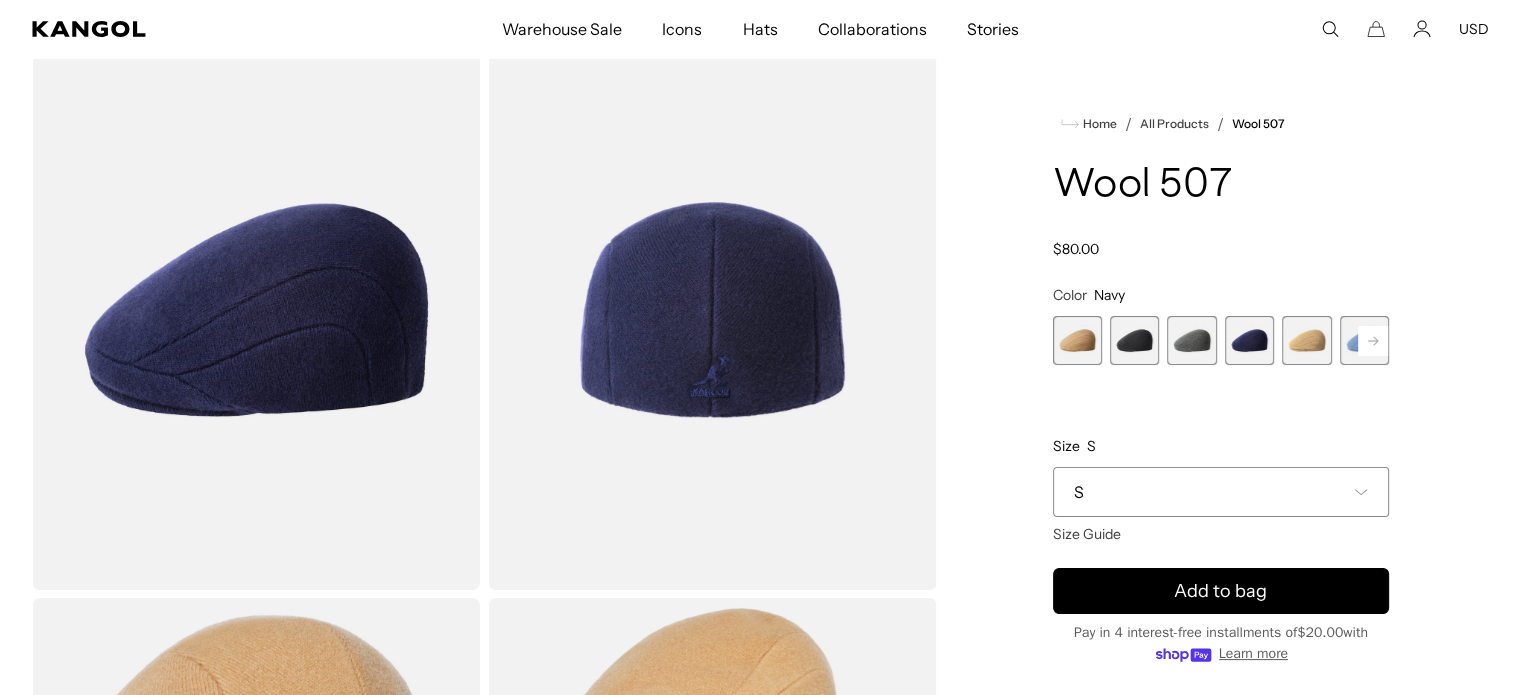 scroll, scrollTop: 0, scrollLeft: 412, axis: horizontal 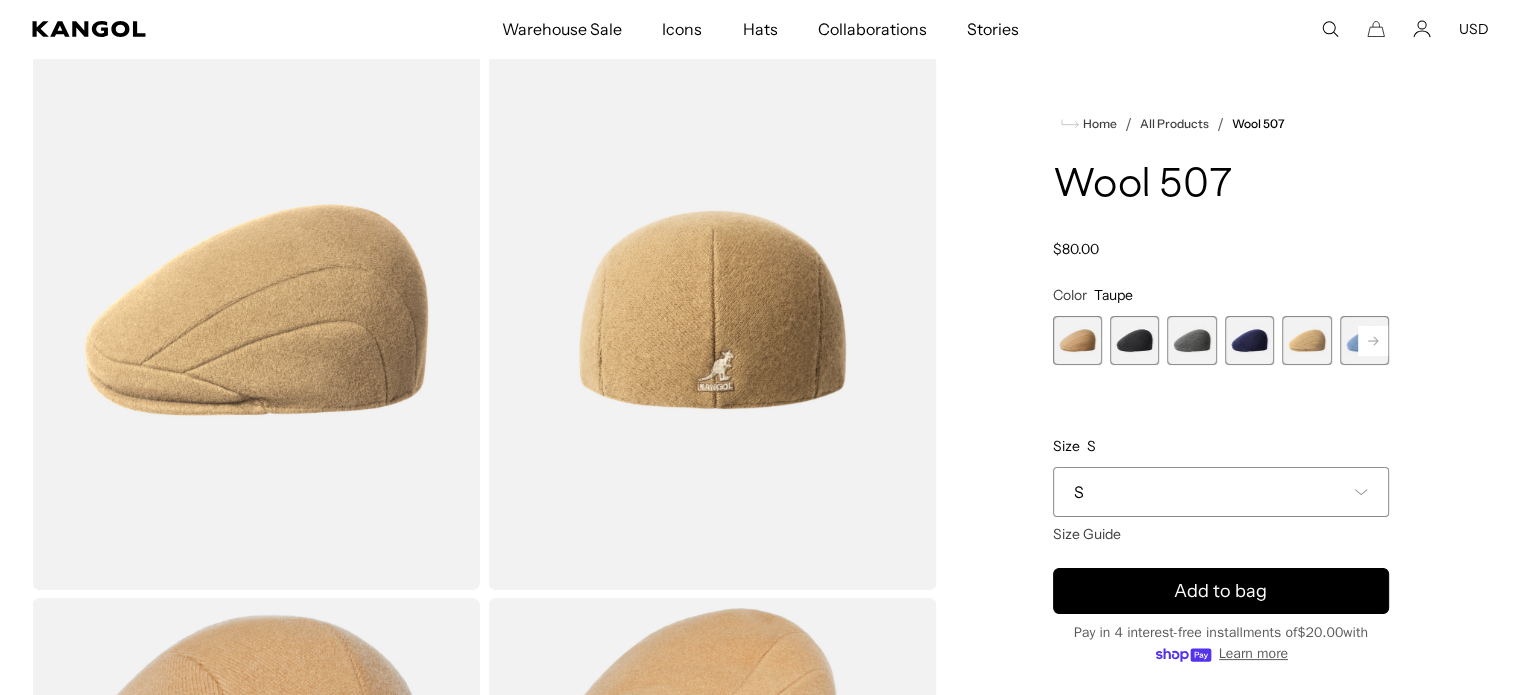 click 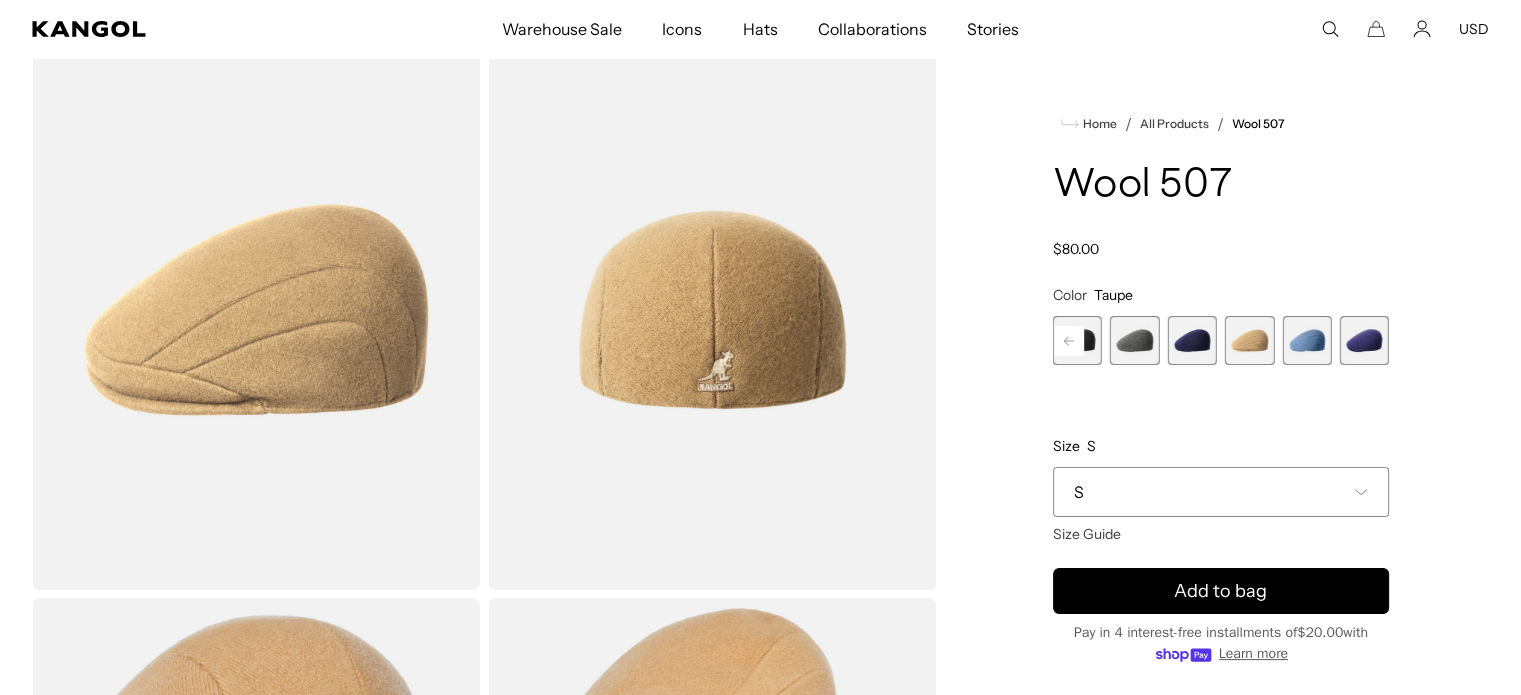 scroll, scrollTop: 0, scrollLeft: 412, axis: horizontal 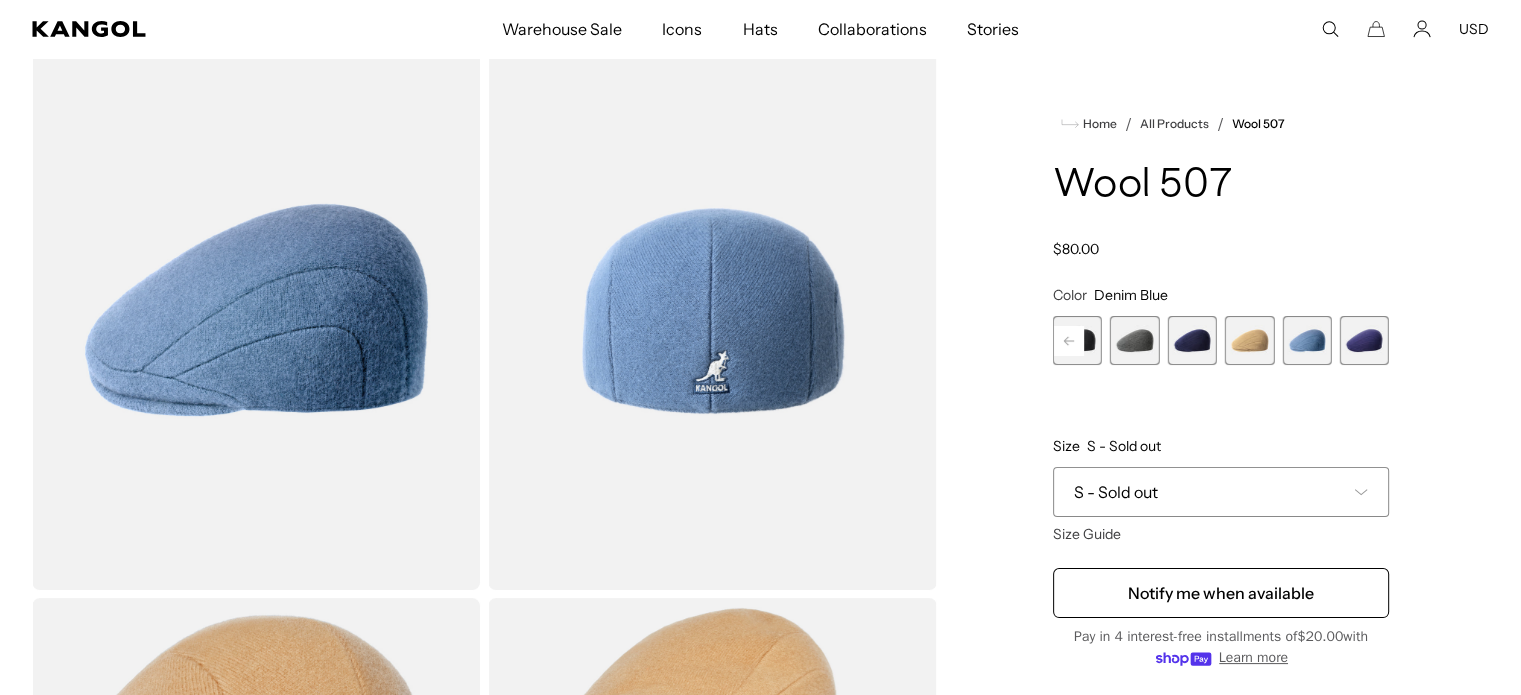 click at bounding box center (1364, 340) 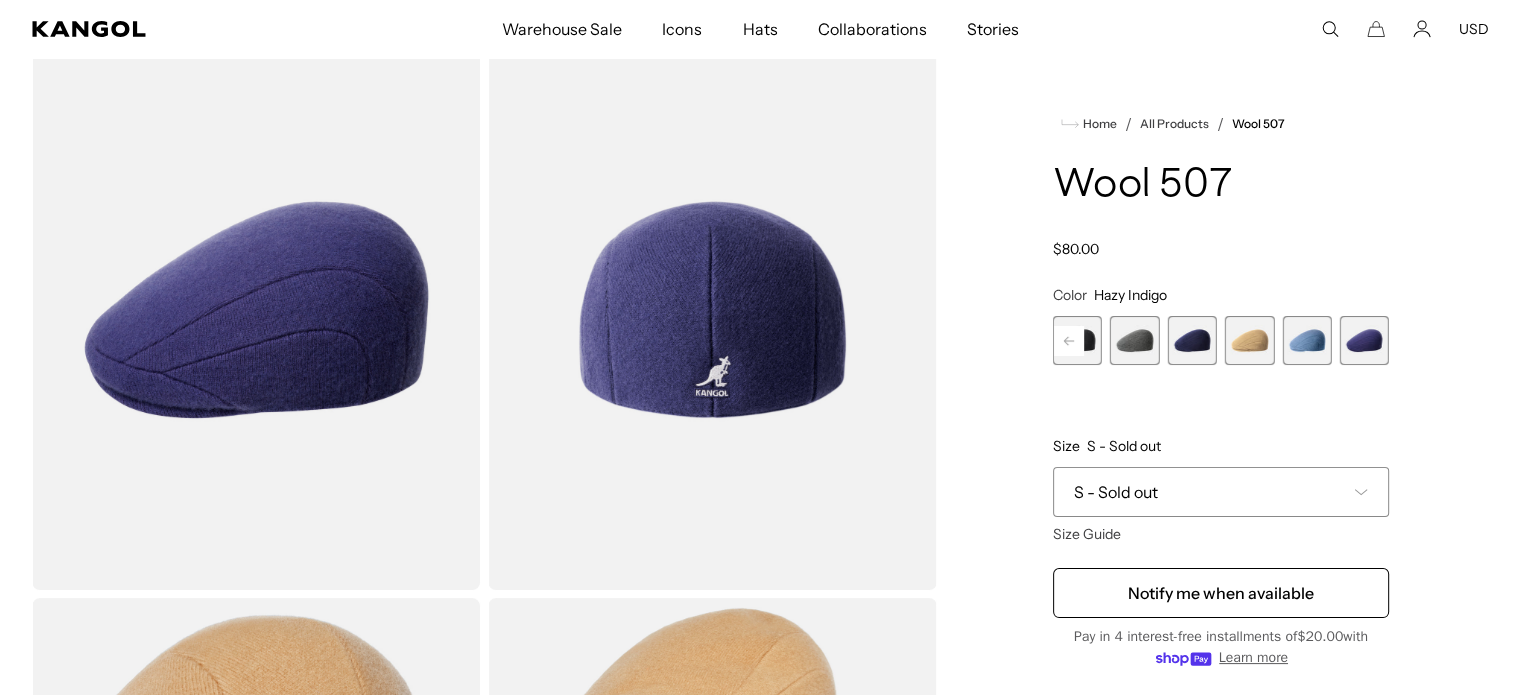 scroll, scrollTop: 0, scrollLeft: 0, axis: both 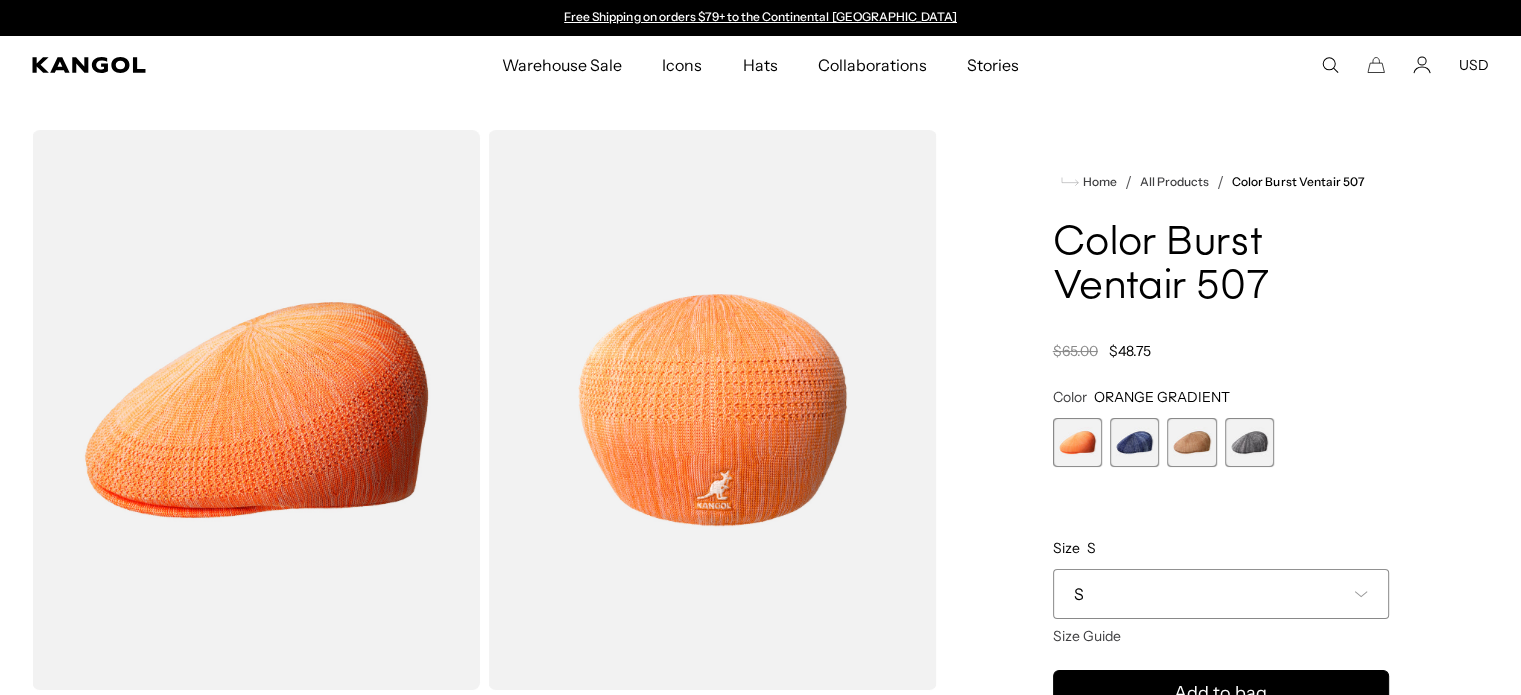 click at bounding box center (1134, 442) 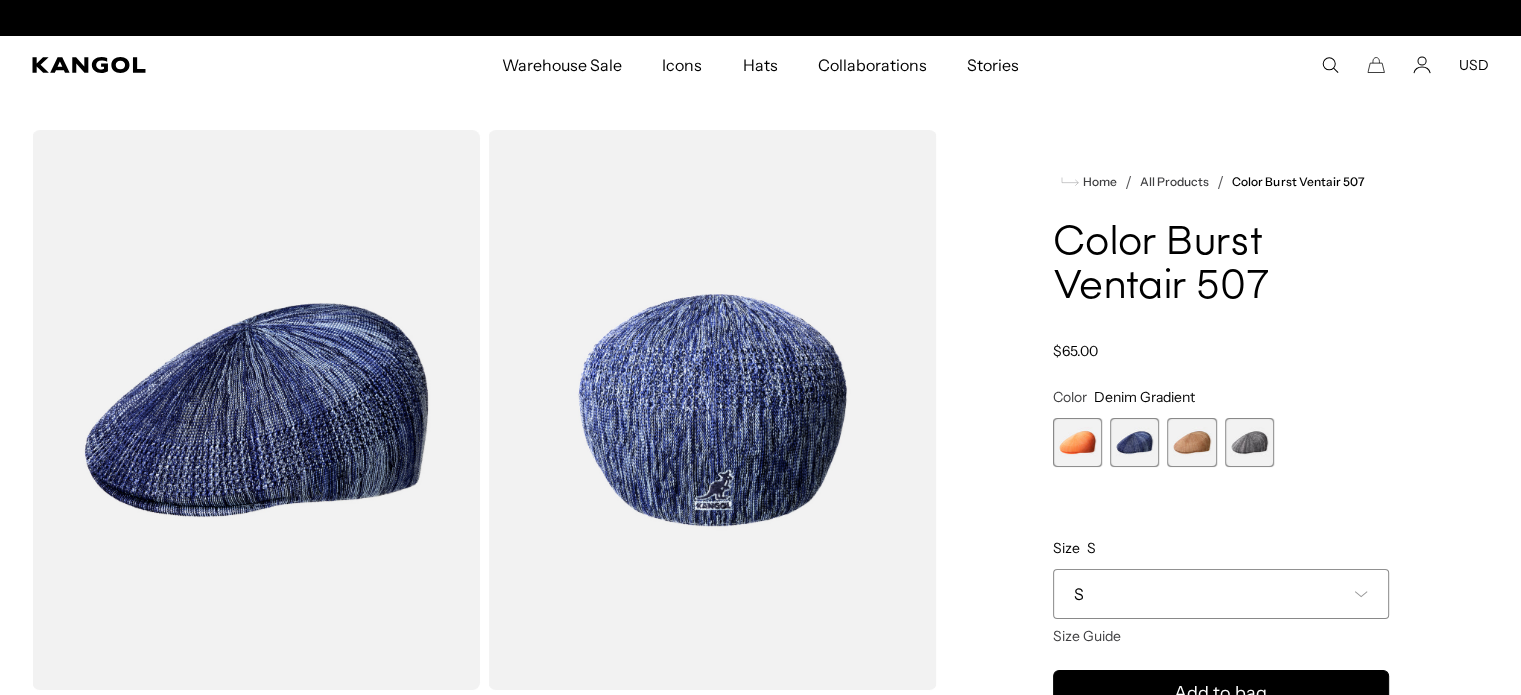 scroll, scrollTop: 0, scrollLeft: 412, axis: horizontal 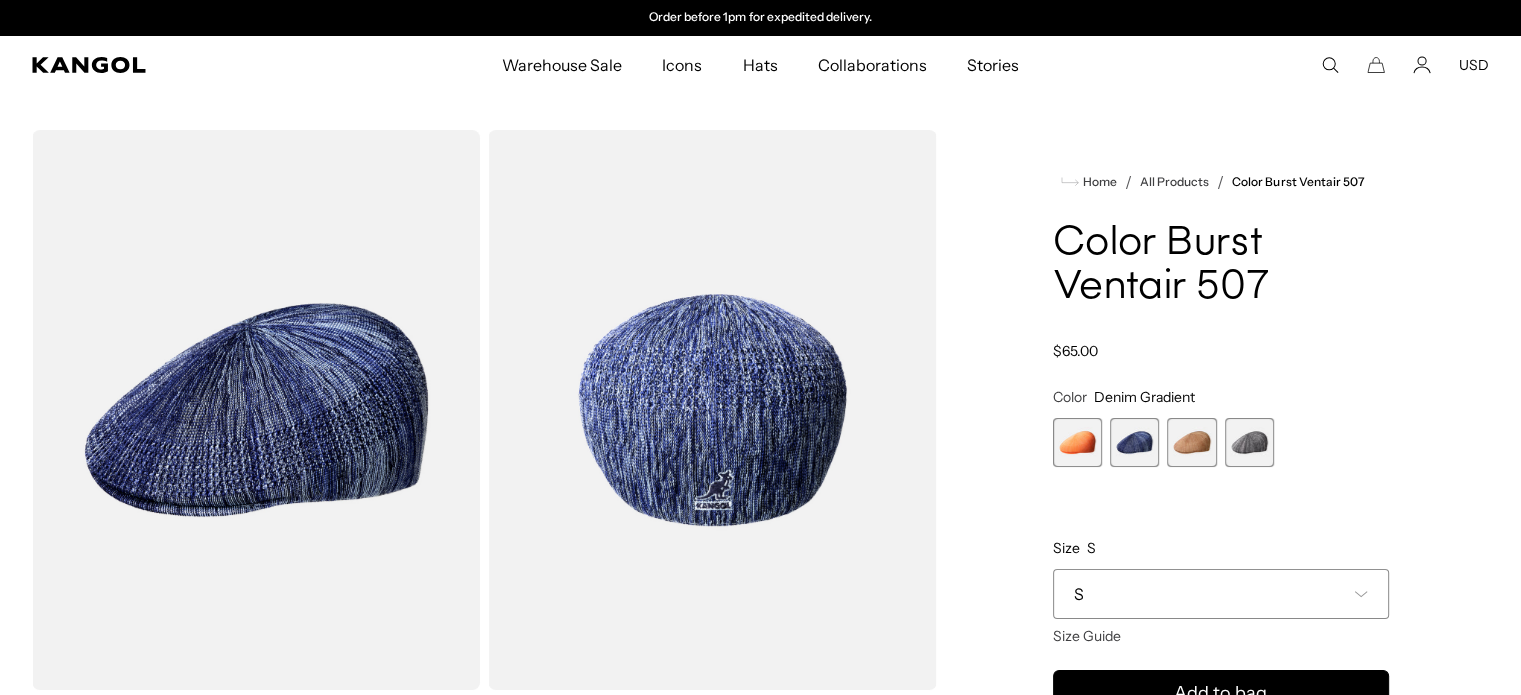 click at bounding box center (1191, 442) 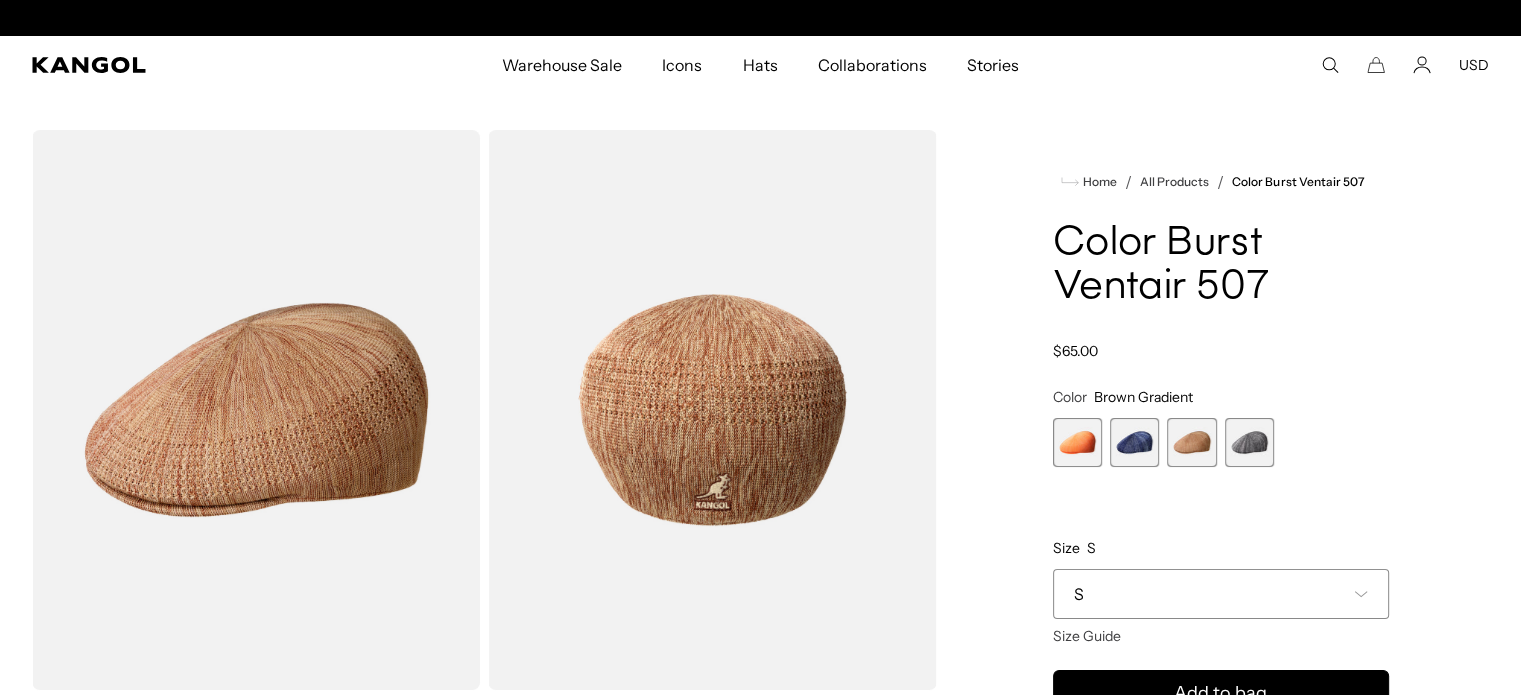 scroll, scrollTop: 0, scrollLeft: 0, axis: both 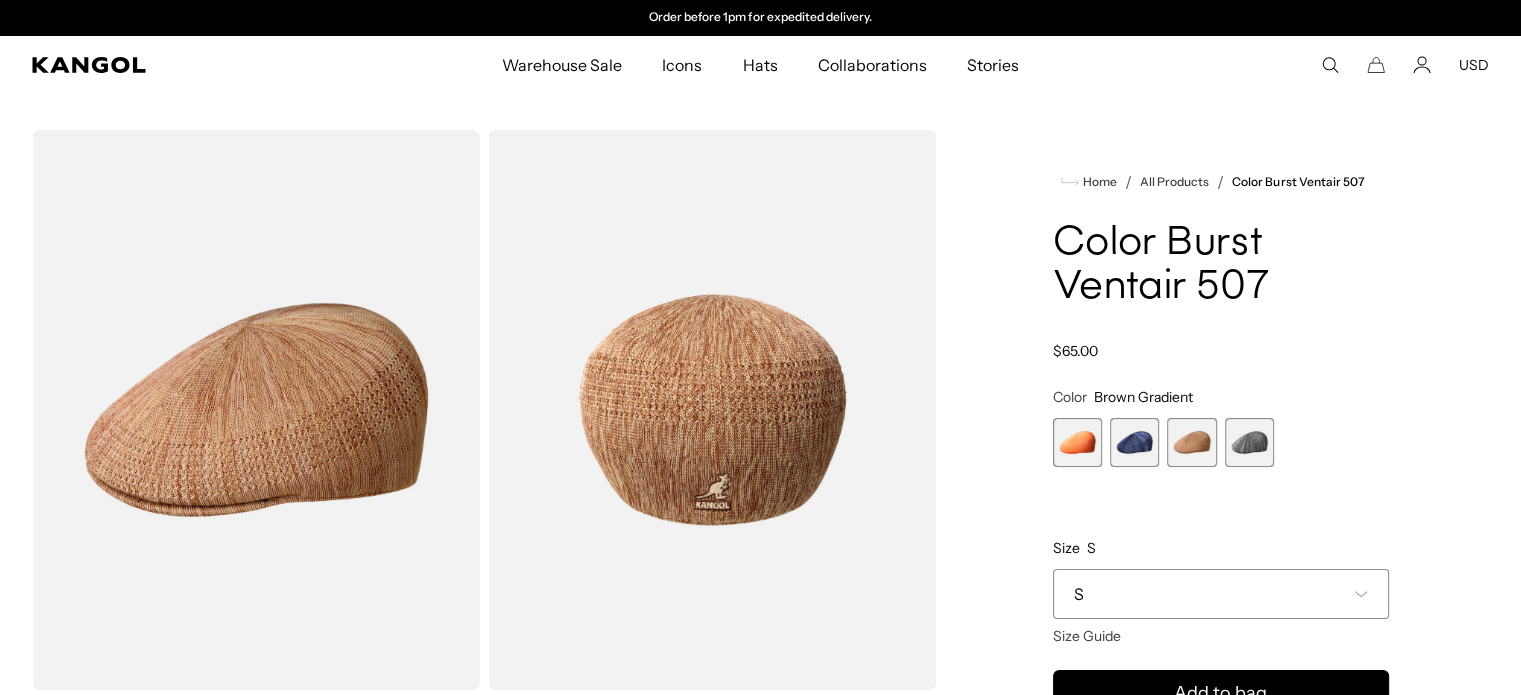 click at bounding box center (1249, 442) 